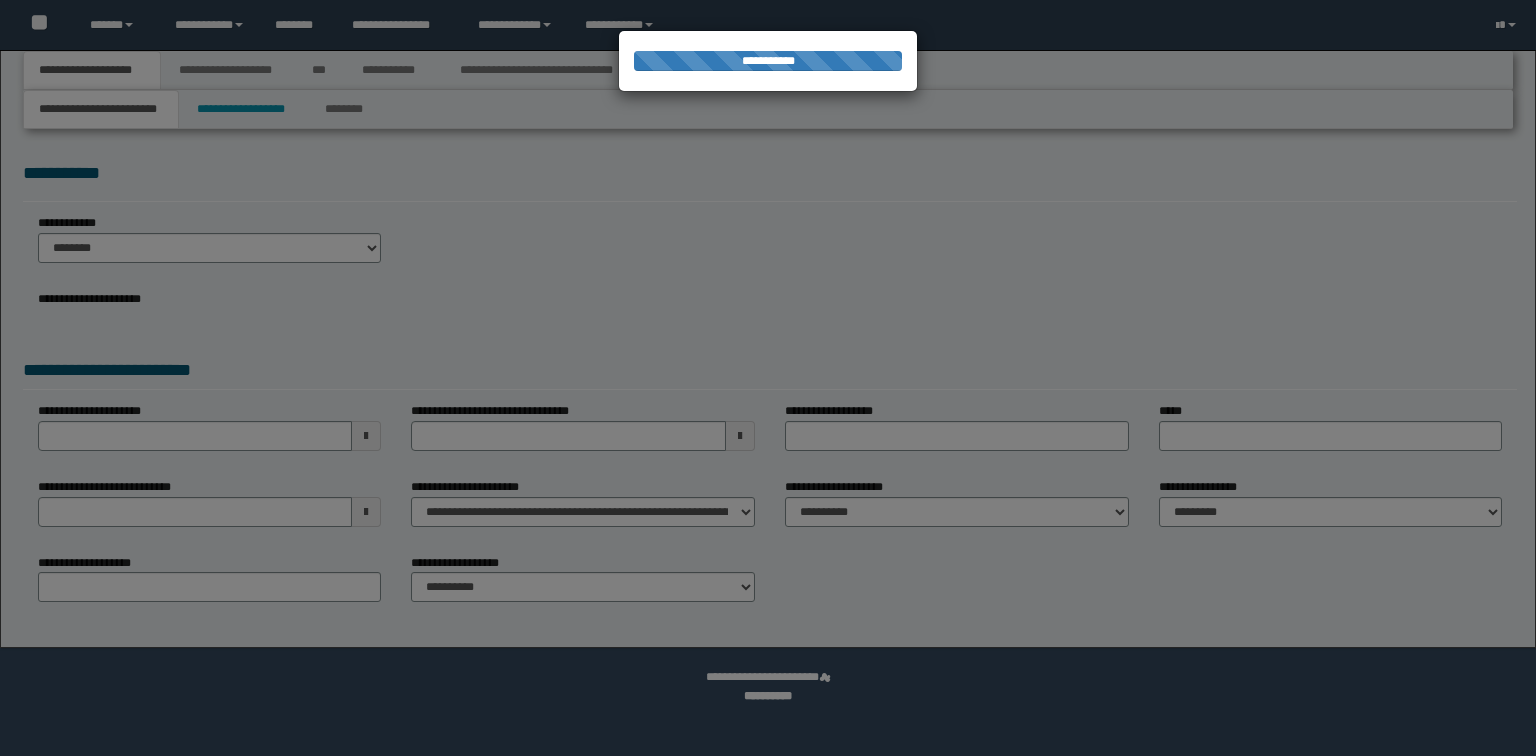 scroll, scrollTop: 0, scrollLeft: 0, axis: both 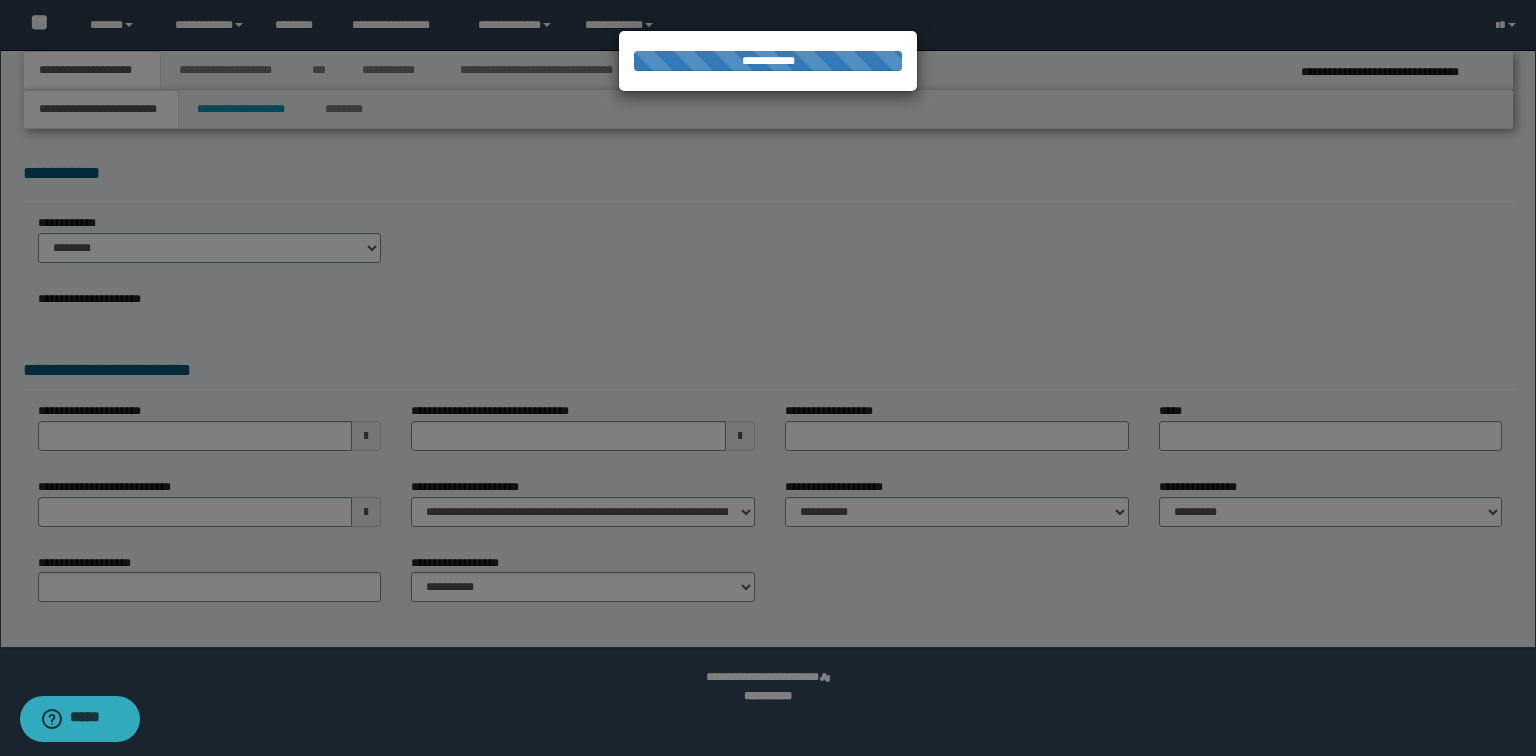 select on "*" 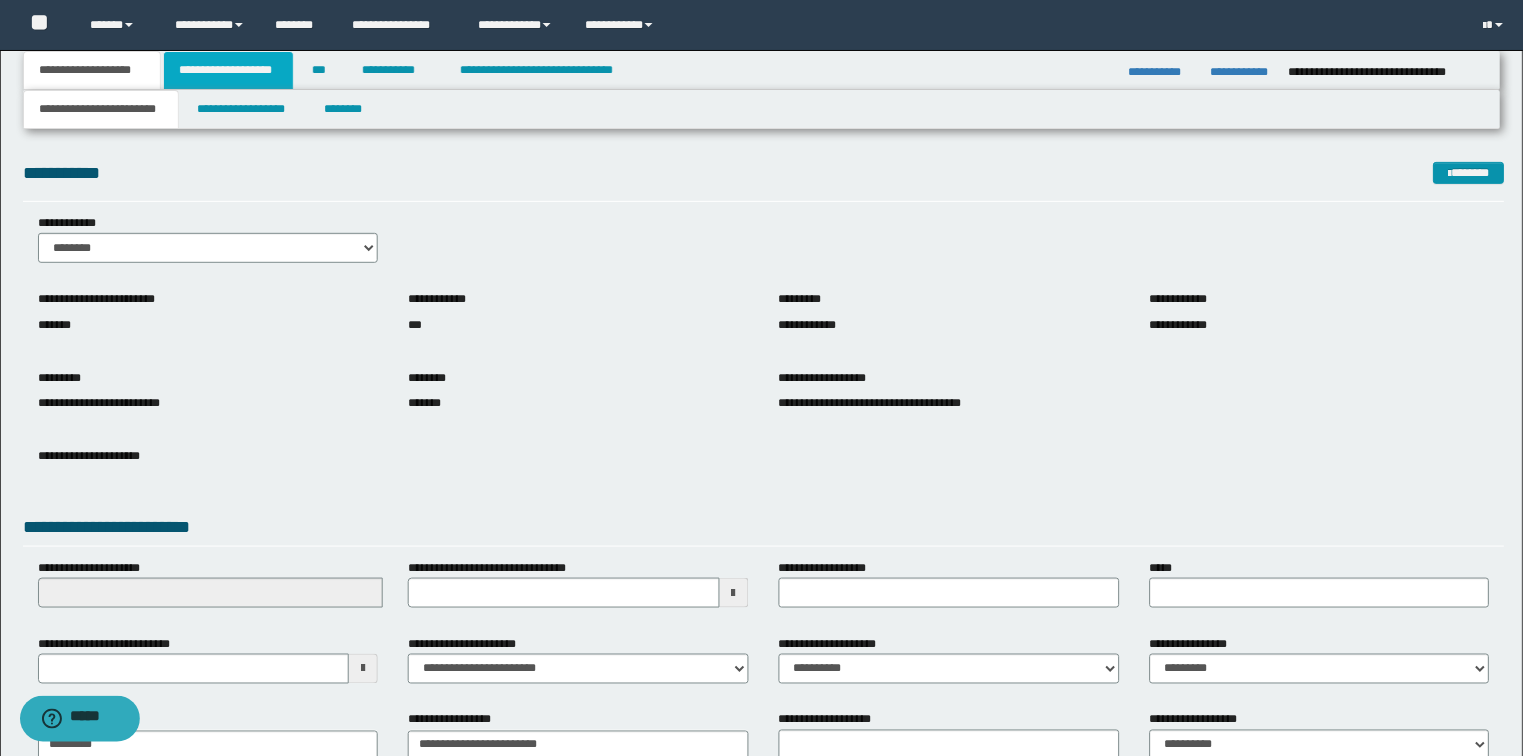 click on "**********" at bounding box center (228, 70) 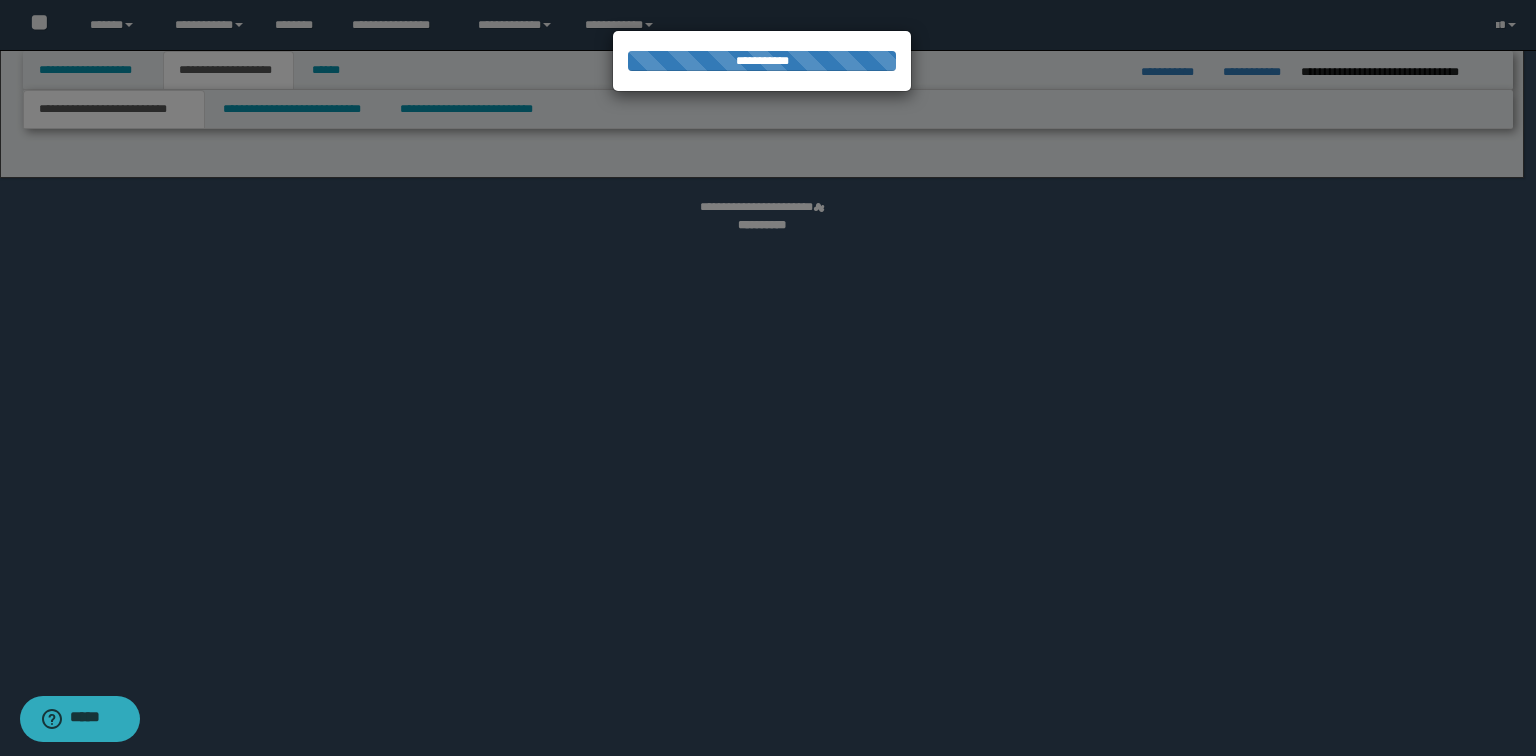 click at bounding box center (768, 378) 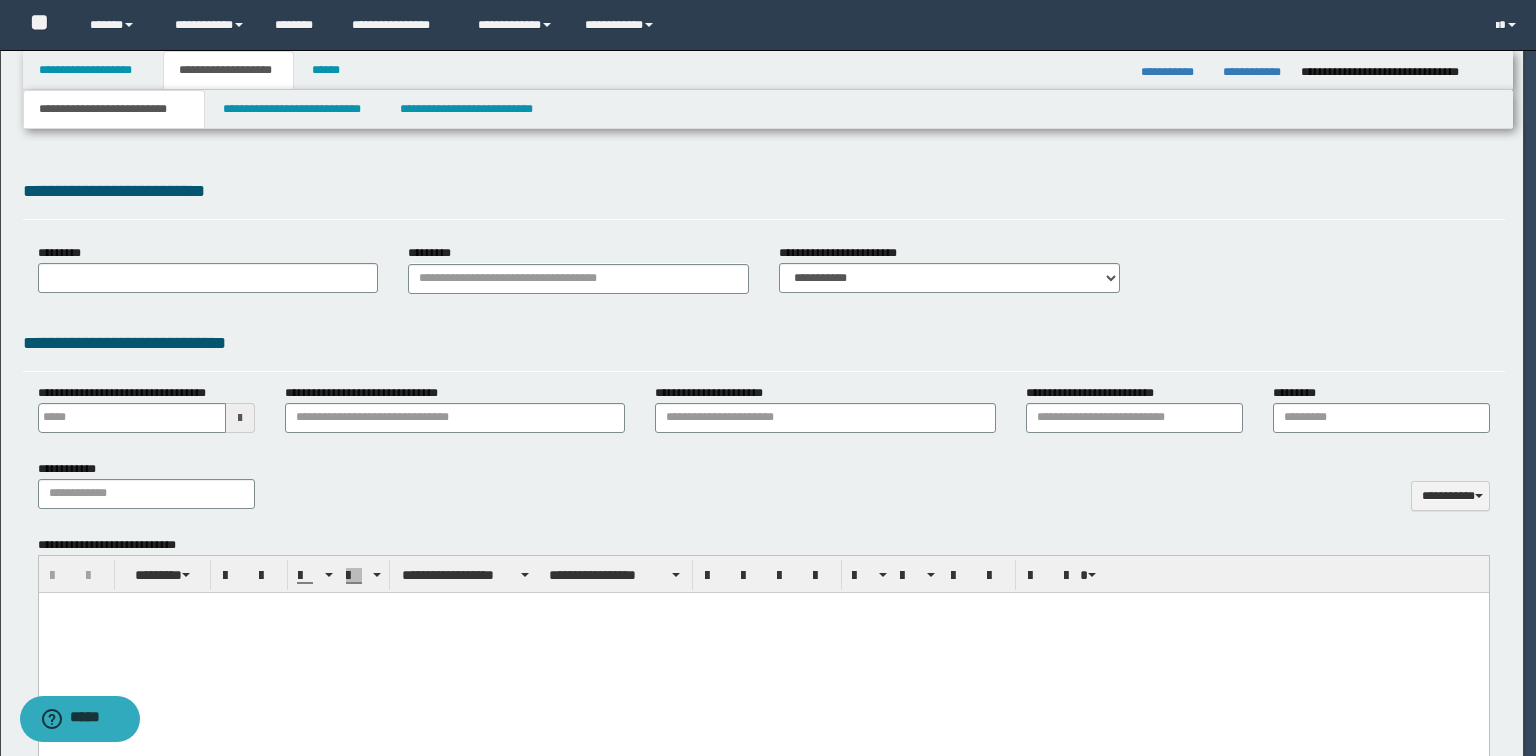 select on "*" 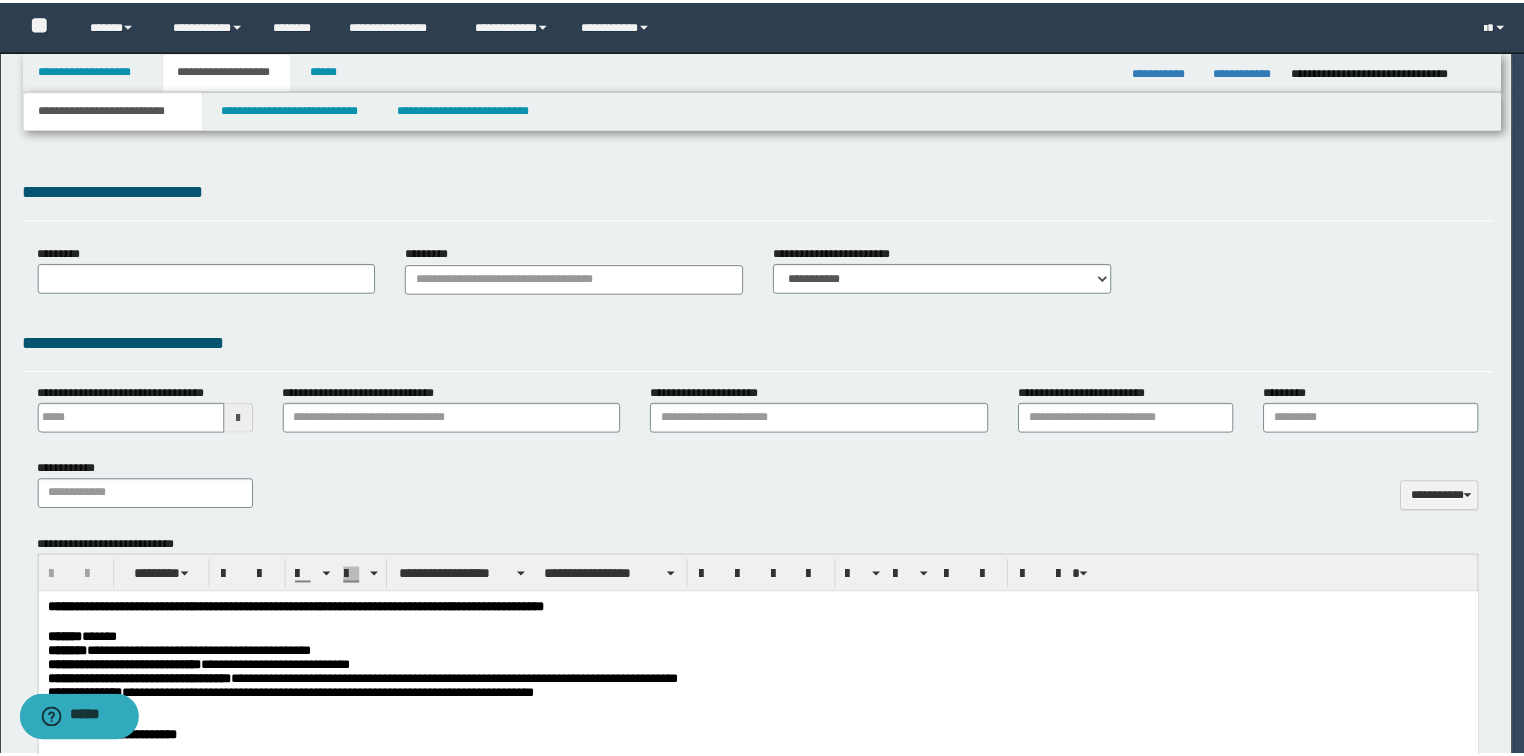 scroll, scrollTop: 19, scrollLeft: 0, axis: vertical 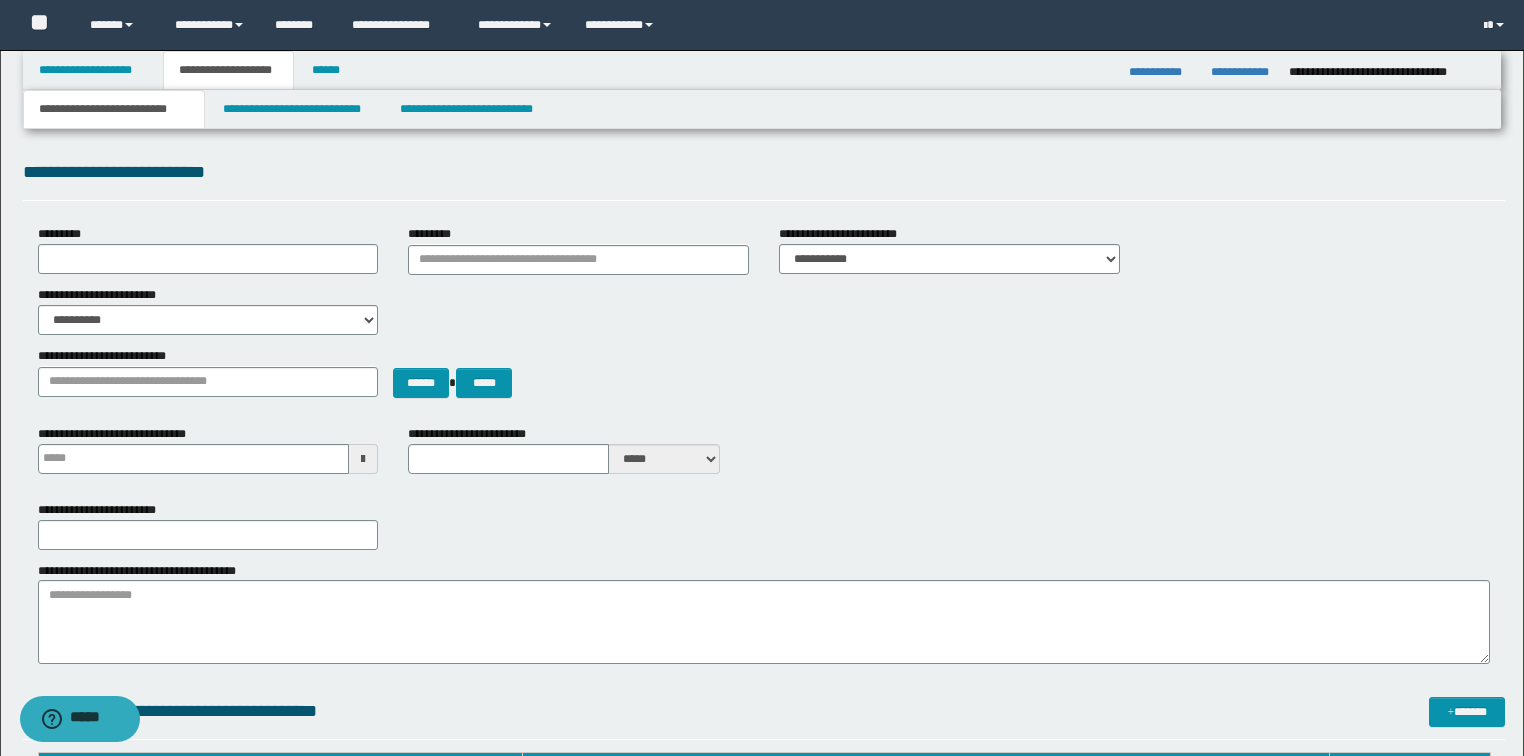 type 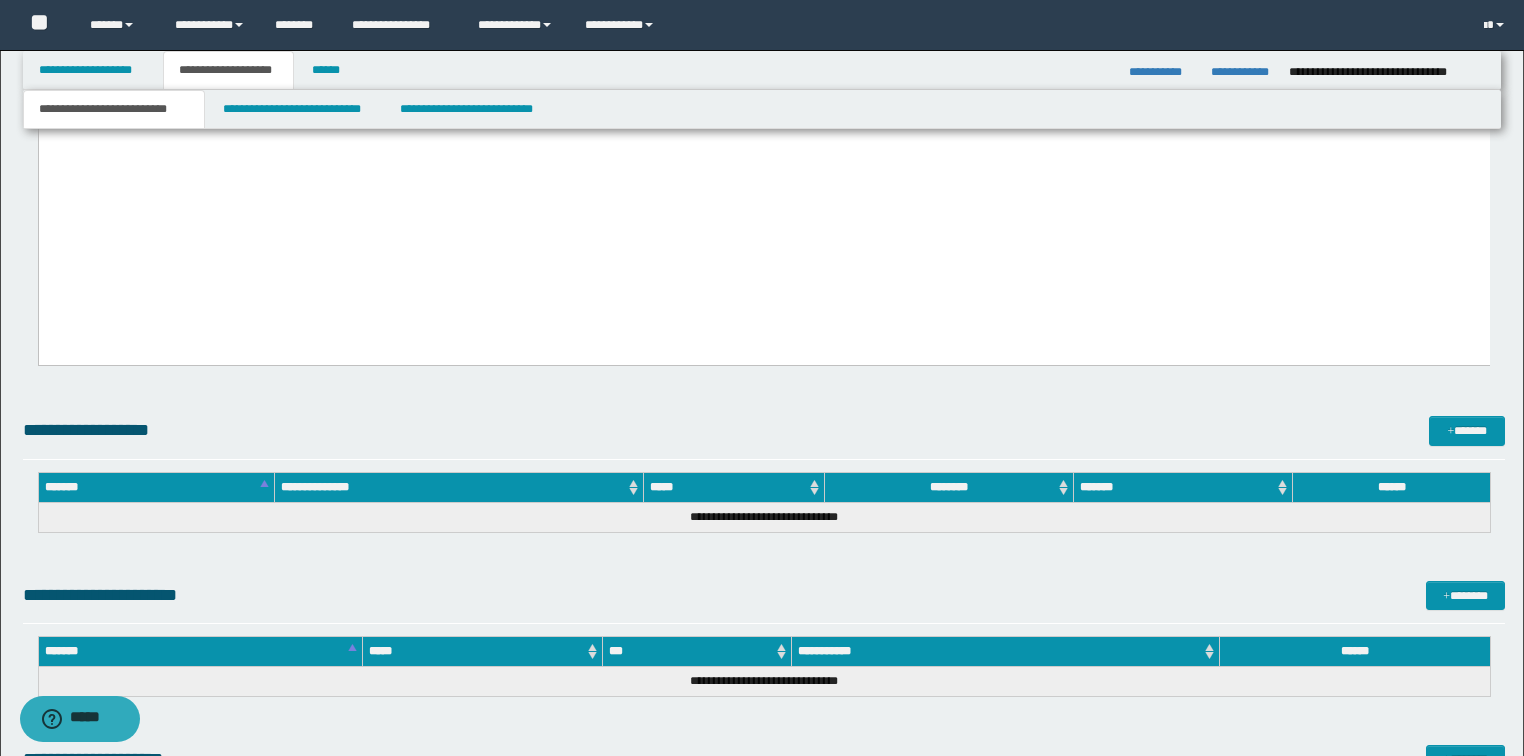 scroll, scrollTop: 13840, scrollLeft: 0, axis: vertical 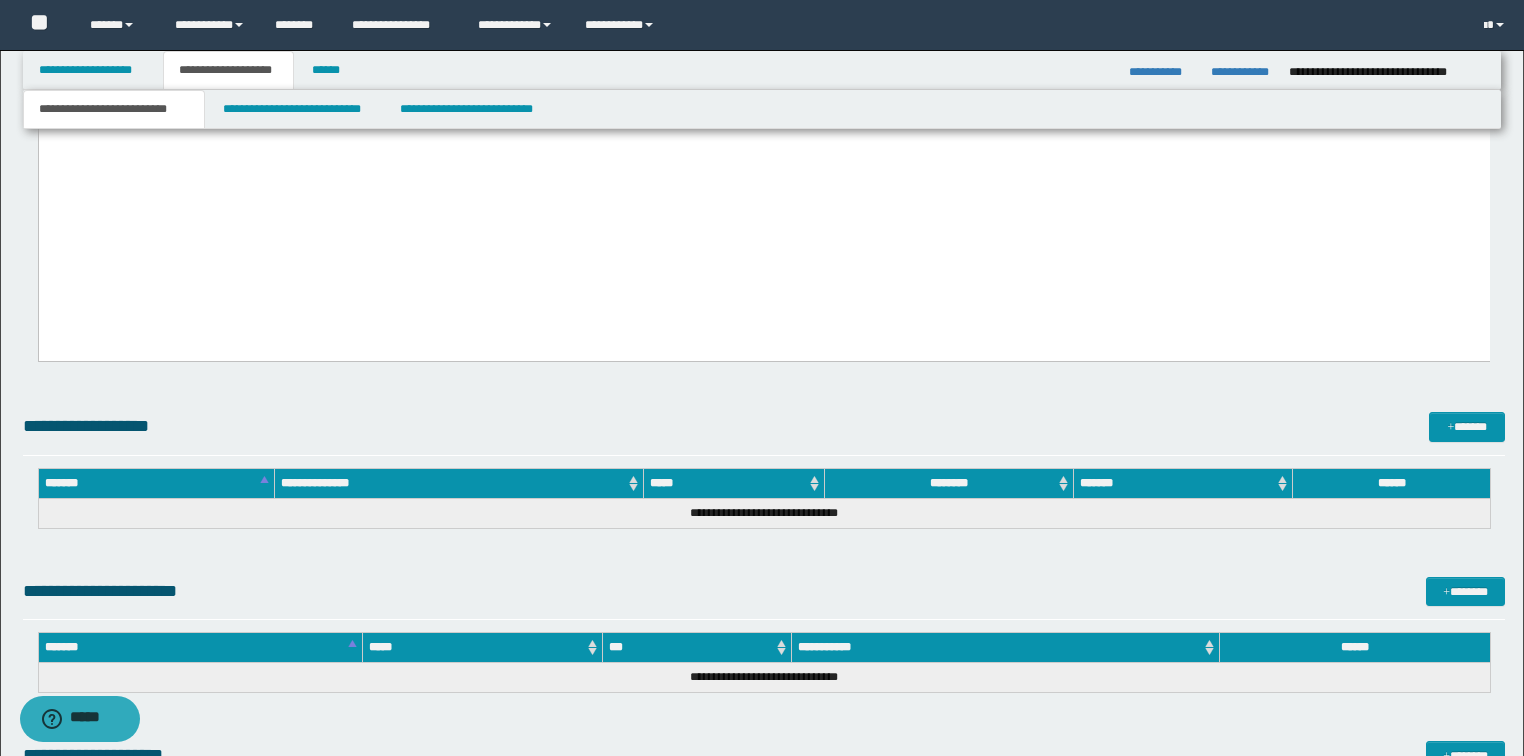 click on "**********" at bounding box center (763, -3501) 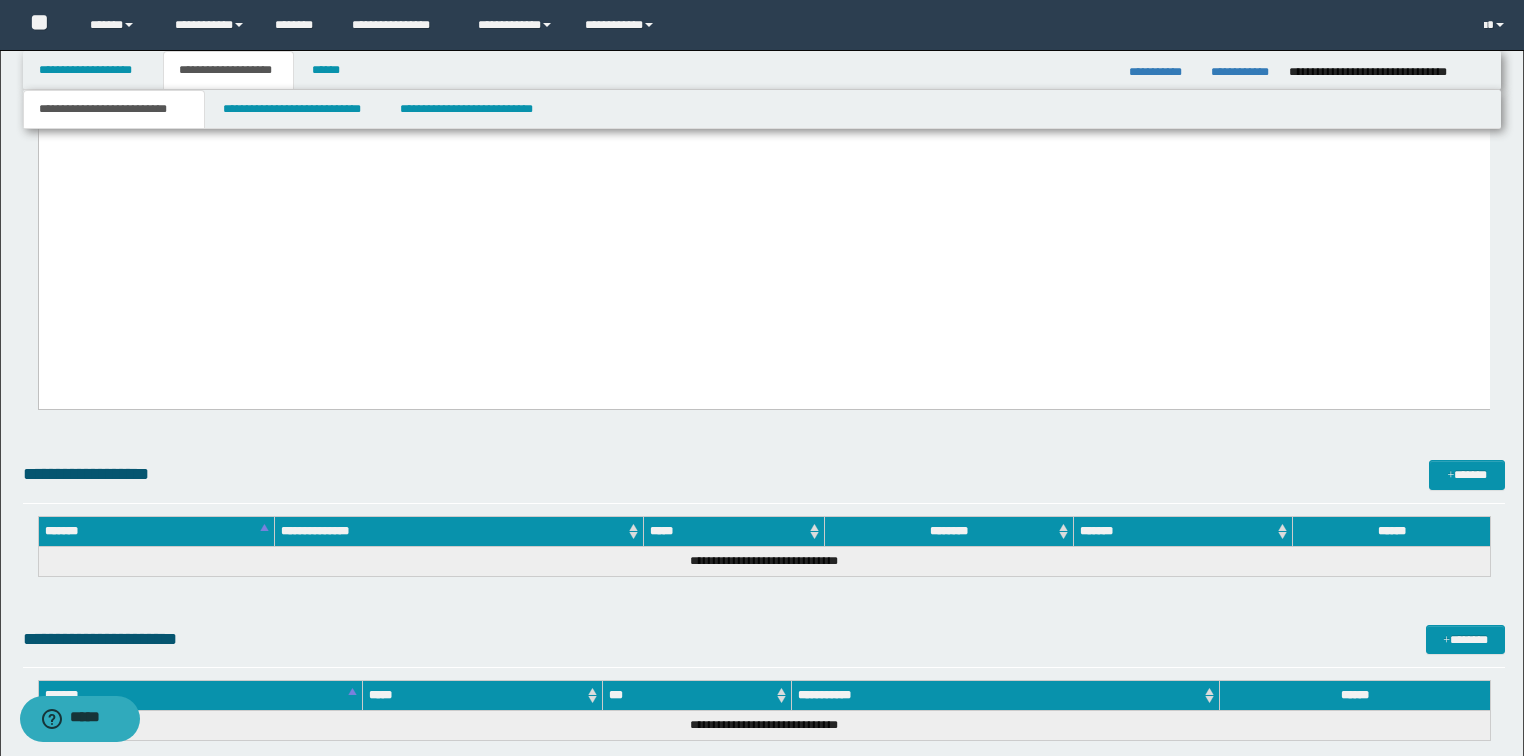 paste 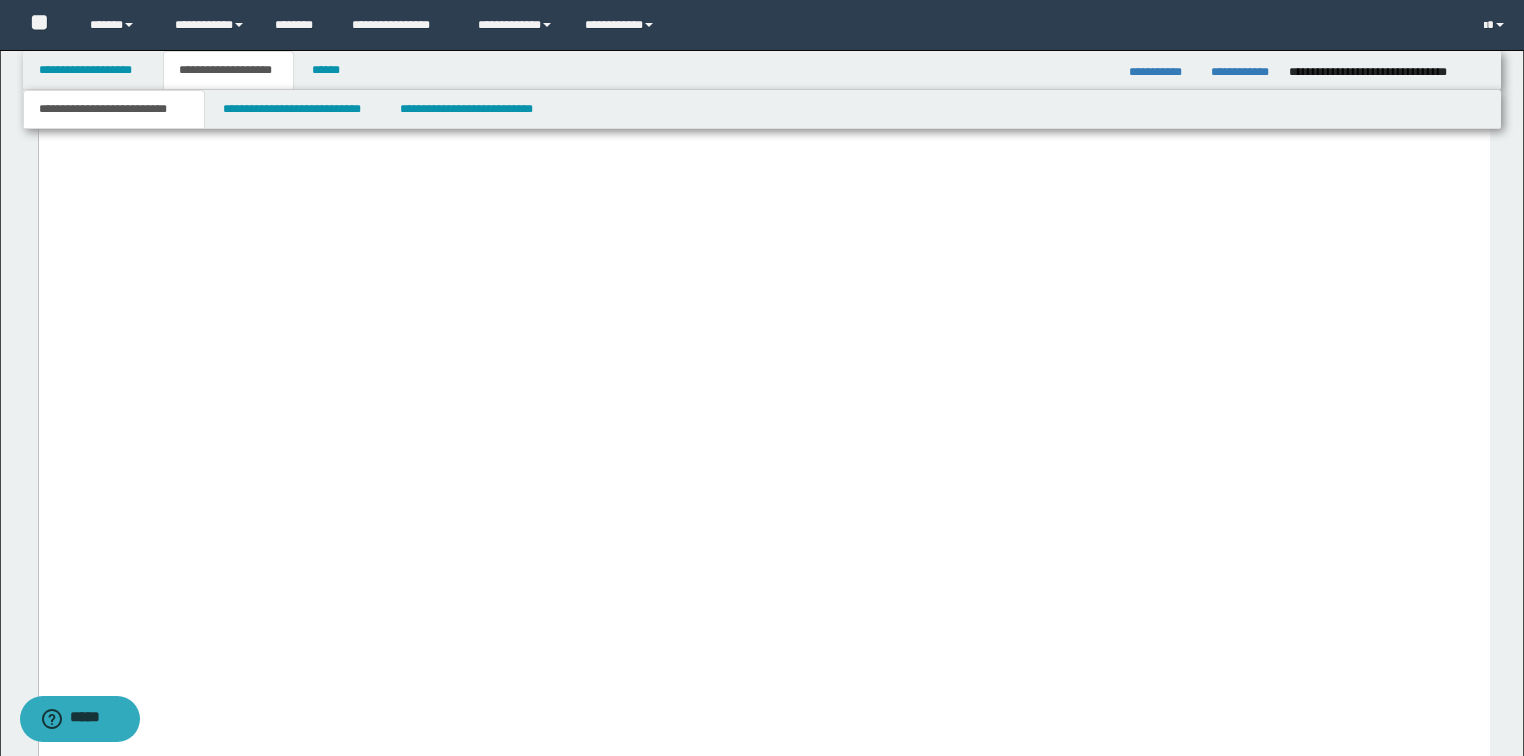 drag, startPoint x: 51, startPoint y: 293, endPoint x: 369, endPoint y: 346, distance: 322.3864 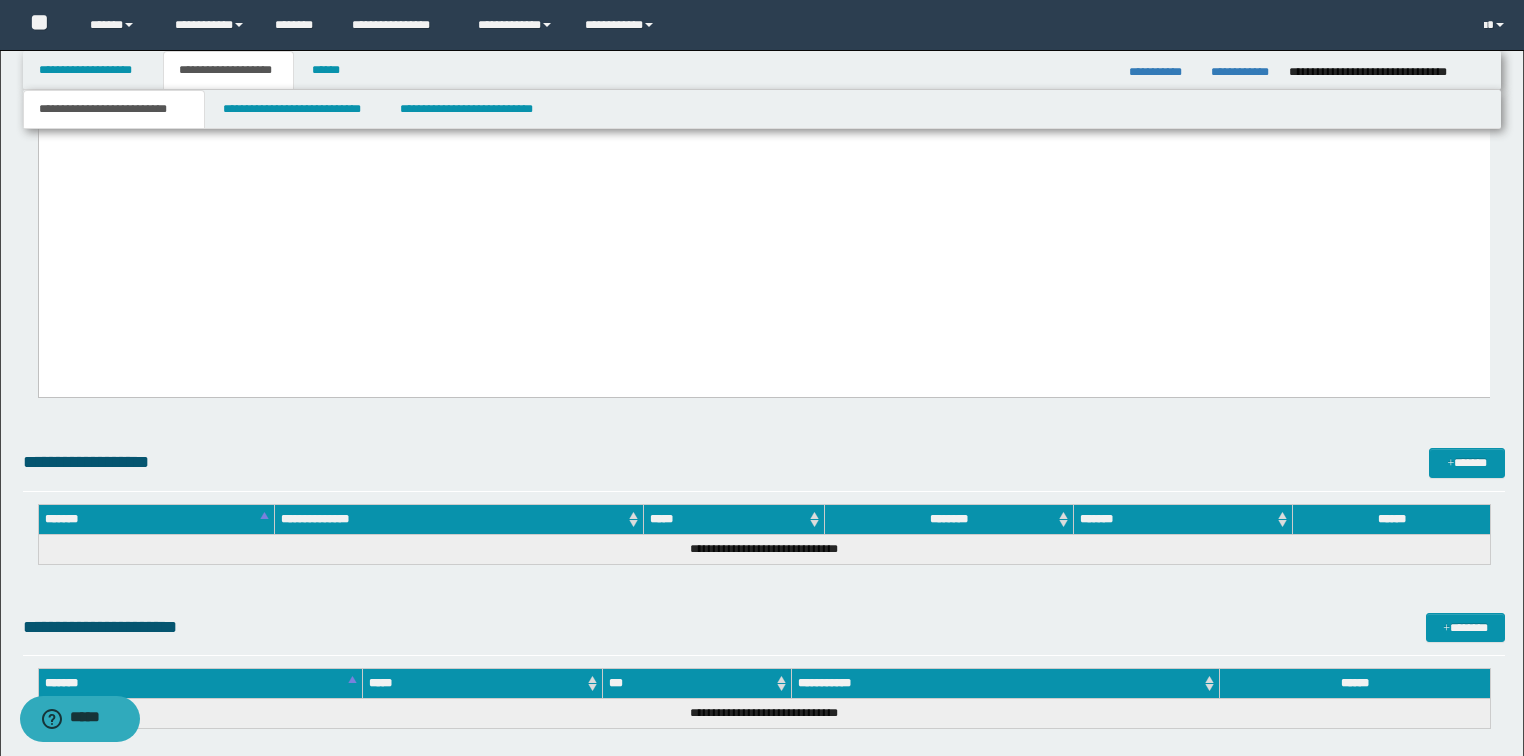 scroll, scrollTop: 17416, scrollLeft: 0, axis: vertical 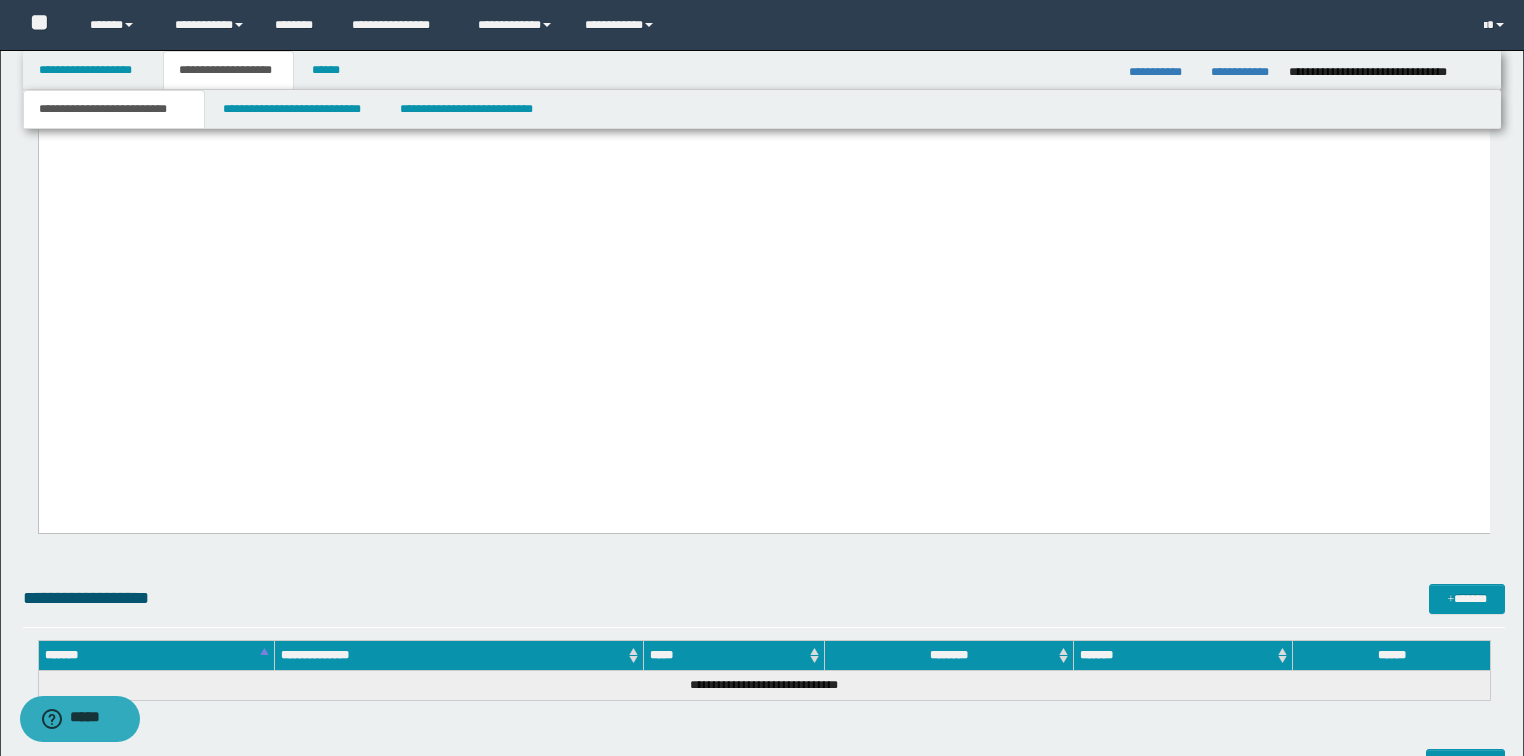 drag, startPoint x: 46, startPoint y: -3284, endPoint x: 1270, endPoint y: 462, distance: 3940.9 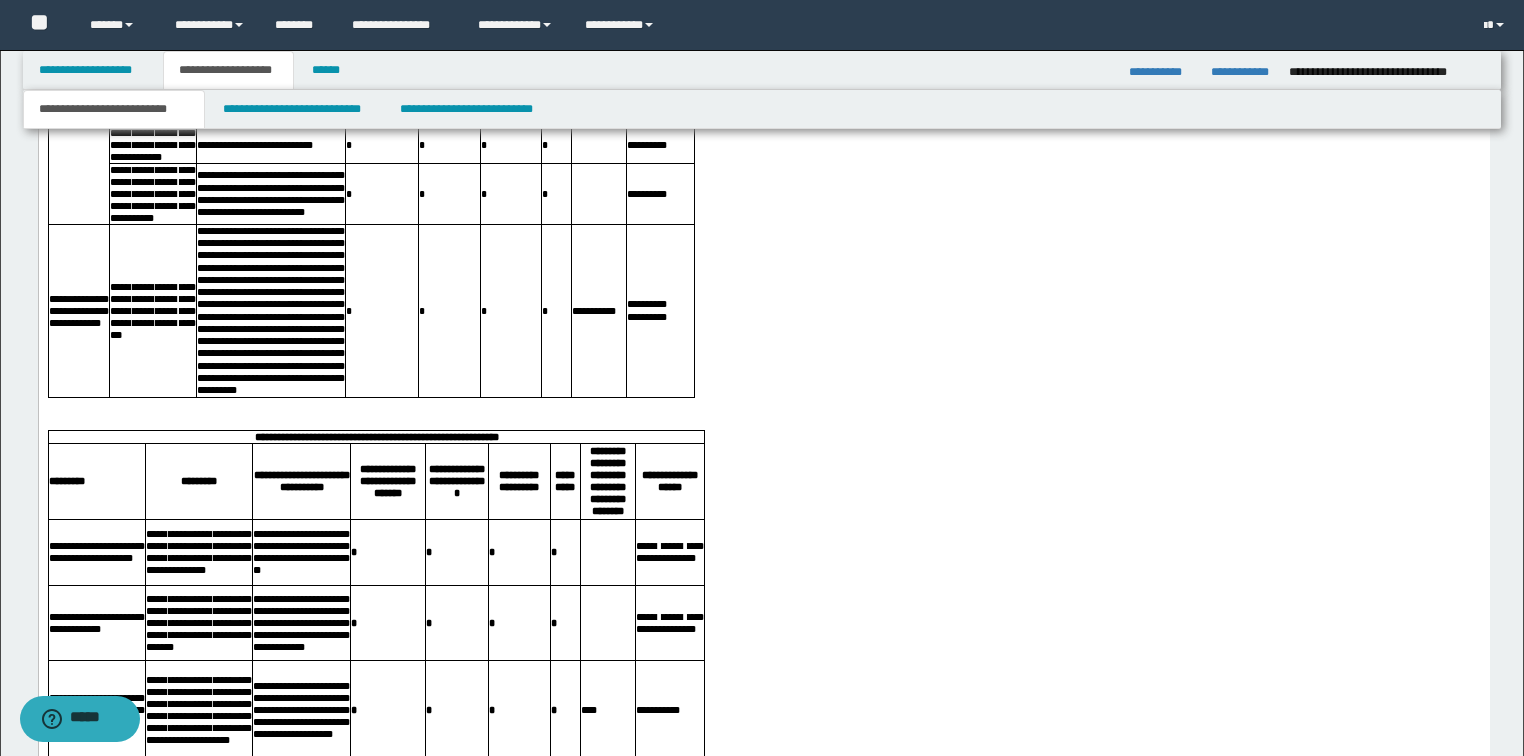 scroll, scrollTop: 17416, scrollLeft: 0, axis: vertical 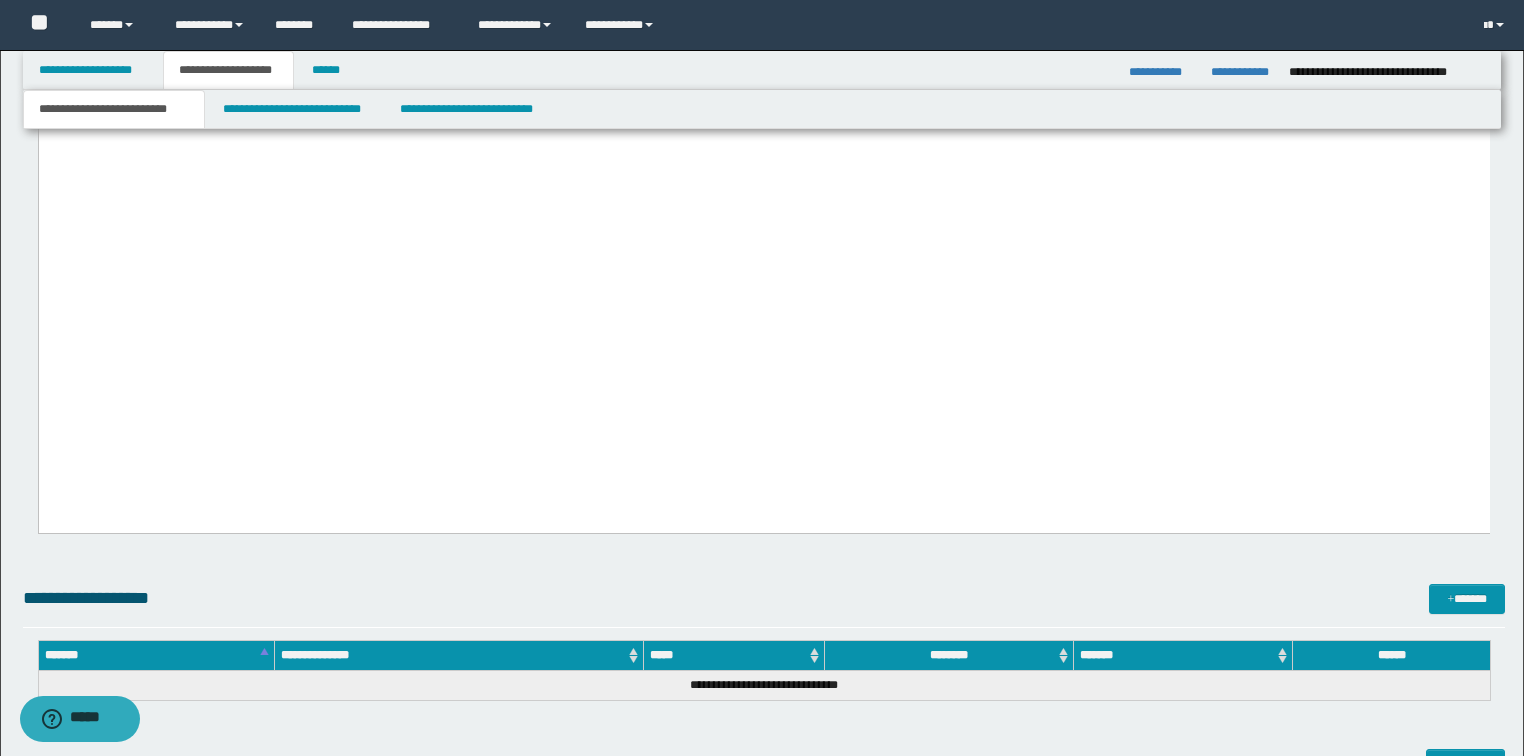 drag, startPoint x: 1528, startPoint y: 718, endPoint x: 1349, endPoint y: 16539, distance: 15822.013 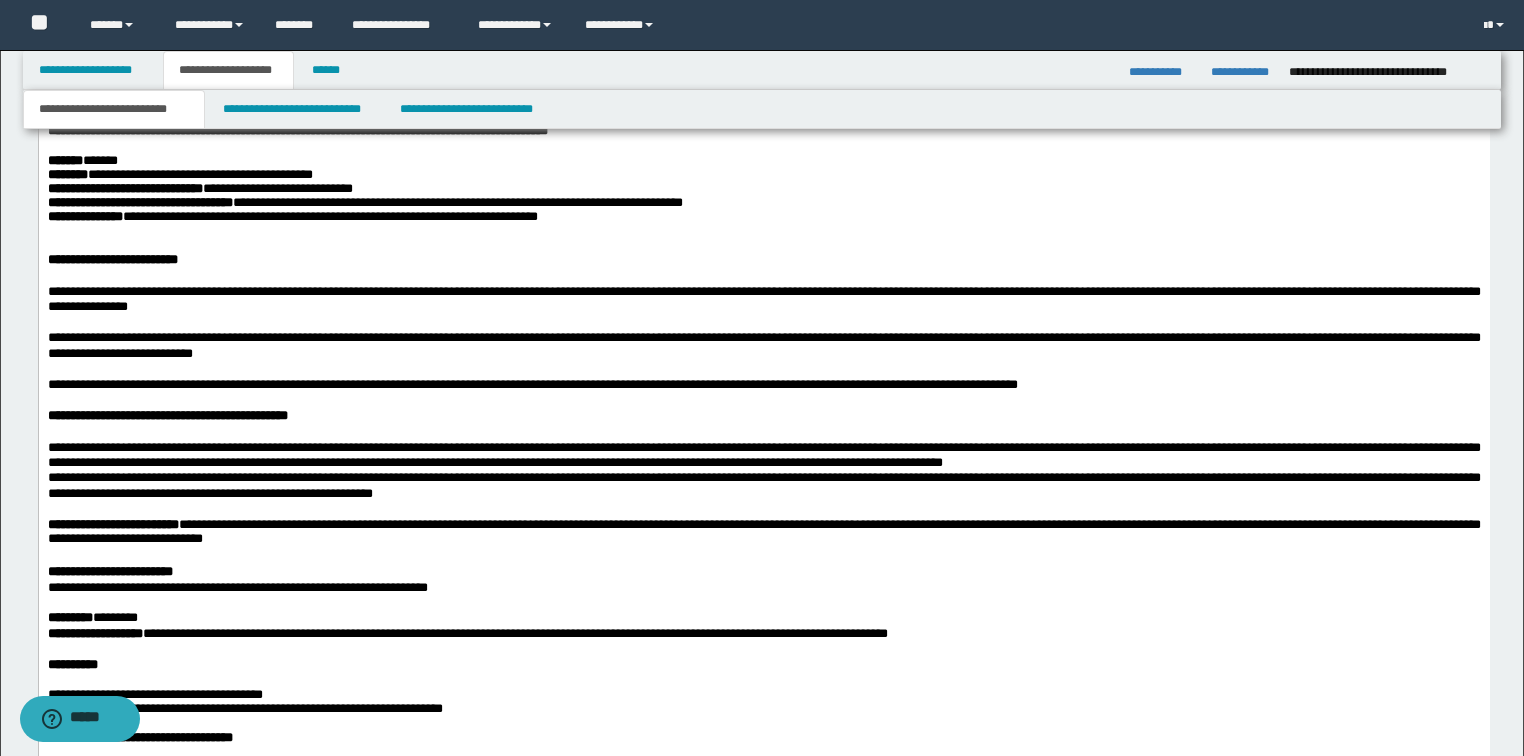 scroll, scrollTop: 600, scrollLeft: 0, axis: vertical 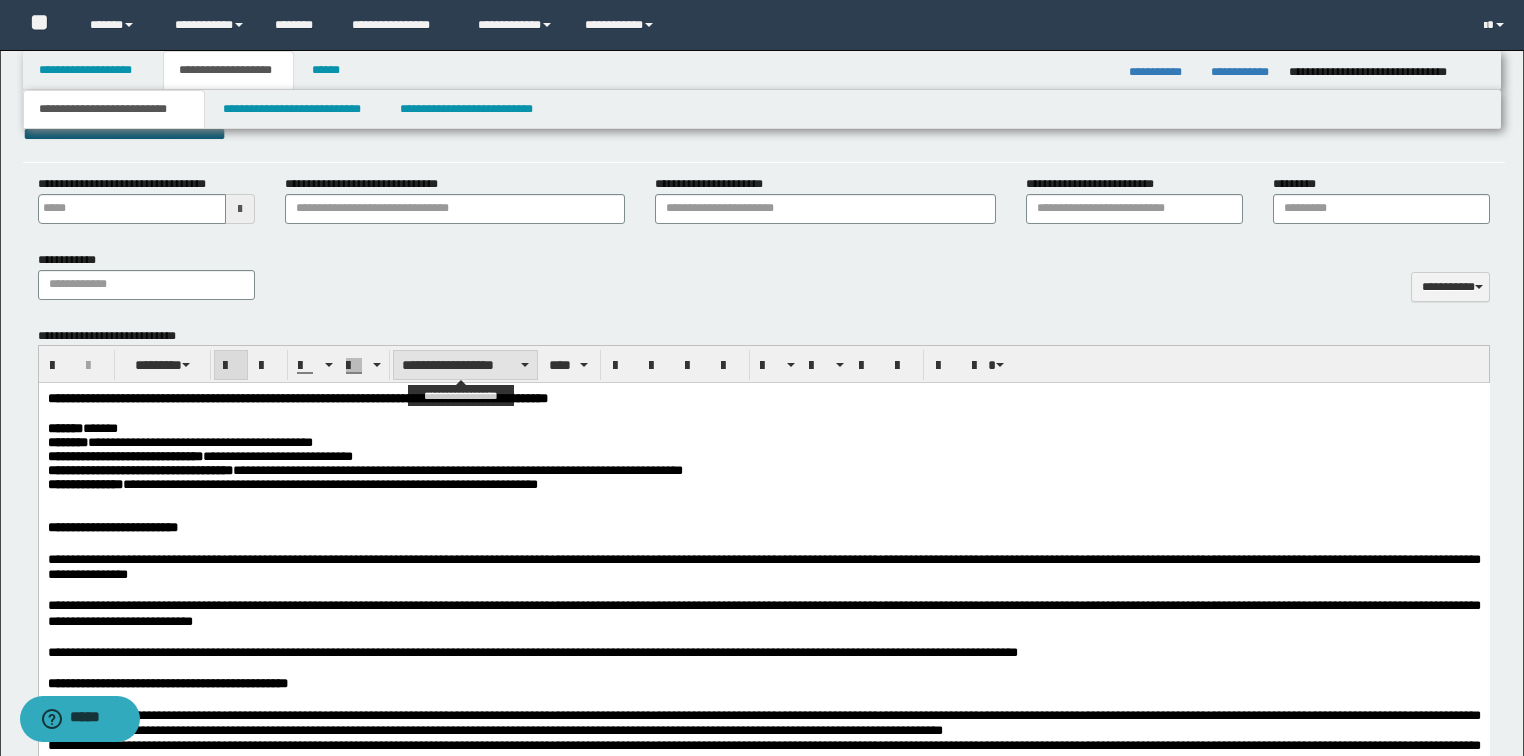 click on "**********" at bounding box center (465, 365) 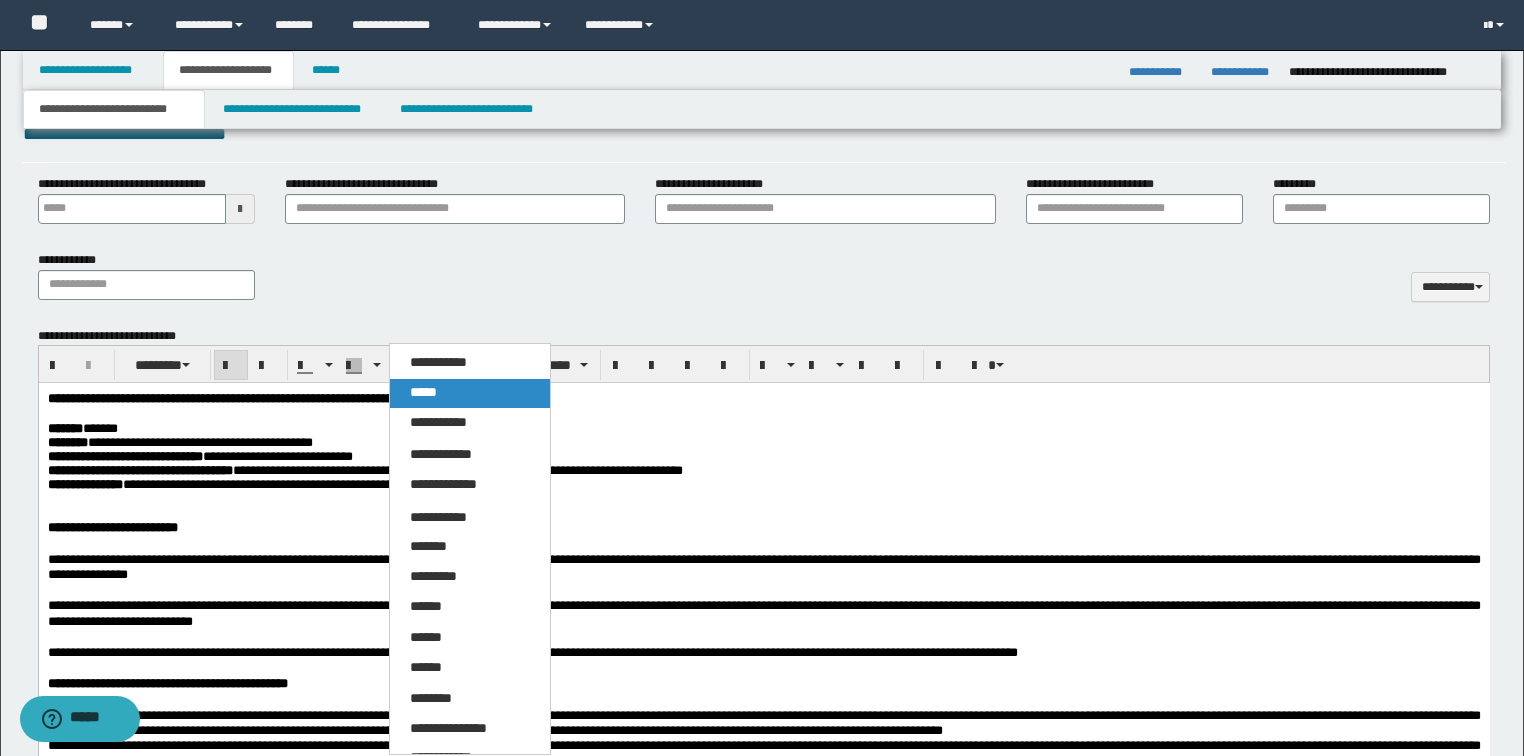 click on "*****" at bounding box center (470, 393) 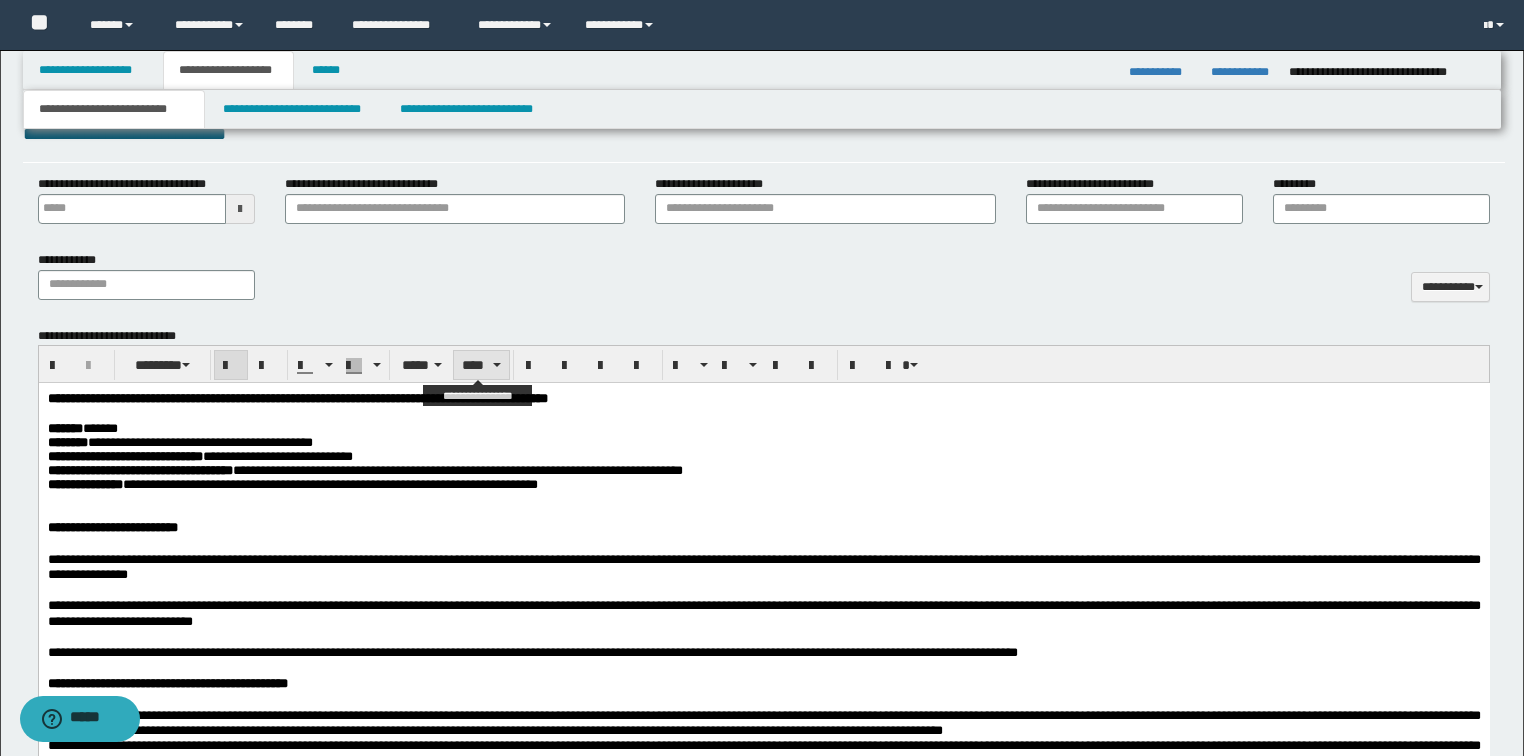 click at bounding box center (497, 365) 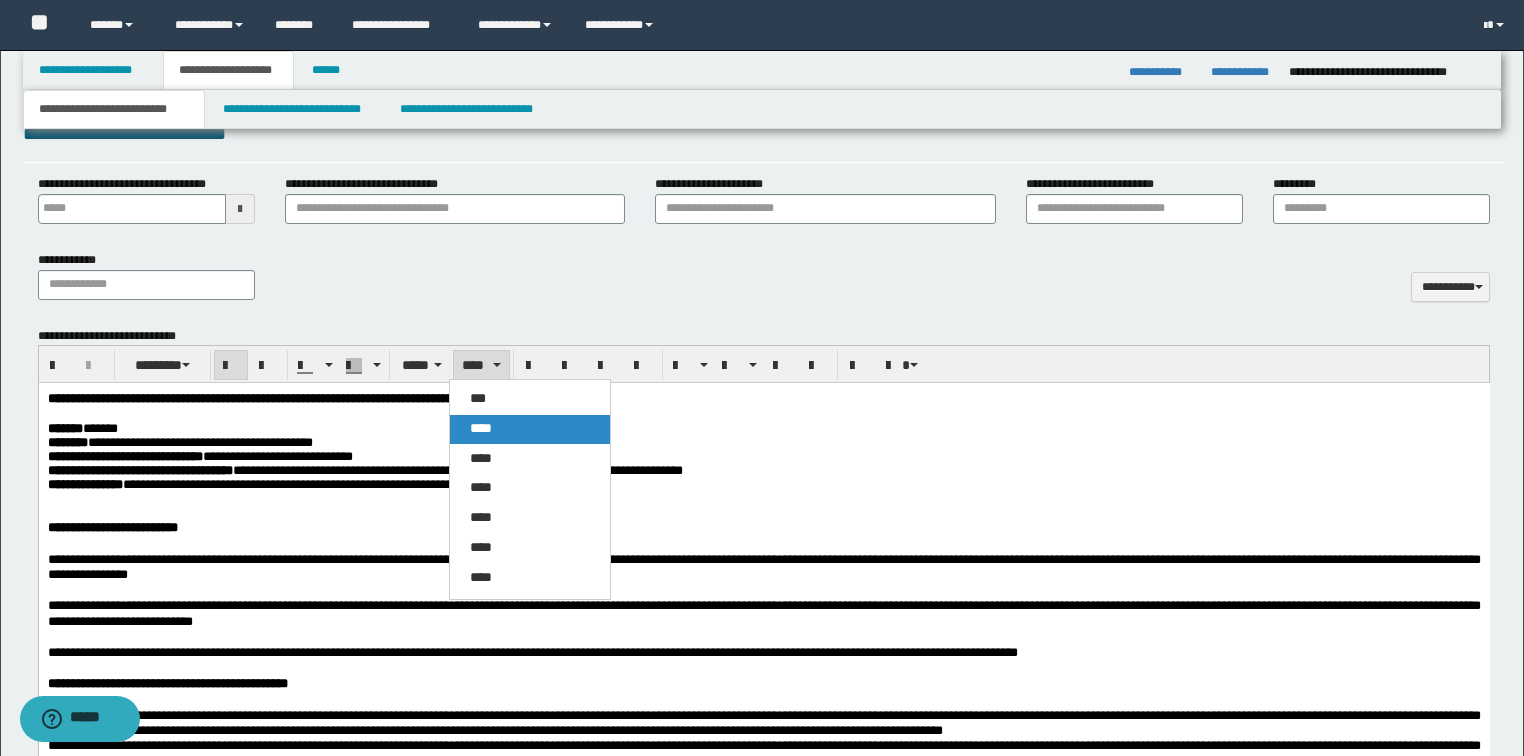 click on "****" at bounding box center [530, 429] 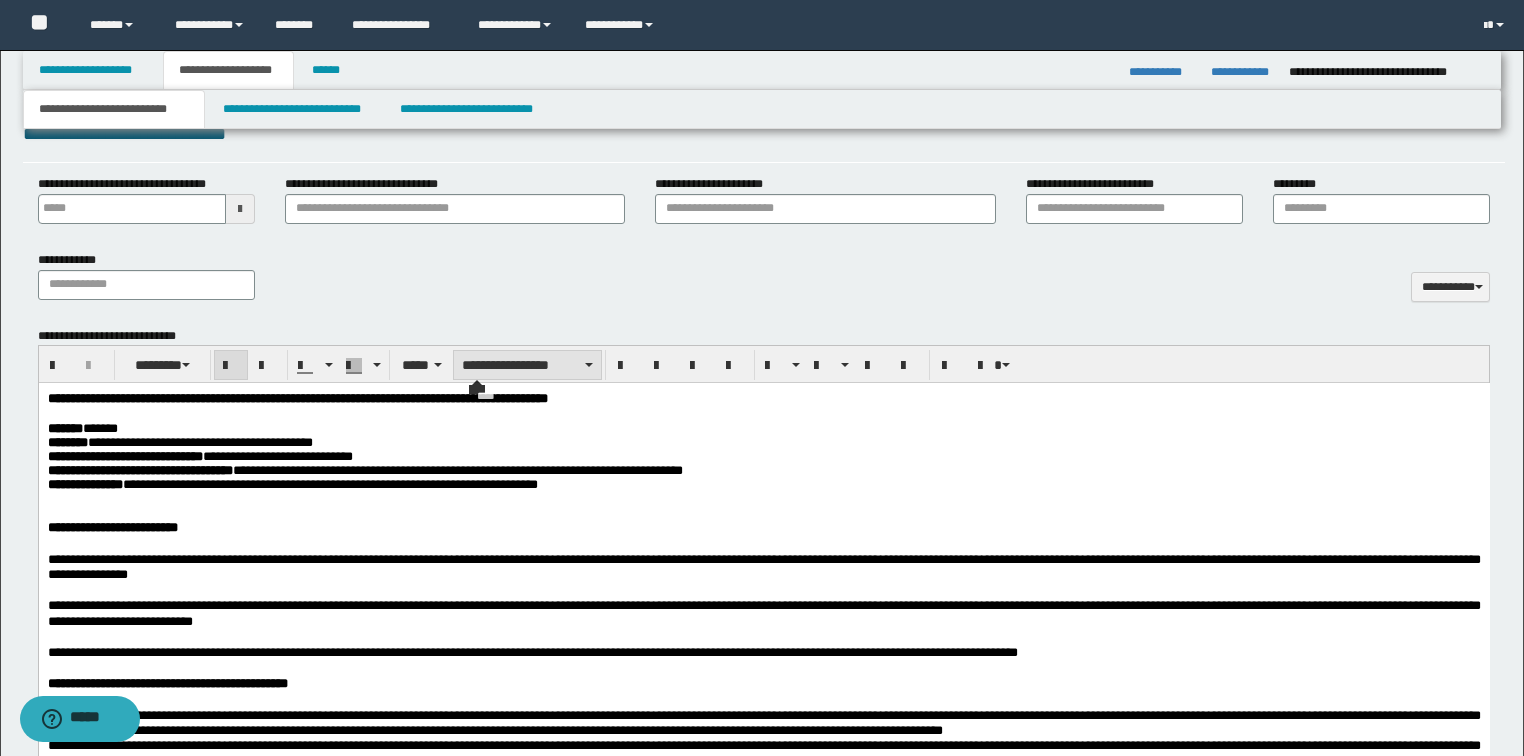 click on "**********" at bounding box center [527, 365] 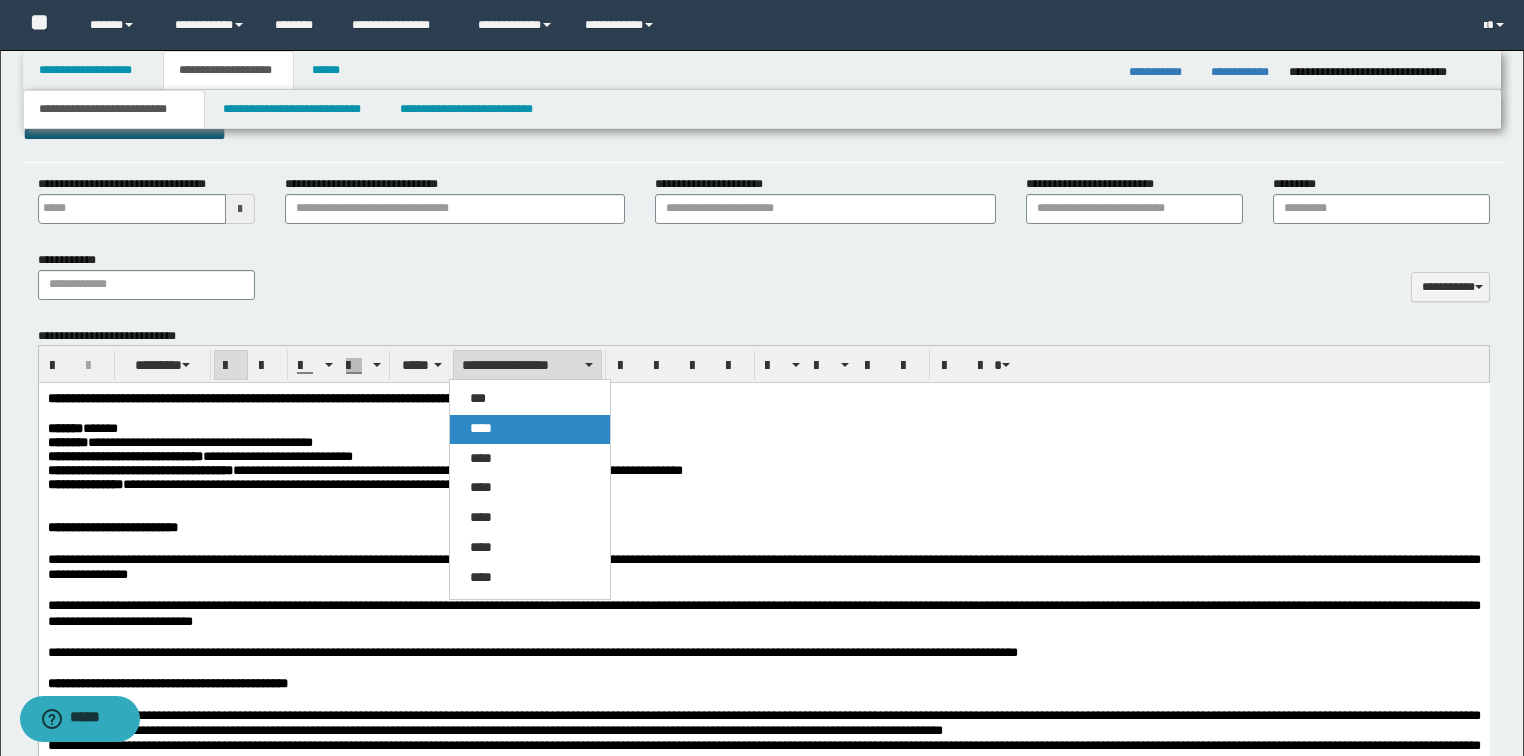 click on "****" at bounding box center (530, 429) 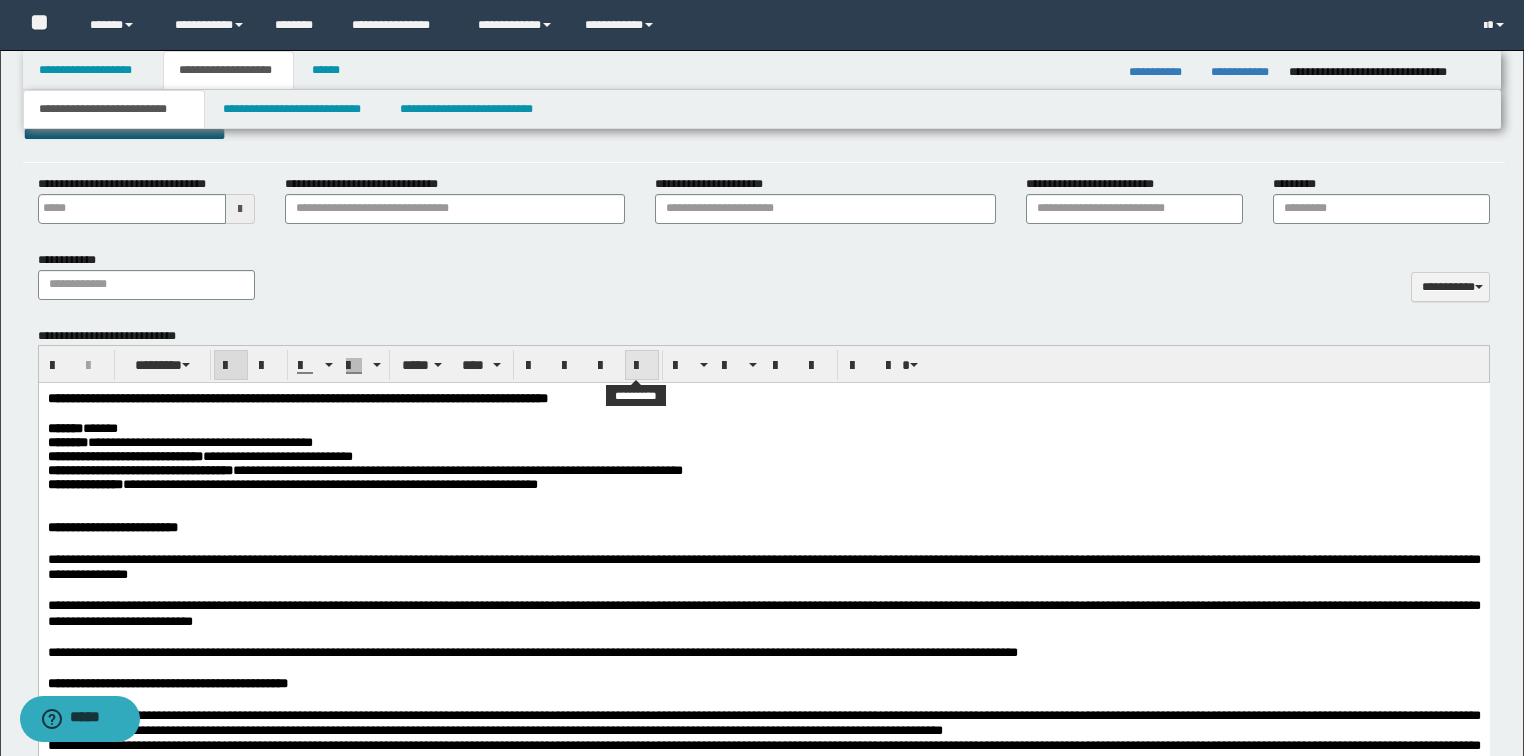 click at bounding box center (642, 366) 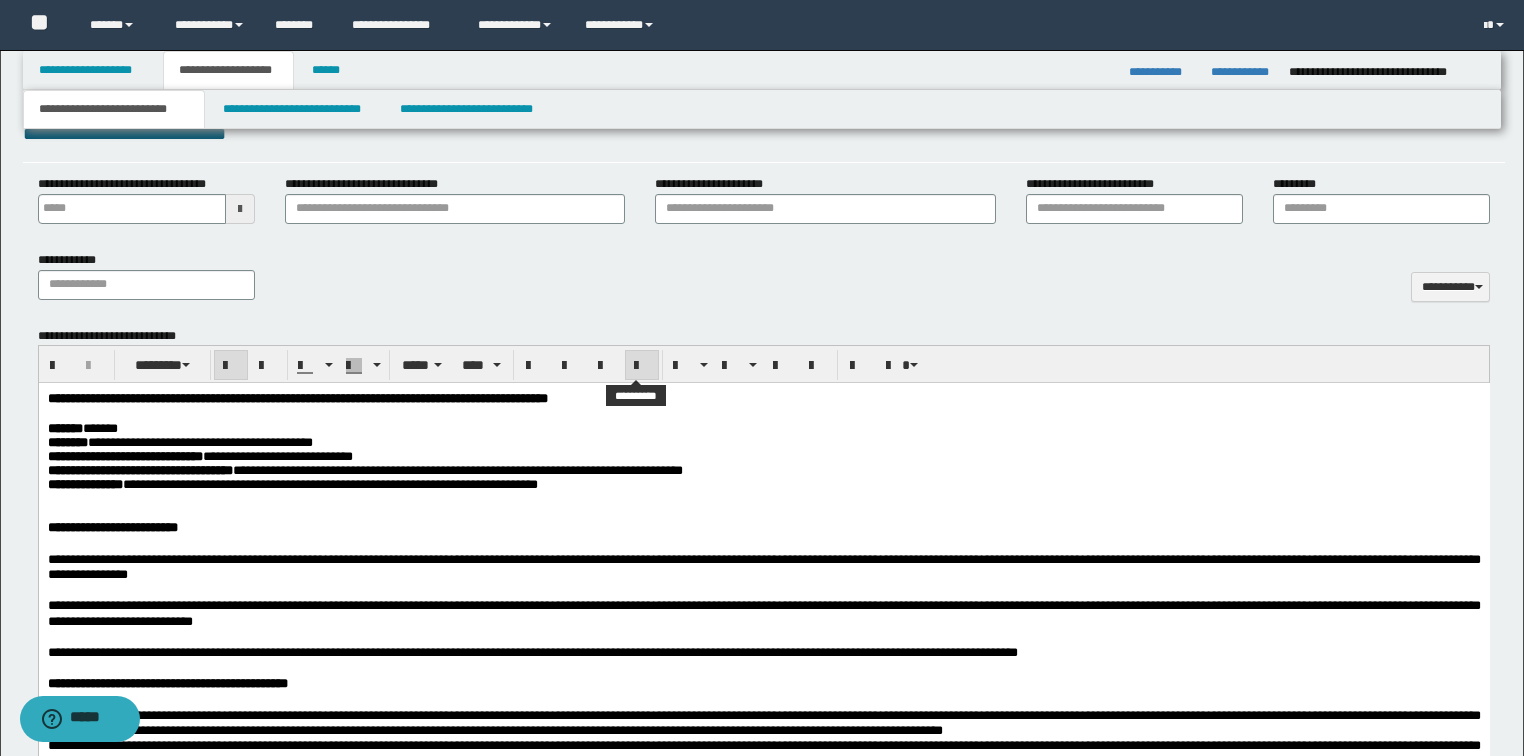 drag, startPoint x: 626, startPoint y: 368, endPoint x: 585, endPoint y: 15, distance: 355.37305 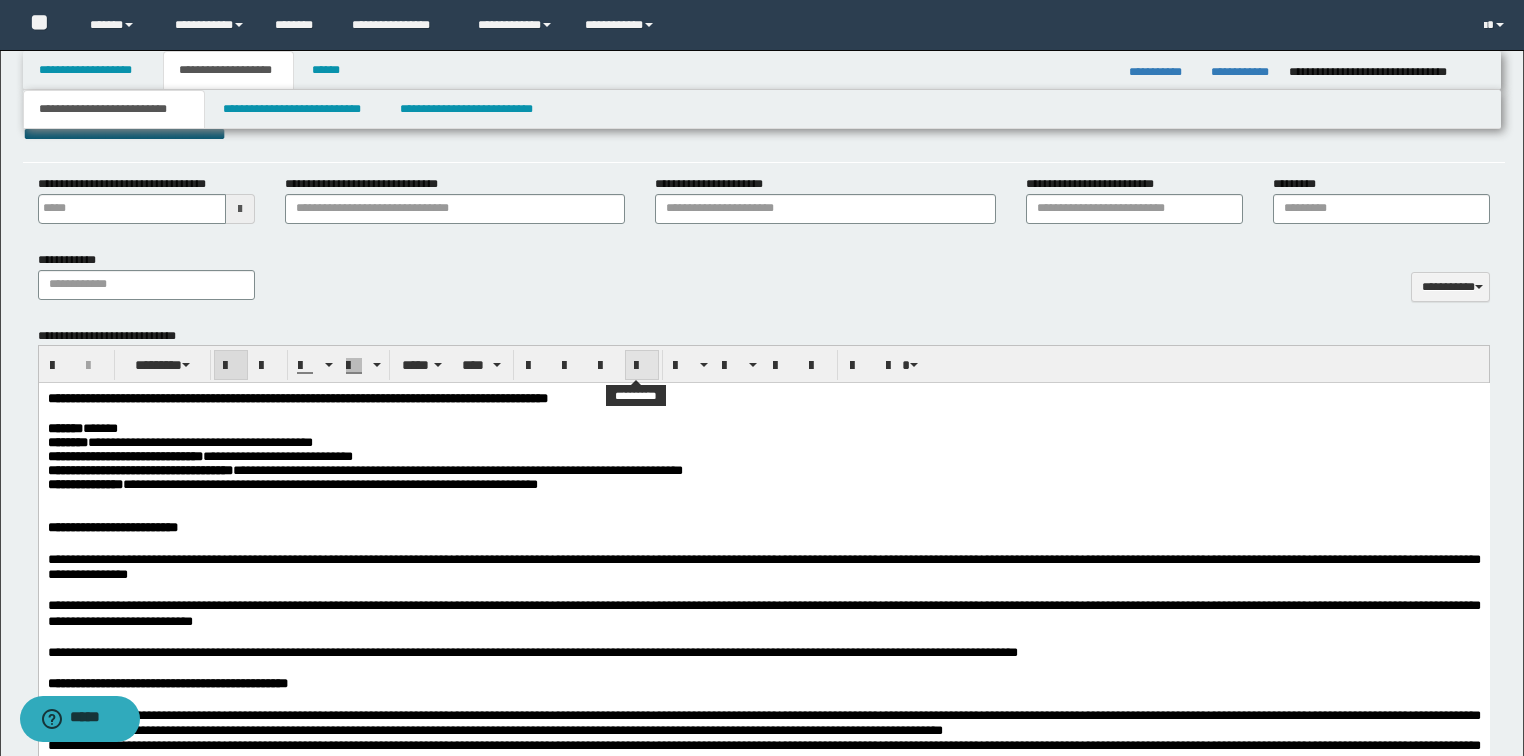 click at bounding box center [642, 366] 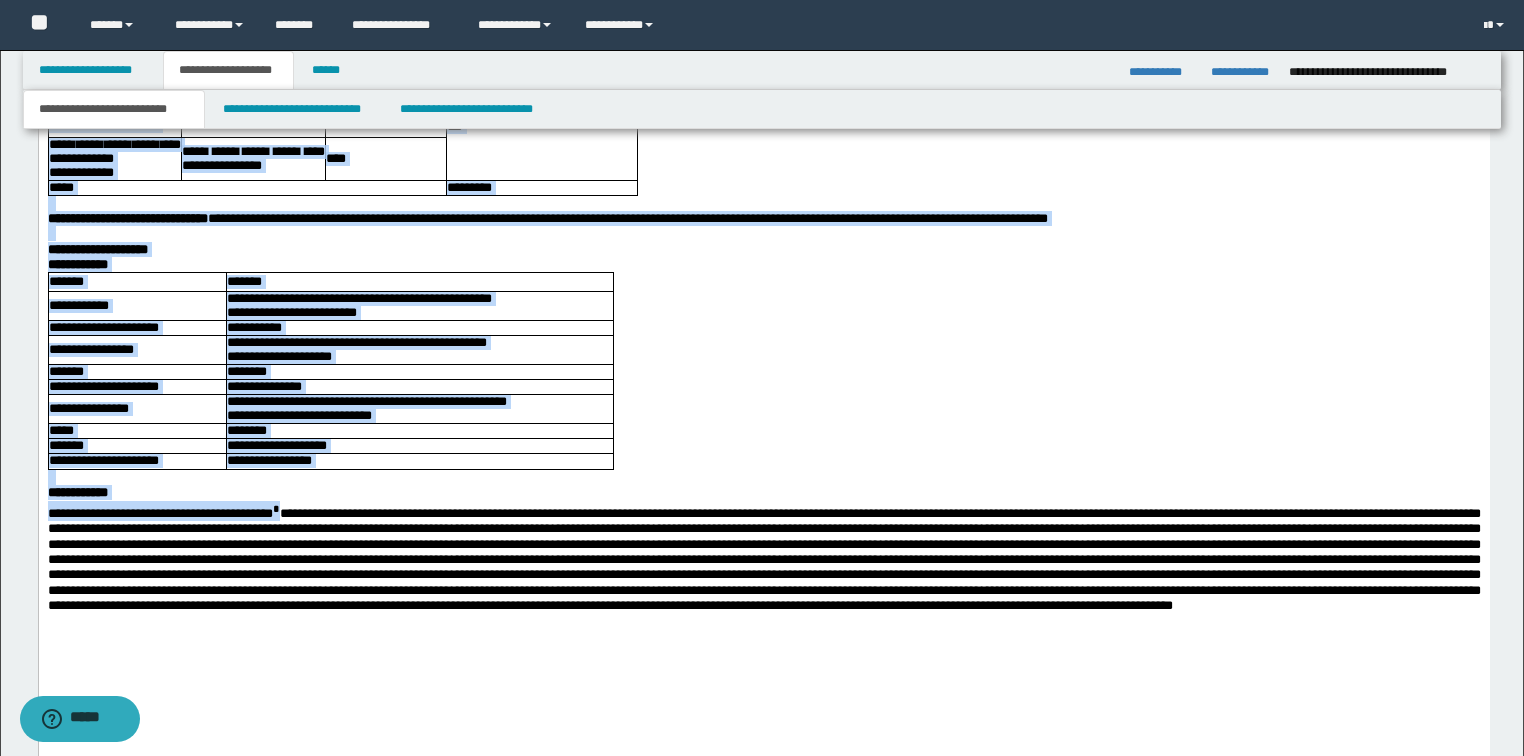 scroll, scrollTop: 14120, scrollLeft: 0, axis: vertical 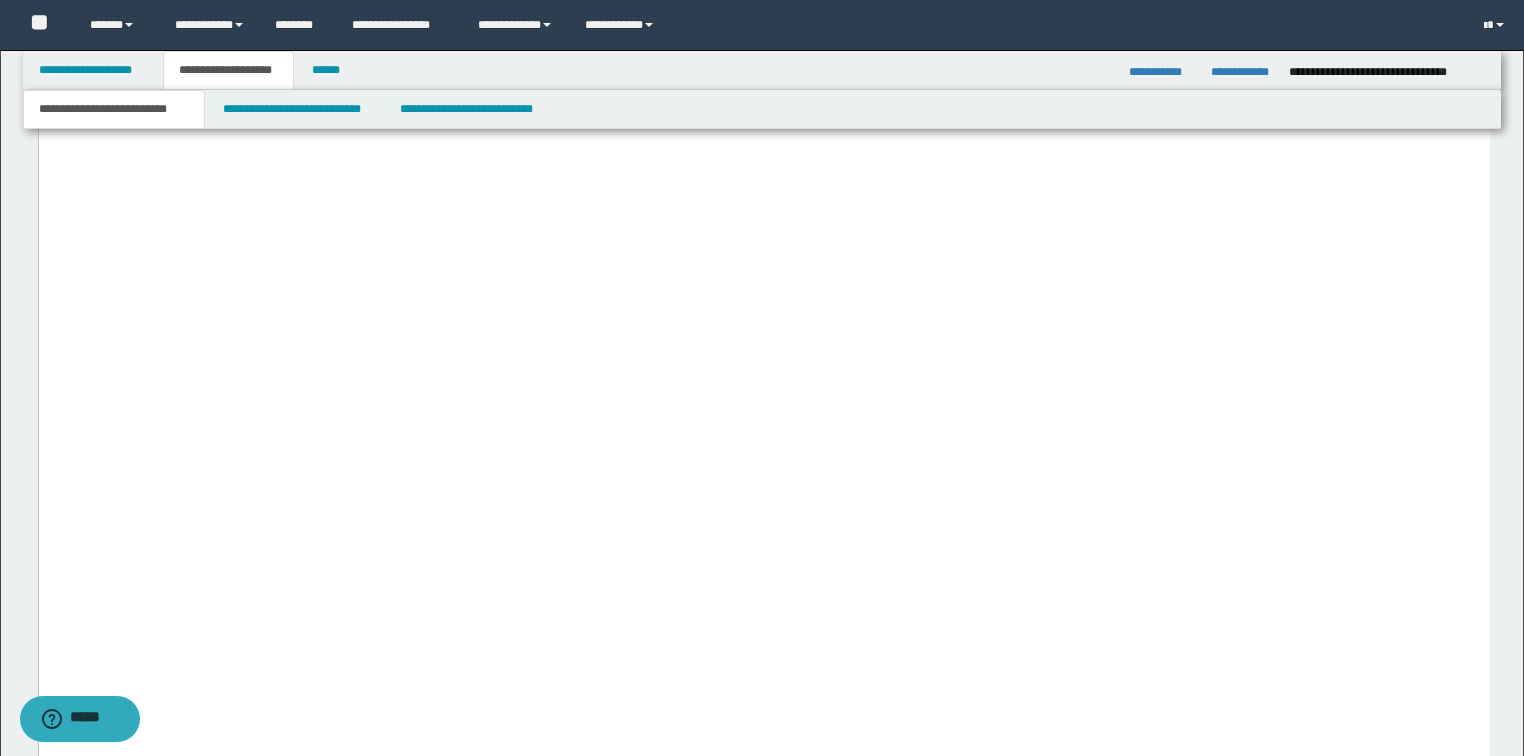 click on "**********" at bounding box center (404, -3250) 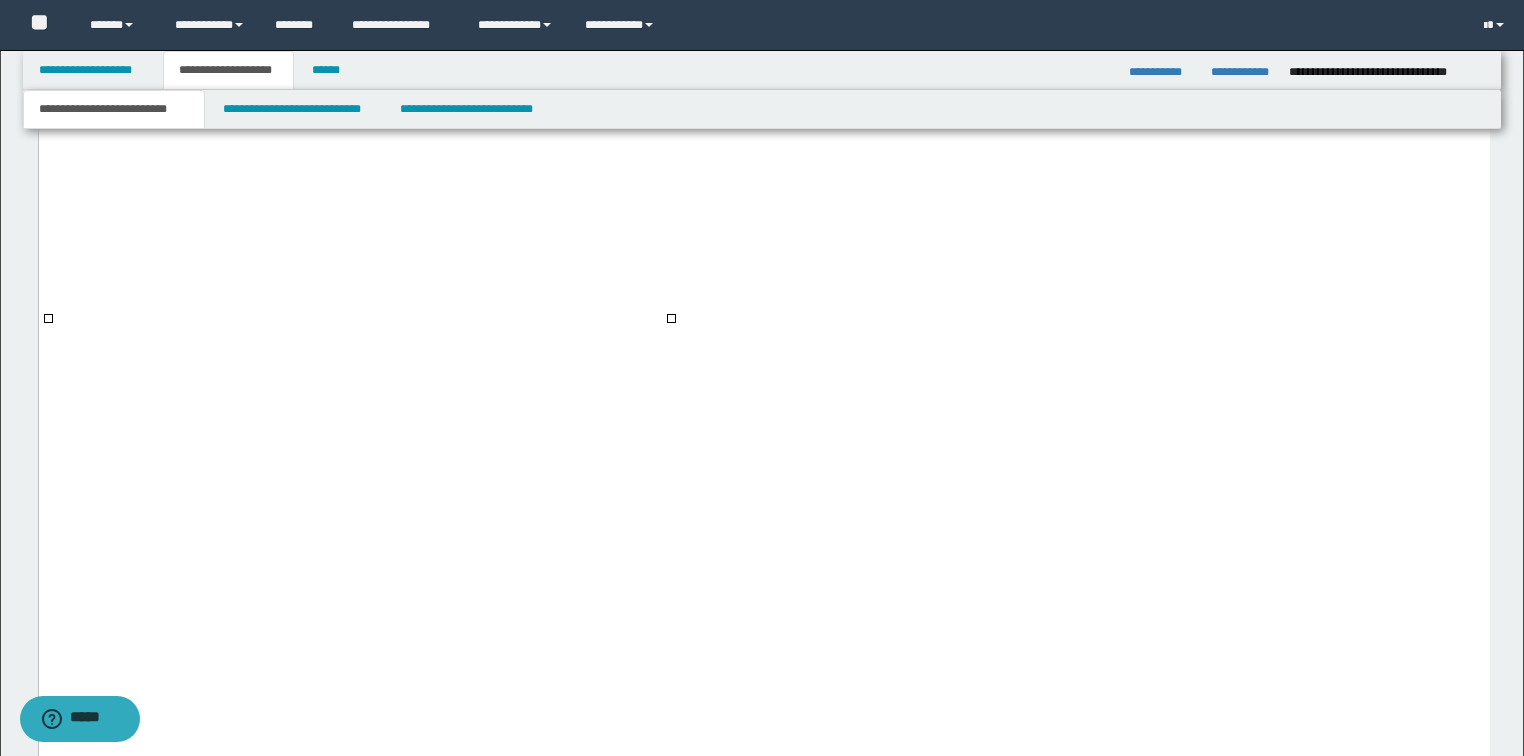 scroll, scrollTop: 14440, scrollLeft: 0, axis: vertical 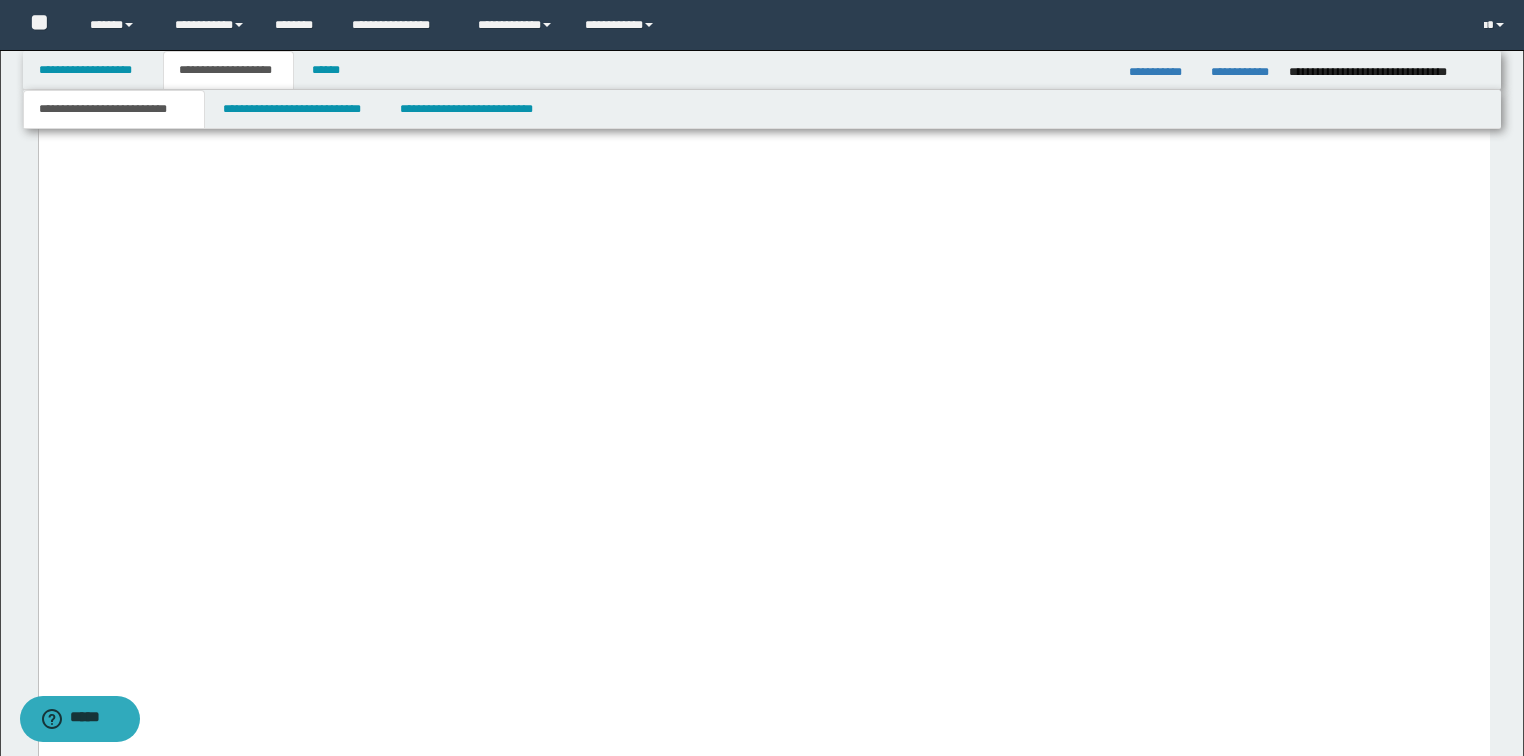 click at bounding box center (763, -3471) 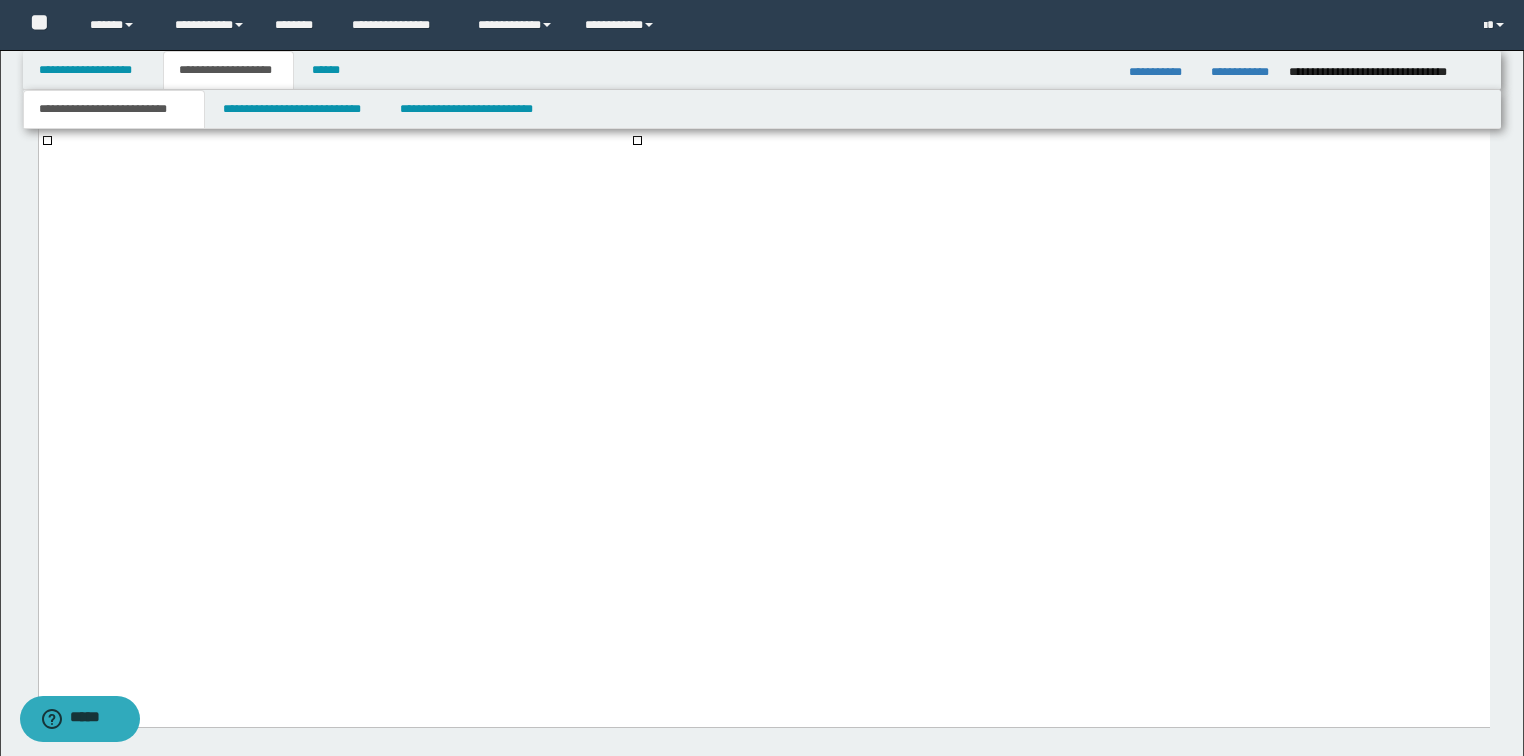 scroll, scrollTop: 17320, scrollLeft: 0, axis: vertical 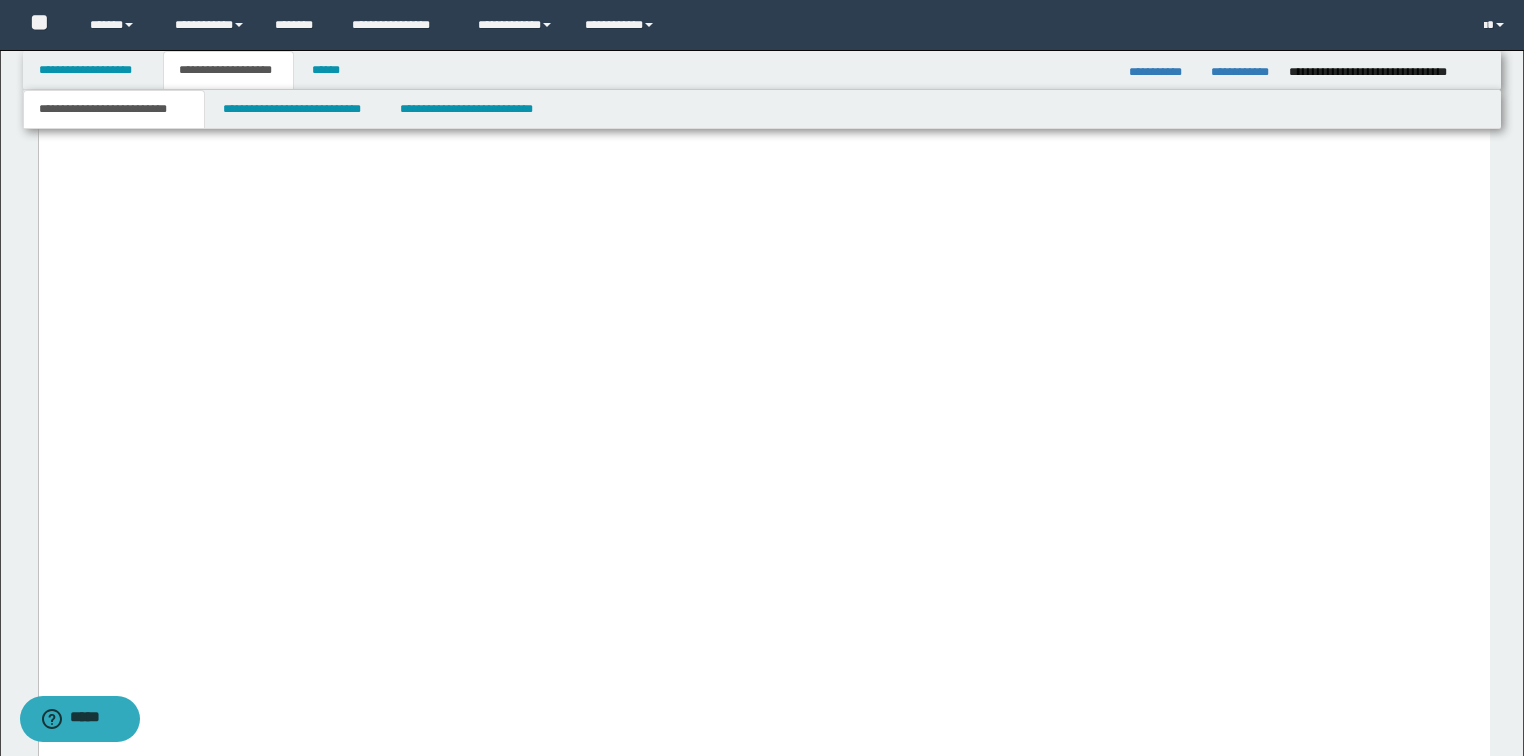 click on "**********" at bounding box center (763, -3825) 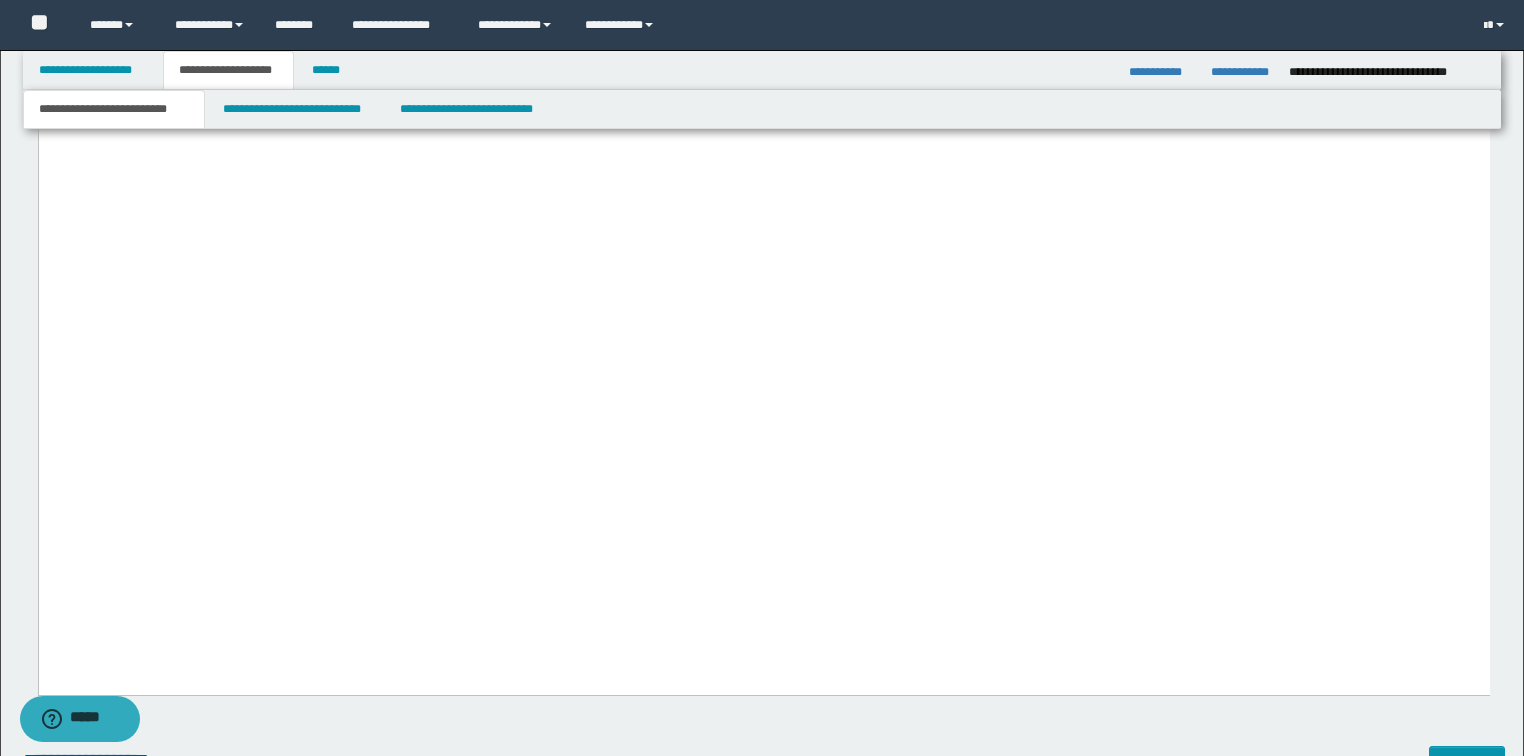 click on "**********" at bounding box center [763, -3644] 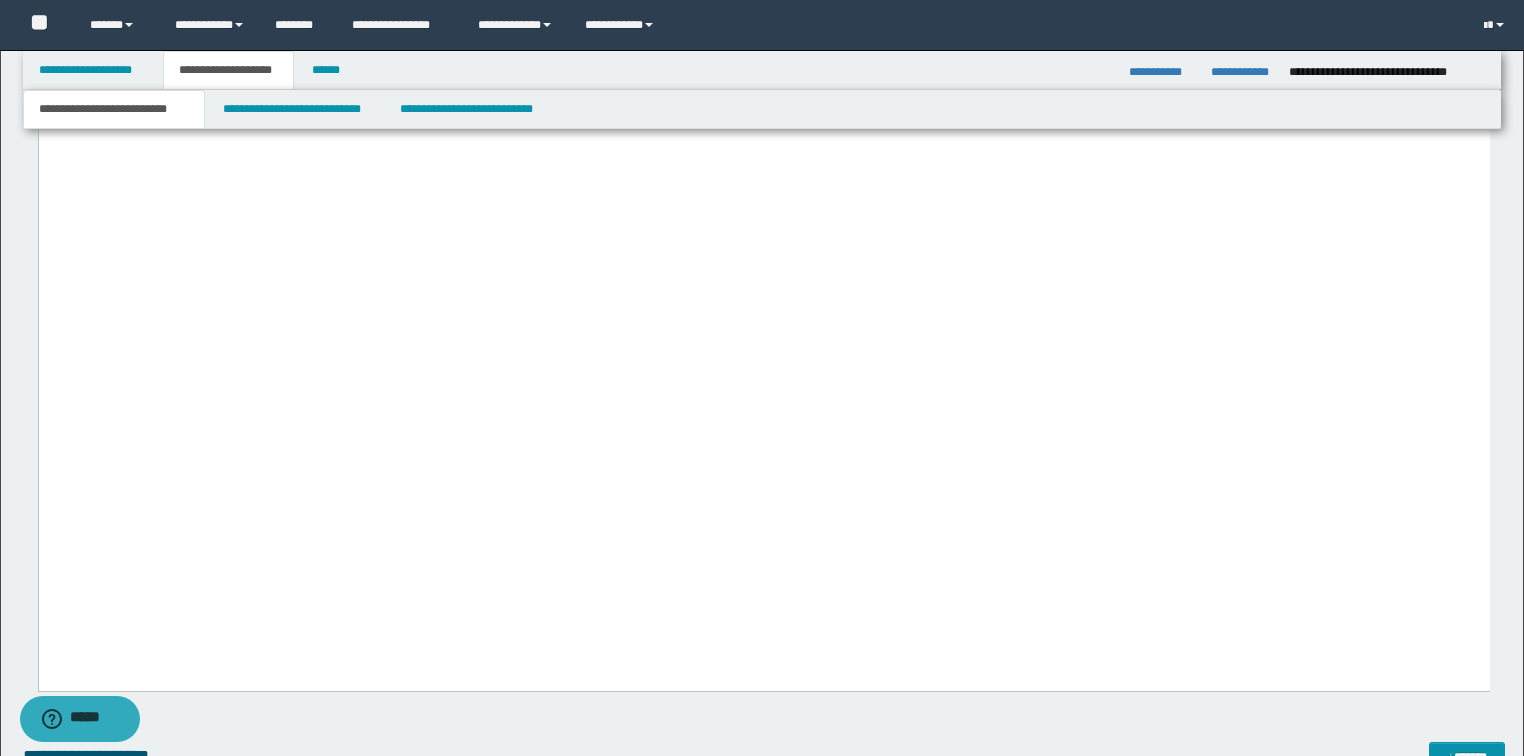 click at bounding box center (763, -3650) 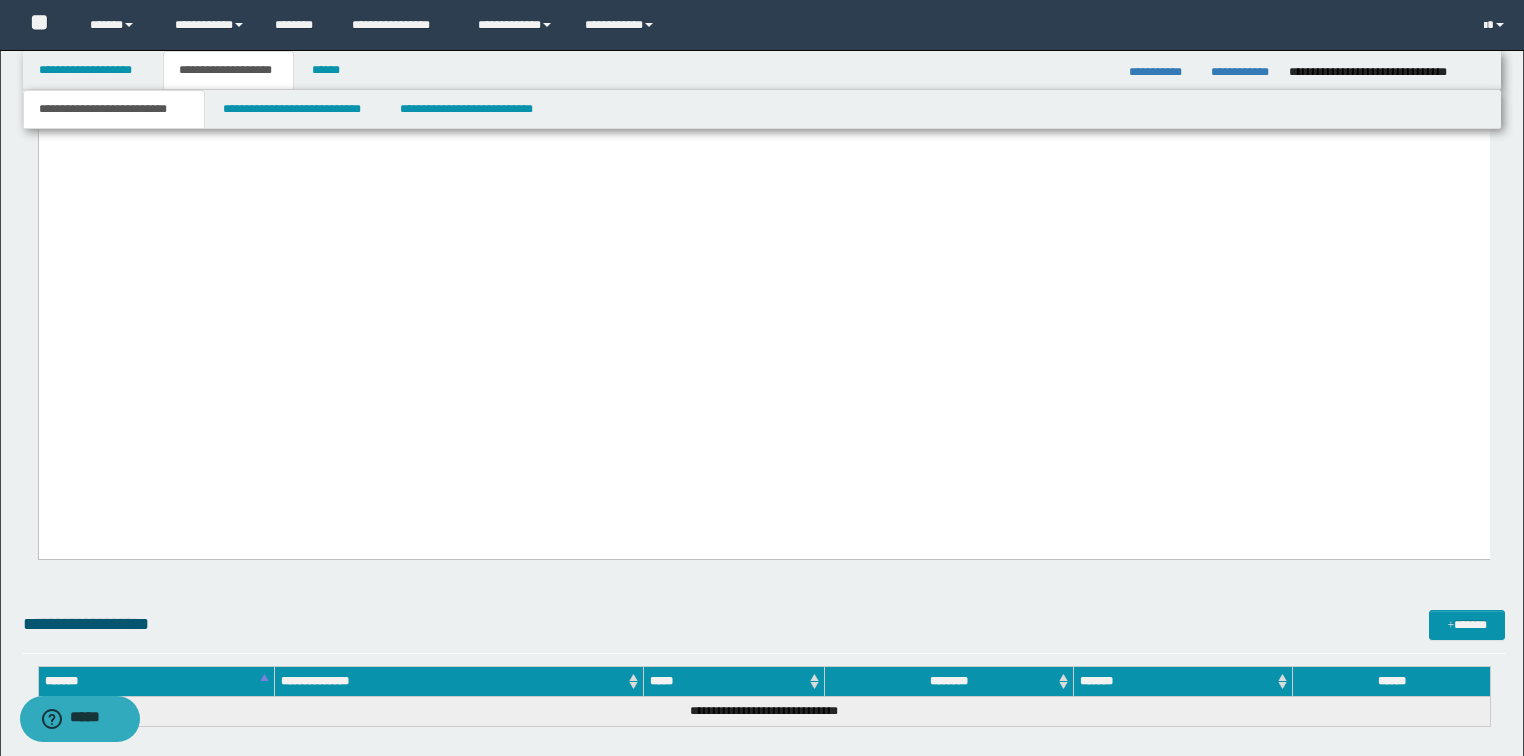 scroll, scrollTop: 17640, scrollLeft: 0, axis: vertical 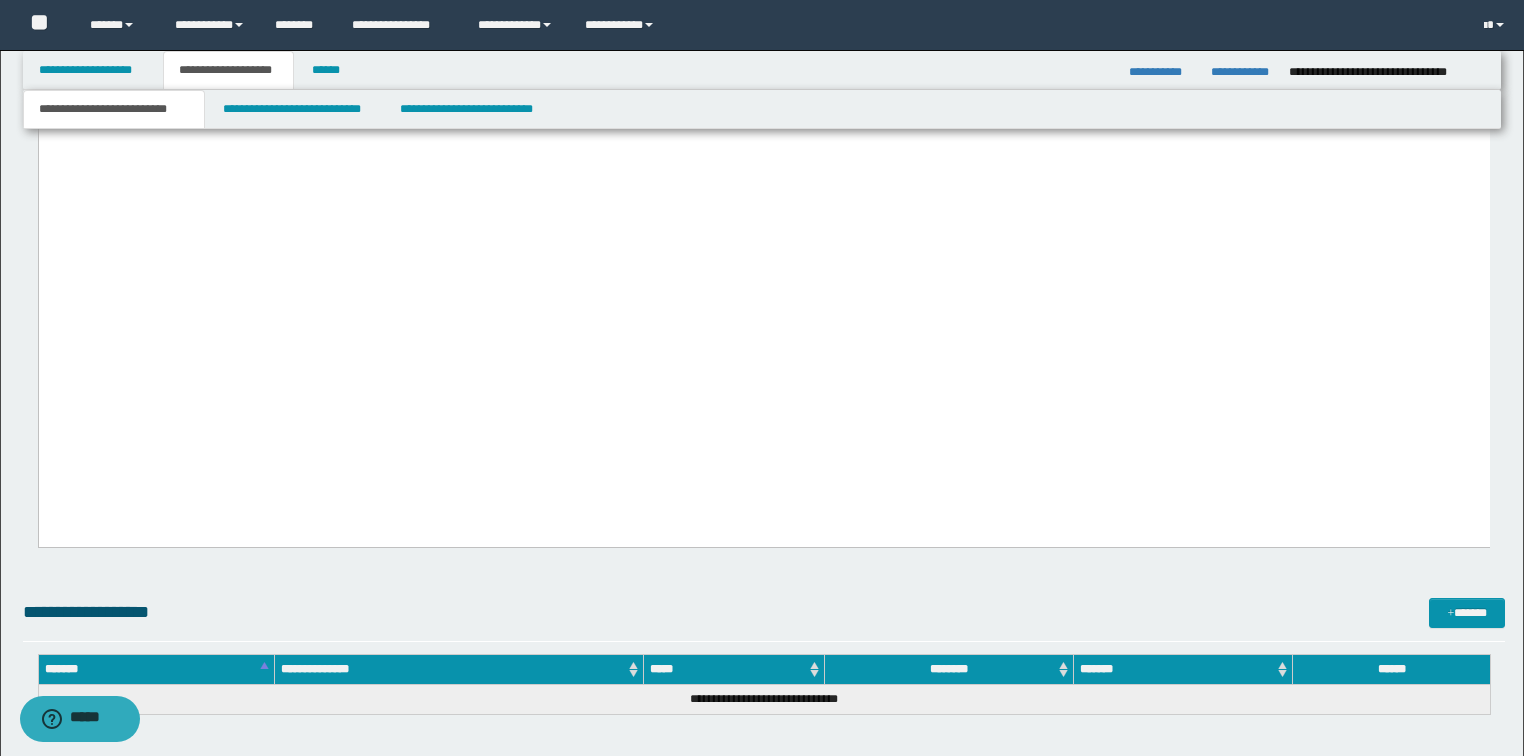 click on "**********" at bounding box center [763, -10089] 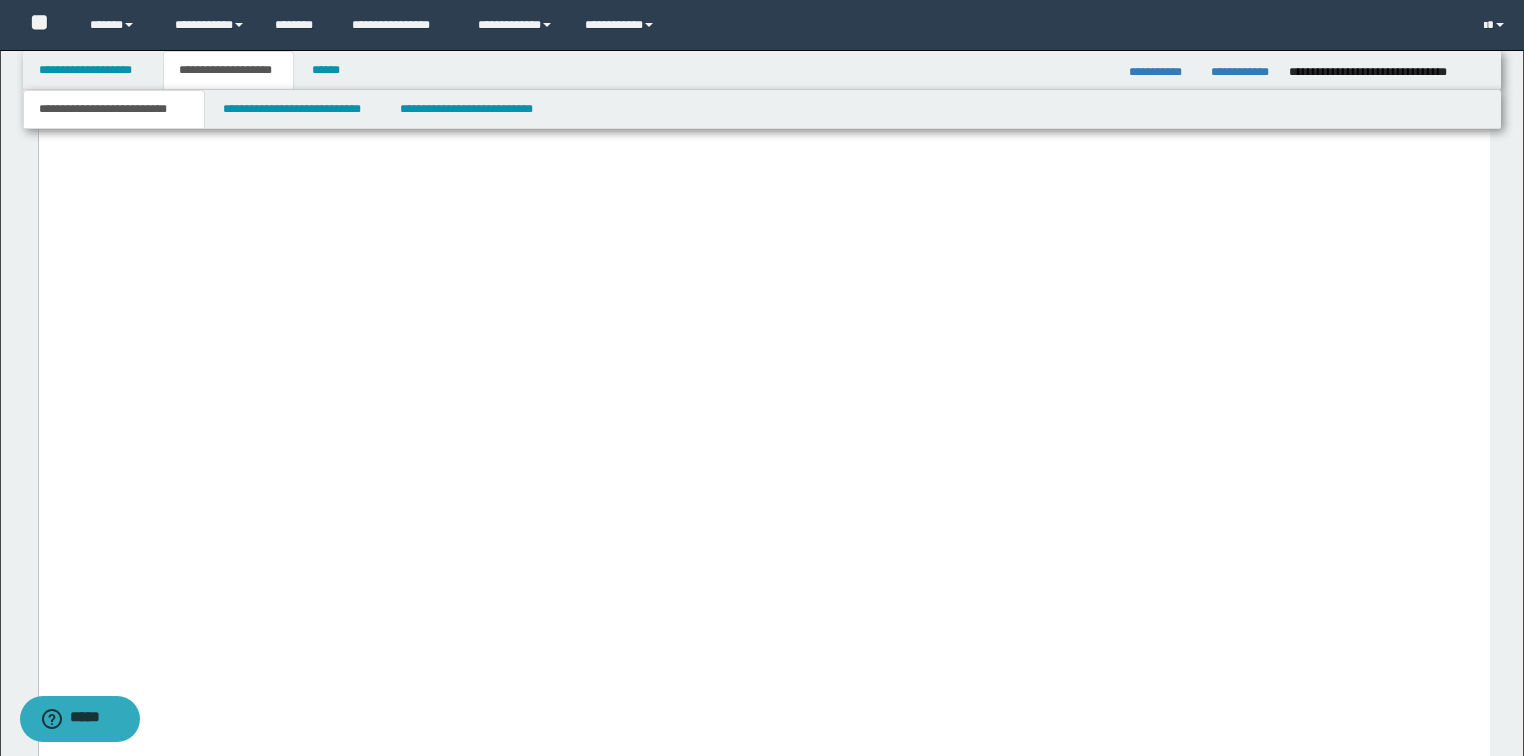 scroll, scrollTop: 17320, scrollLeft: 0, axis: vertical 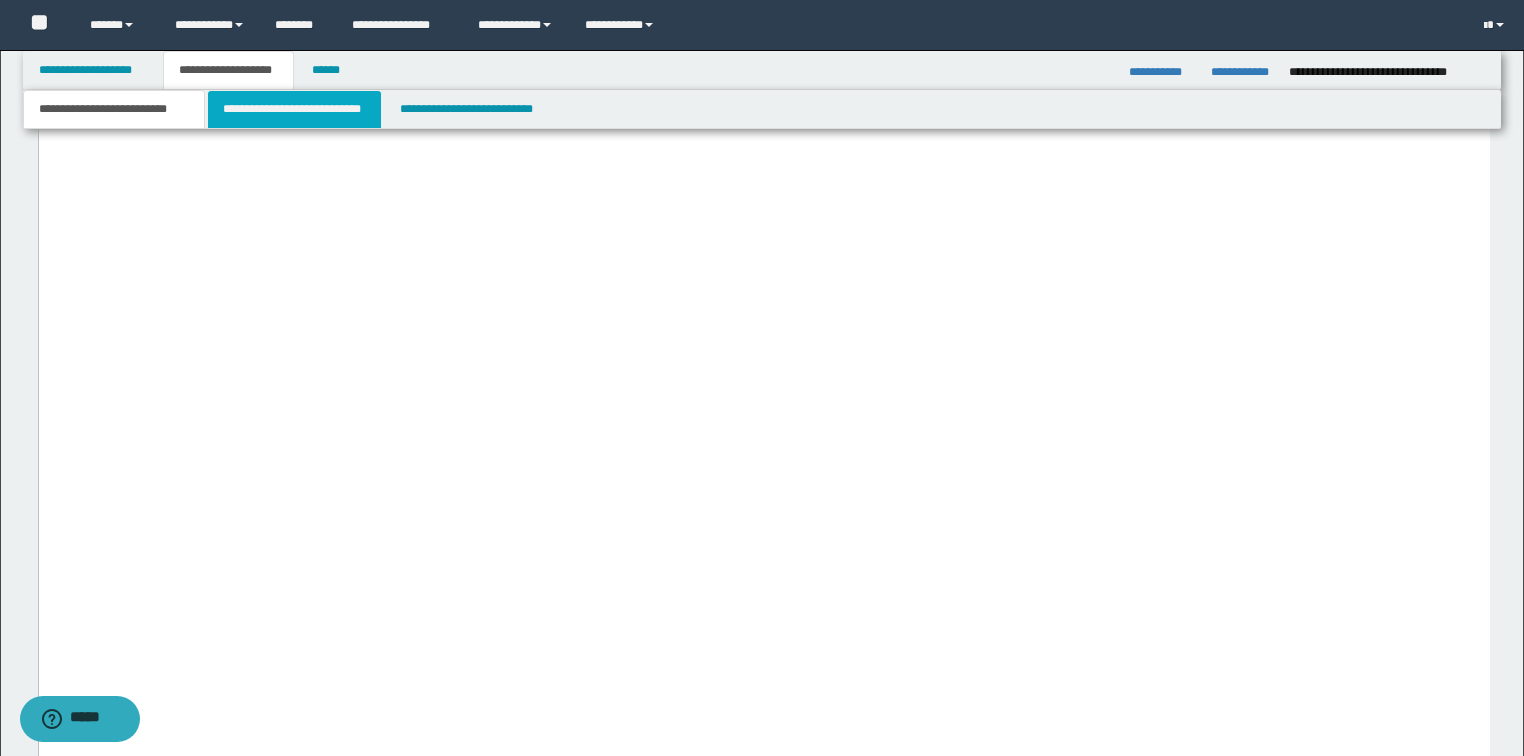 click on "**********" at bounding box center (294, 109) 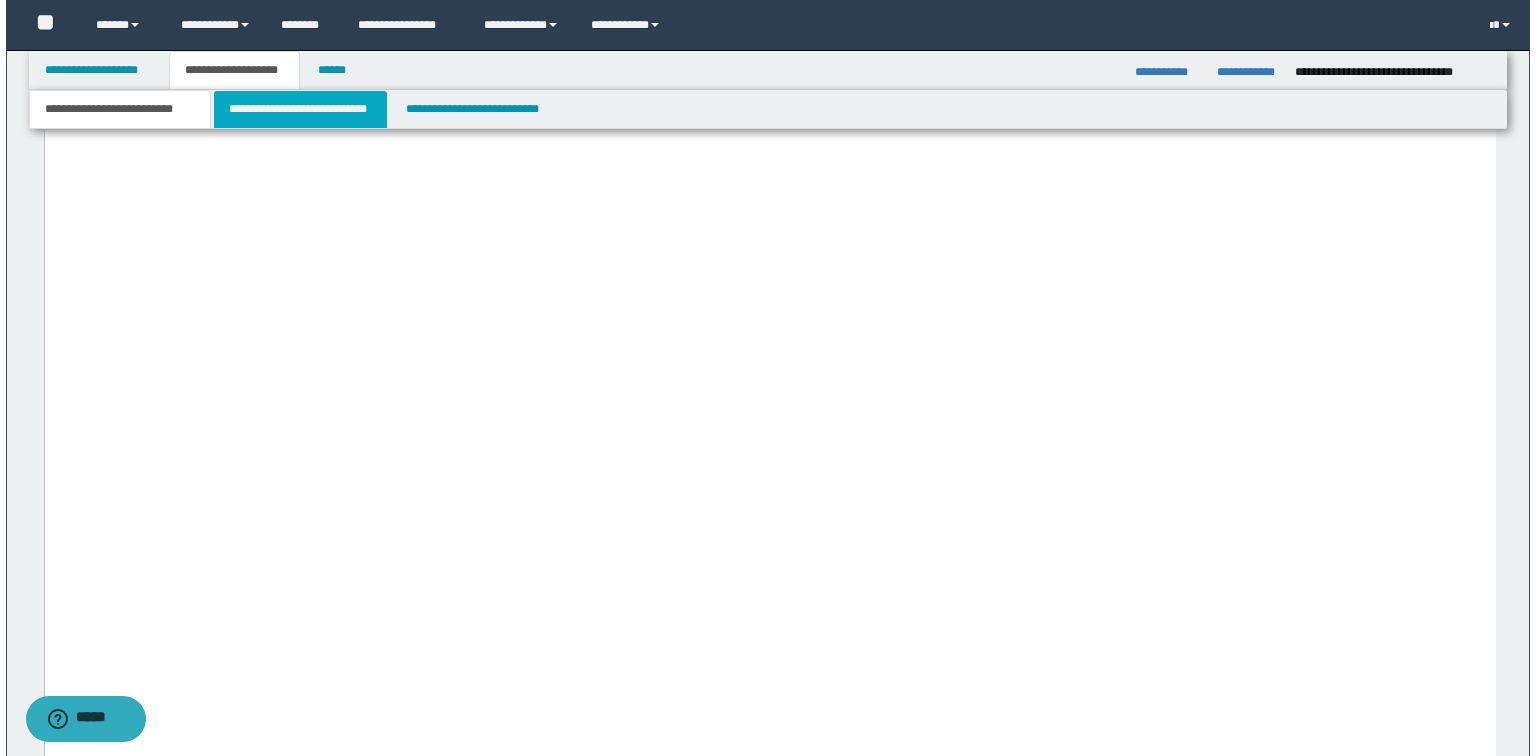 scroll, scrollTop: 0, scrollLeft: 0, axis: both 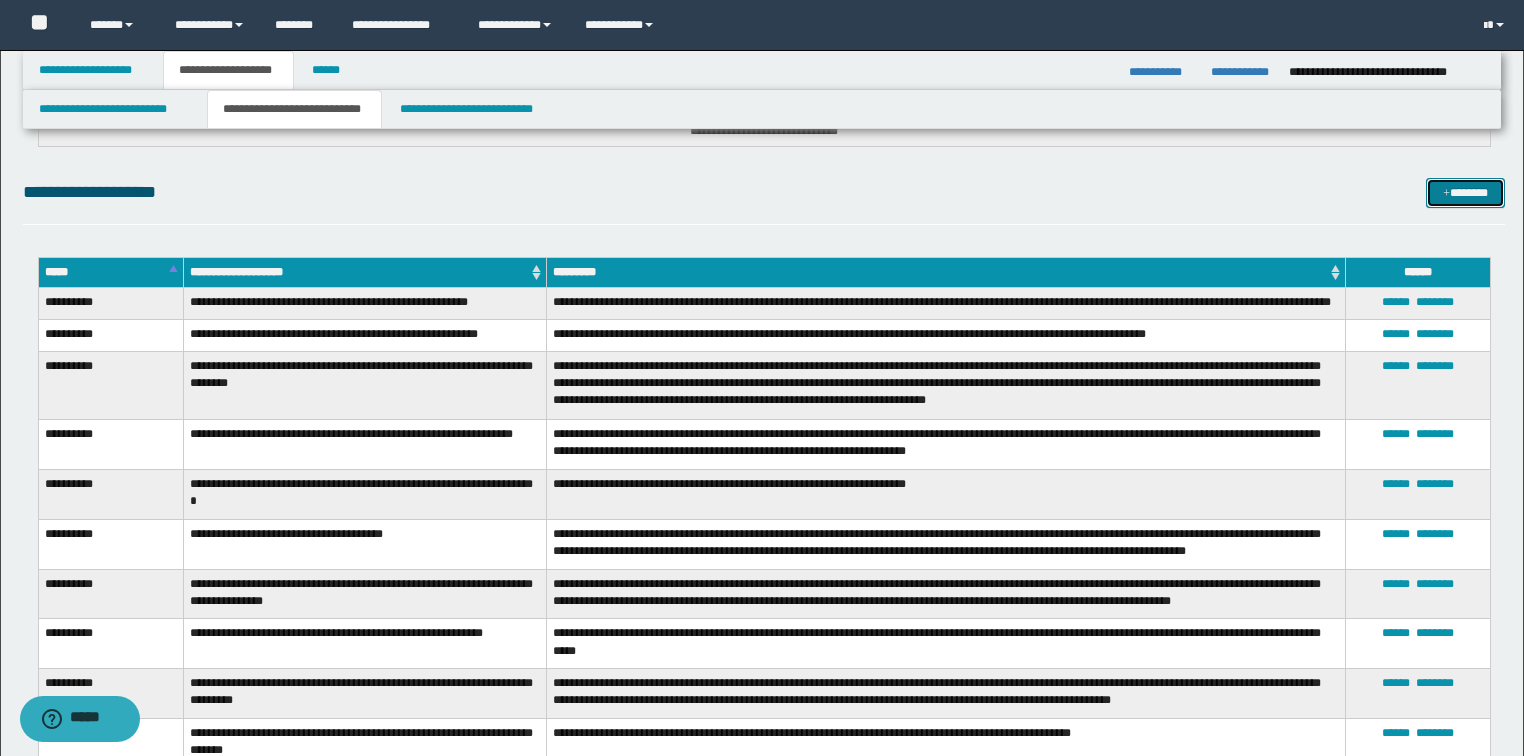 click on "*******" at bounding box center (1465, 193) 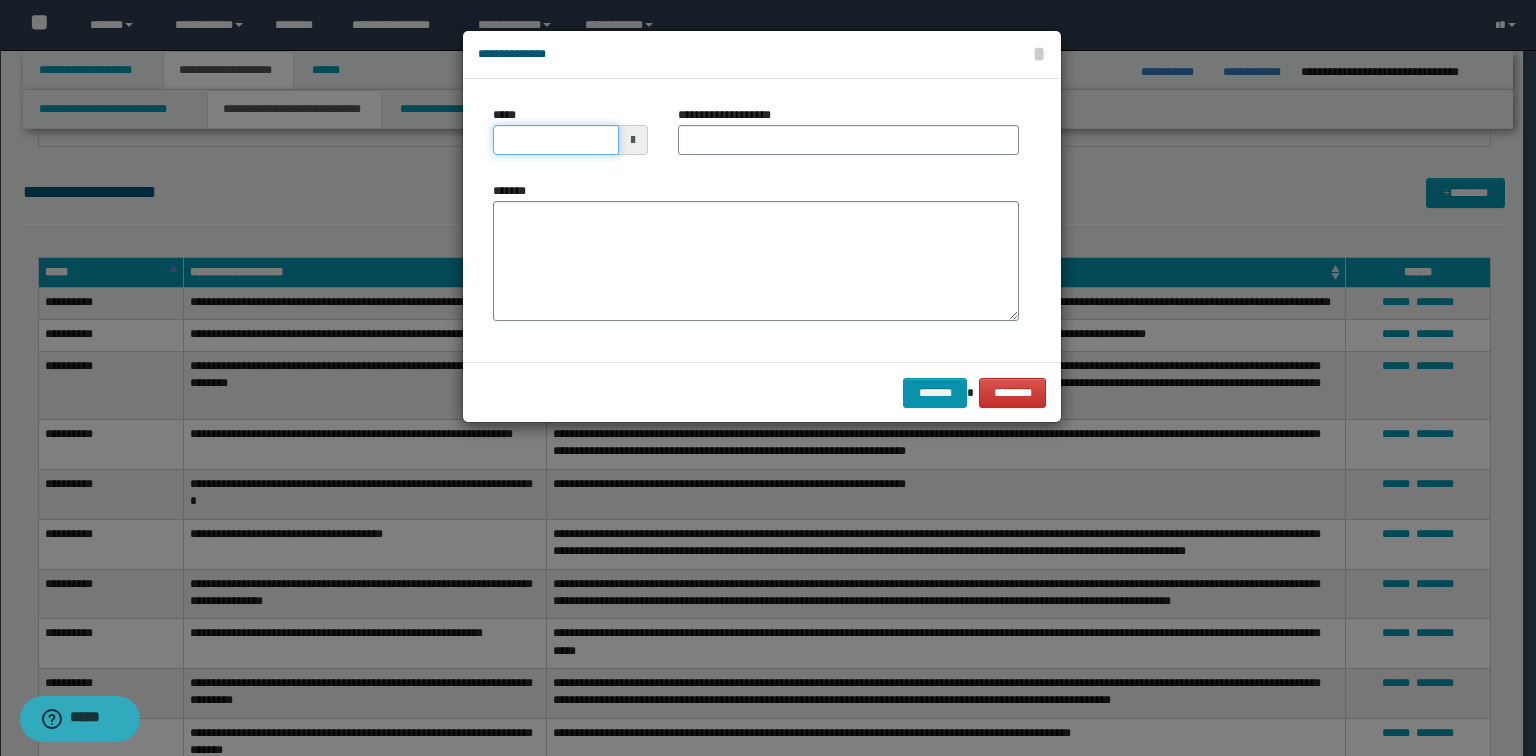 click on "*****" at bounding box center (556, 140) 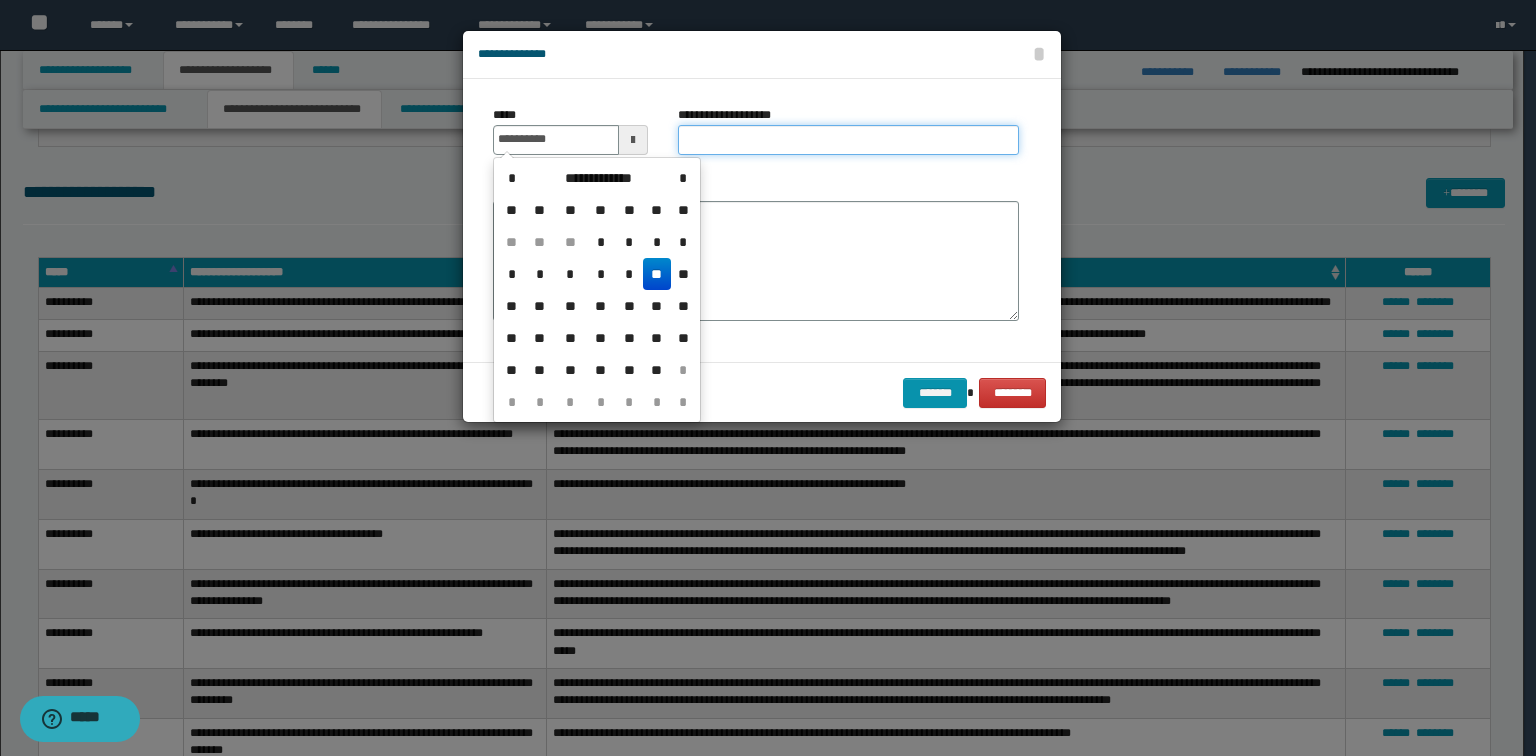 type on "**********" 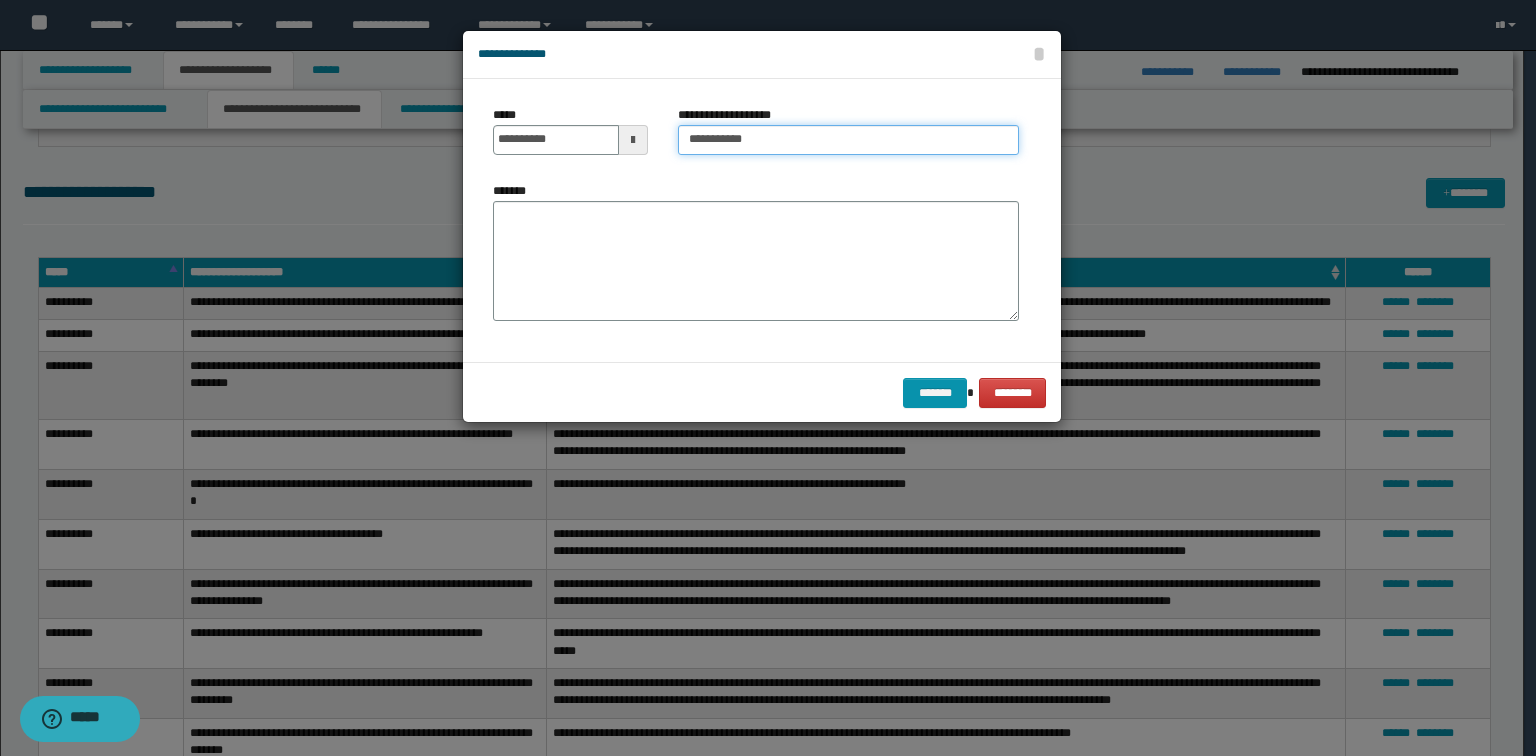 type on "**********" 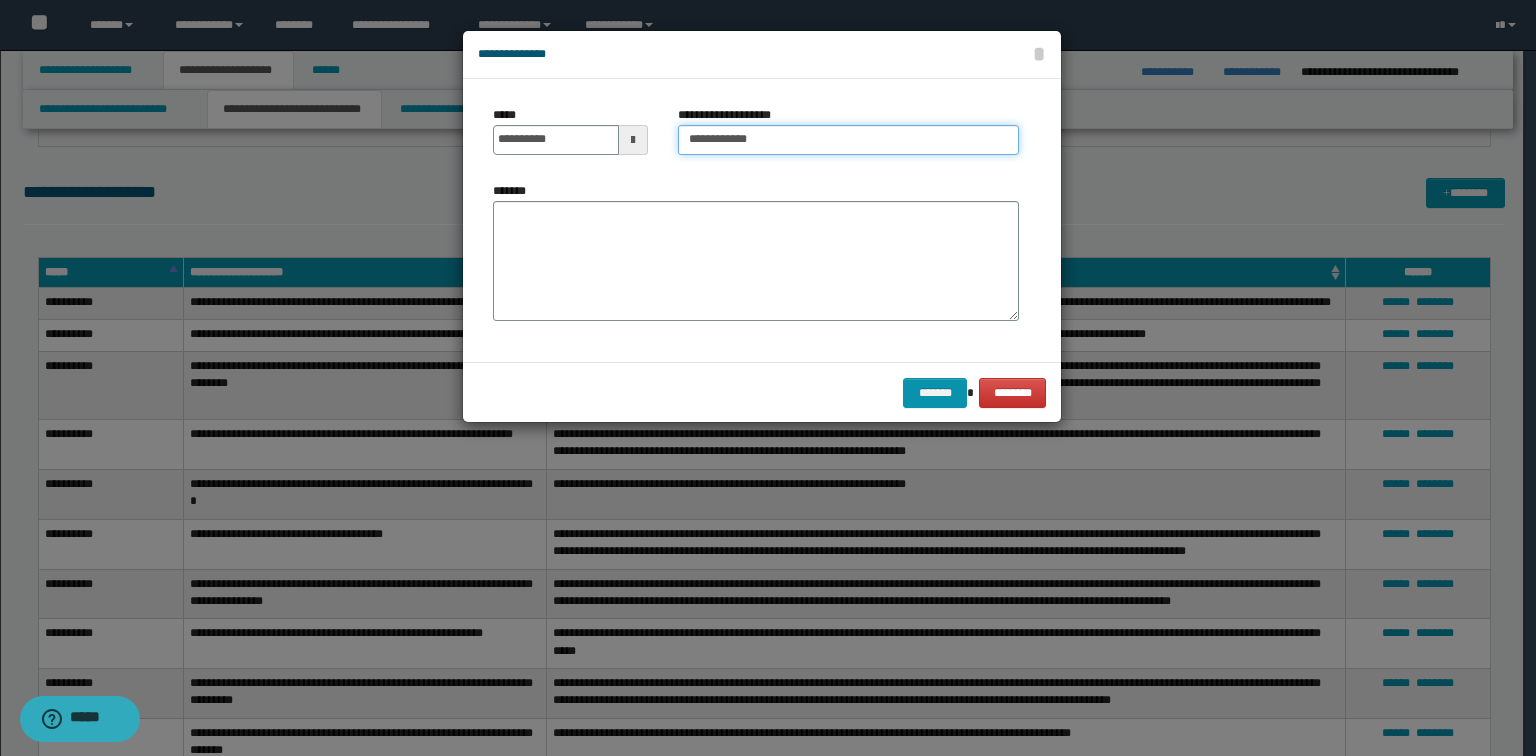 drag, startPoint x: 783, startPoint y: 138, endPoint x: 404, endPoint y: 126, distance: 379.1899 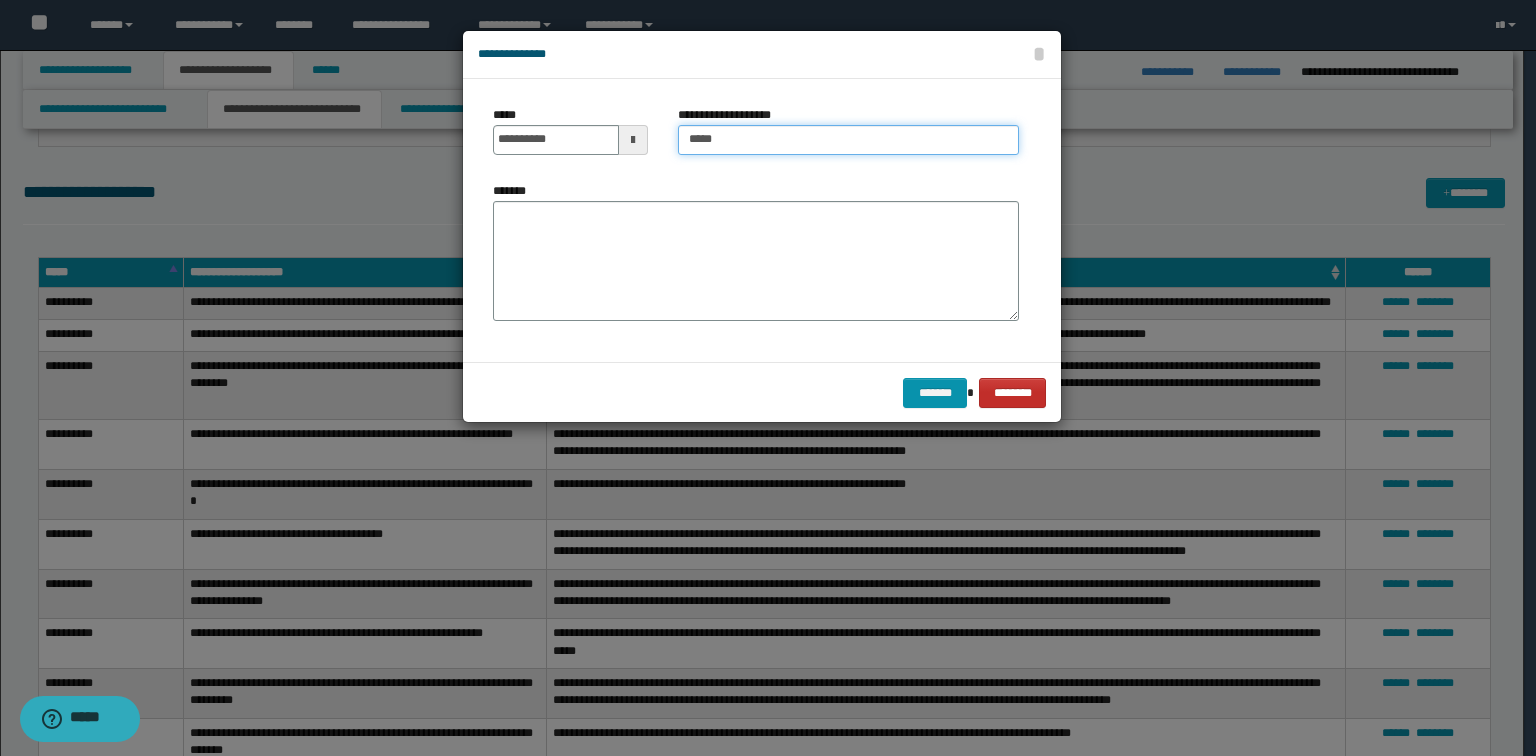 type on "*****" 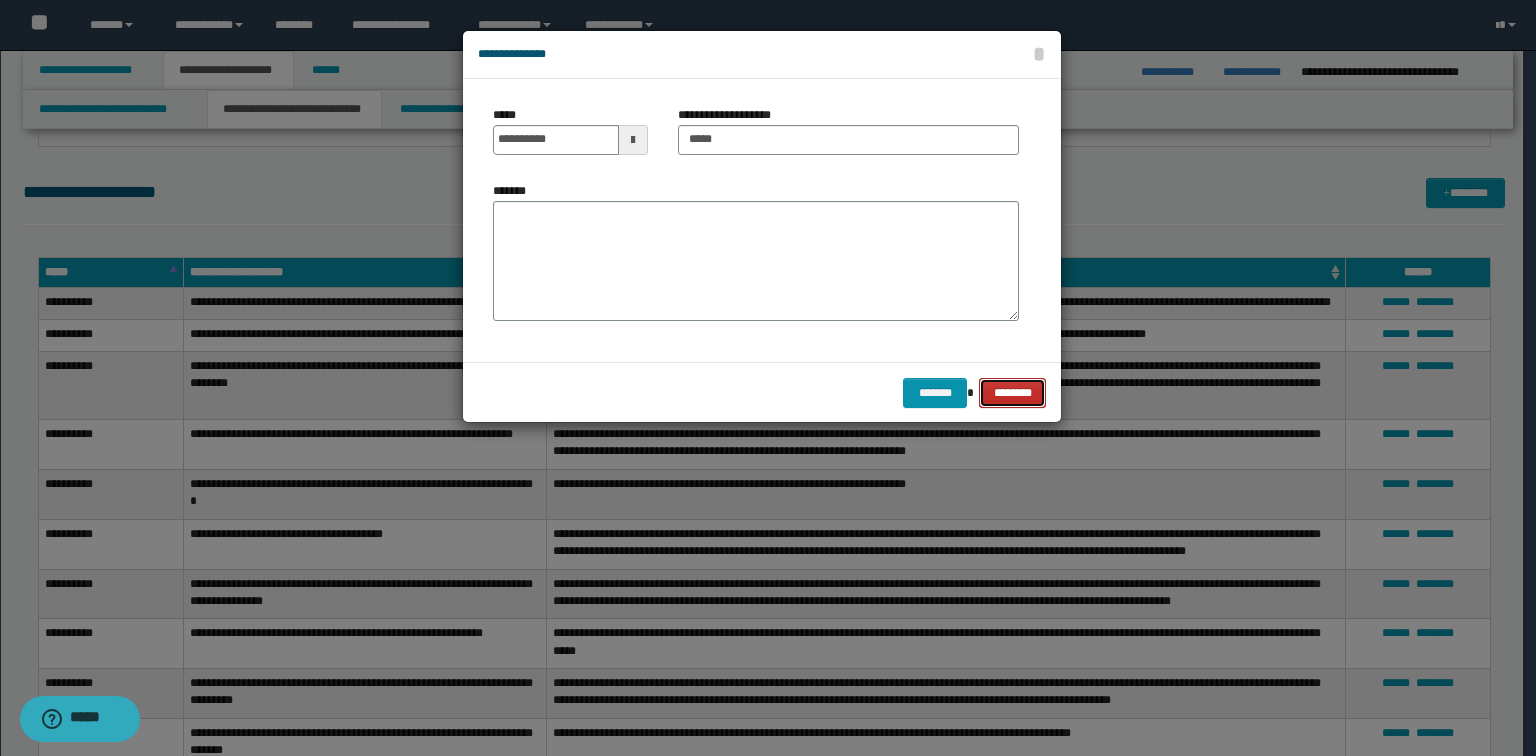click on "********" at bounding box center [1012, 393] 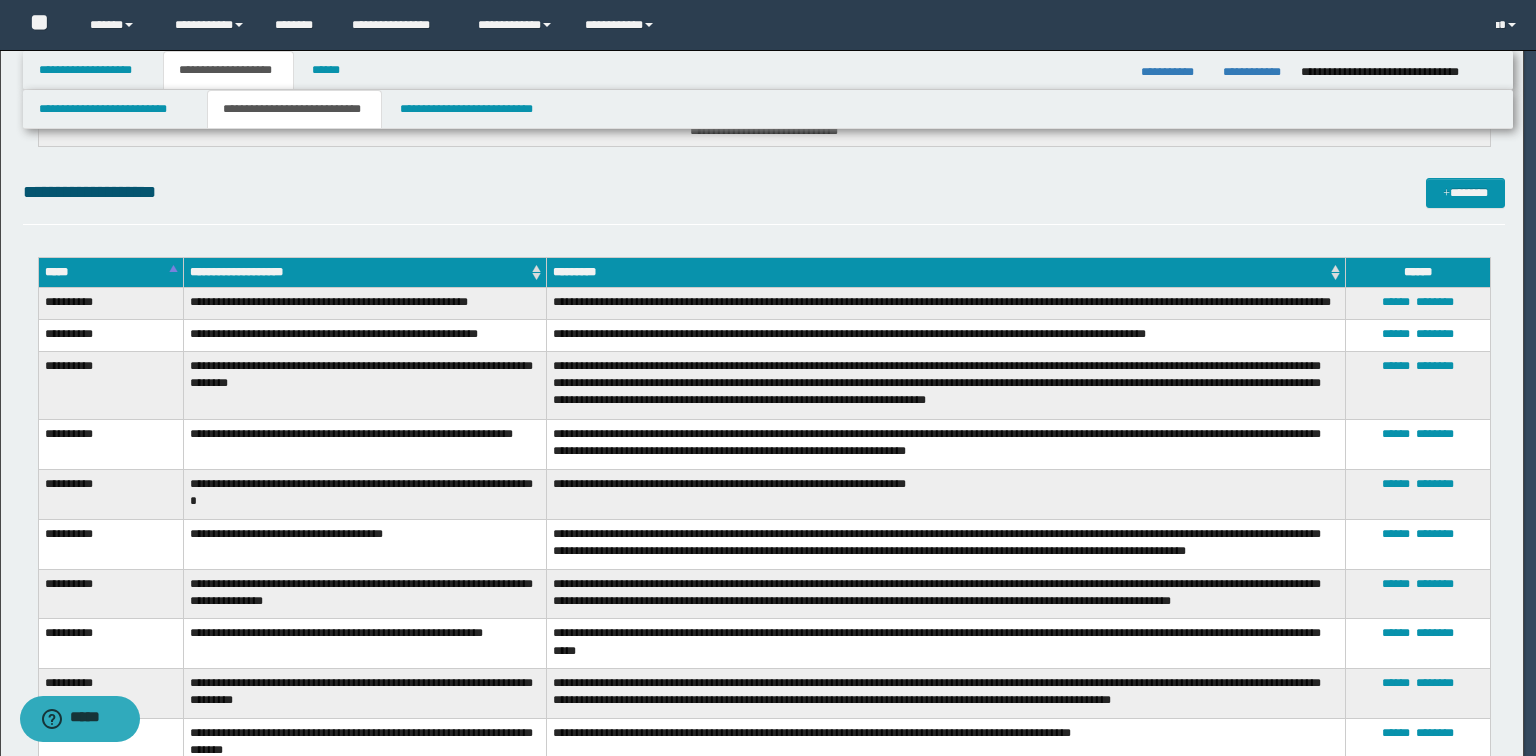 click on "**********" at bounding box center (945, 385) 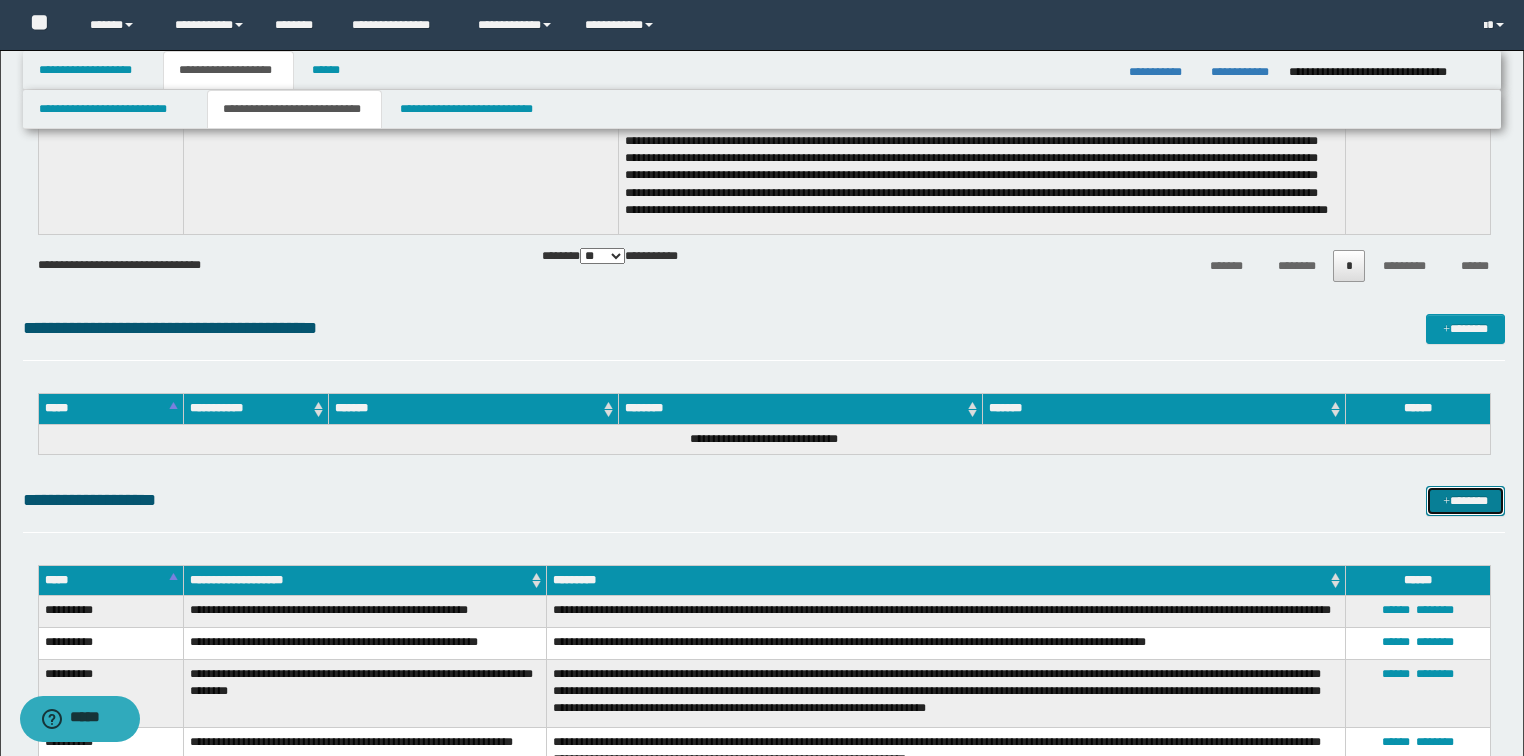 scroll, scrollTop: 8720, scrollLeft: 0, axis: vertical 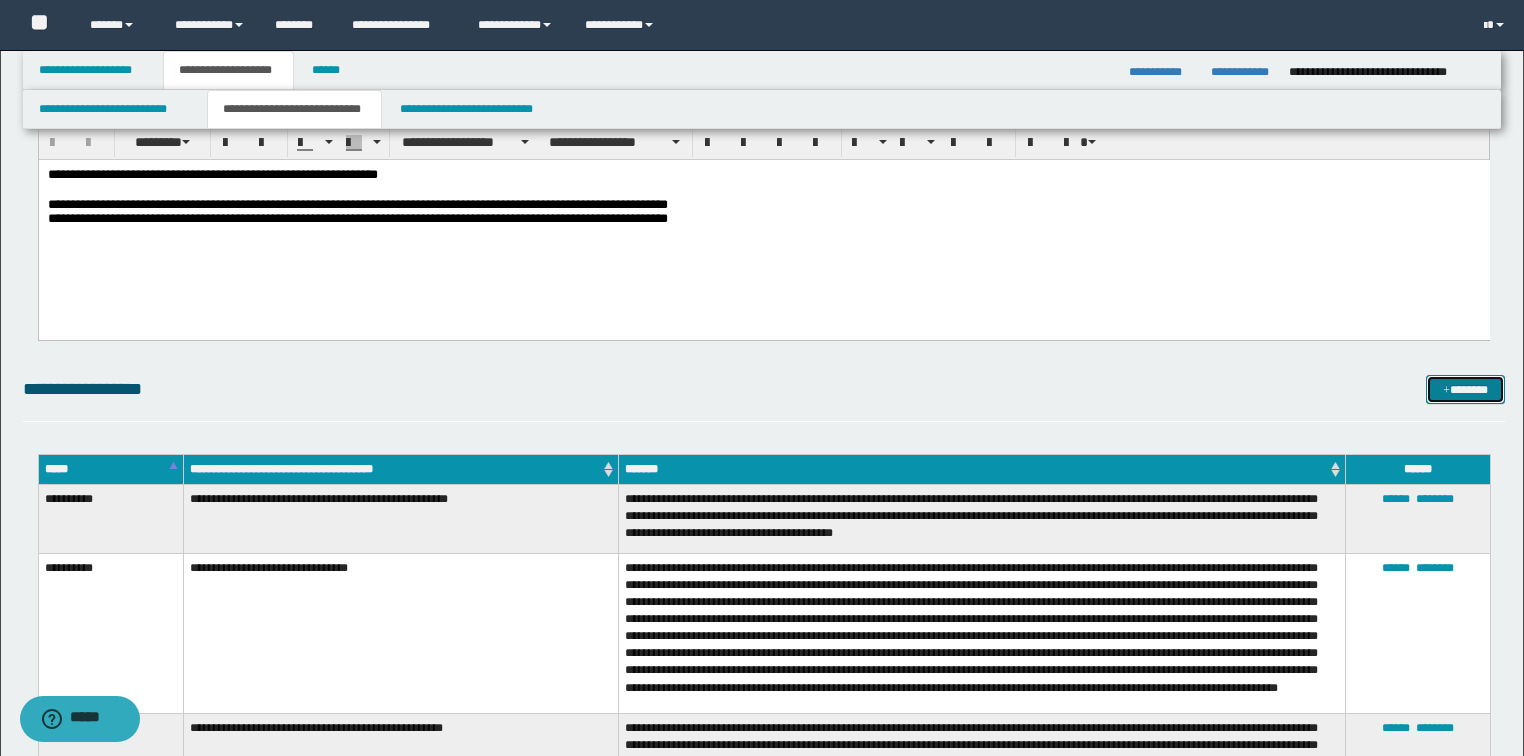 click on "*******" at bounding box center (1465, 390) 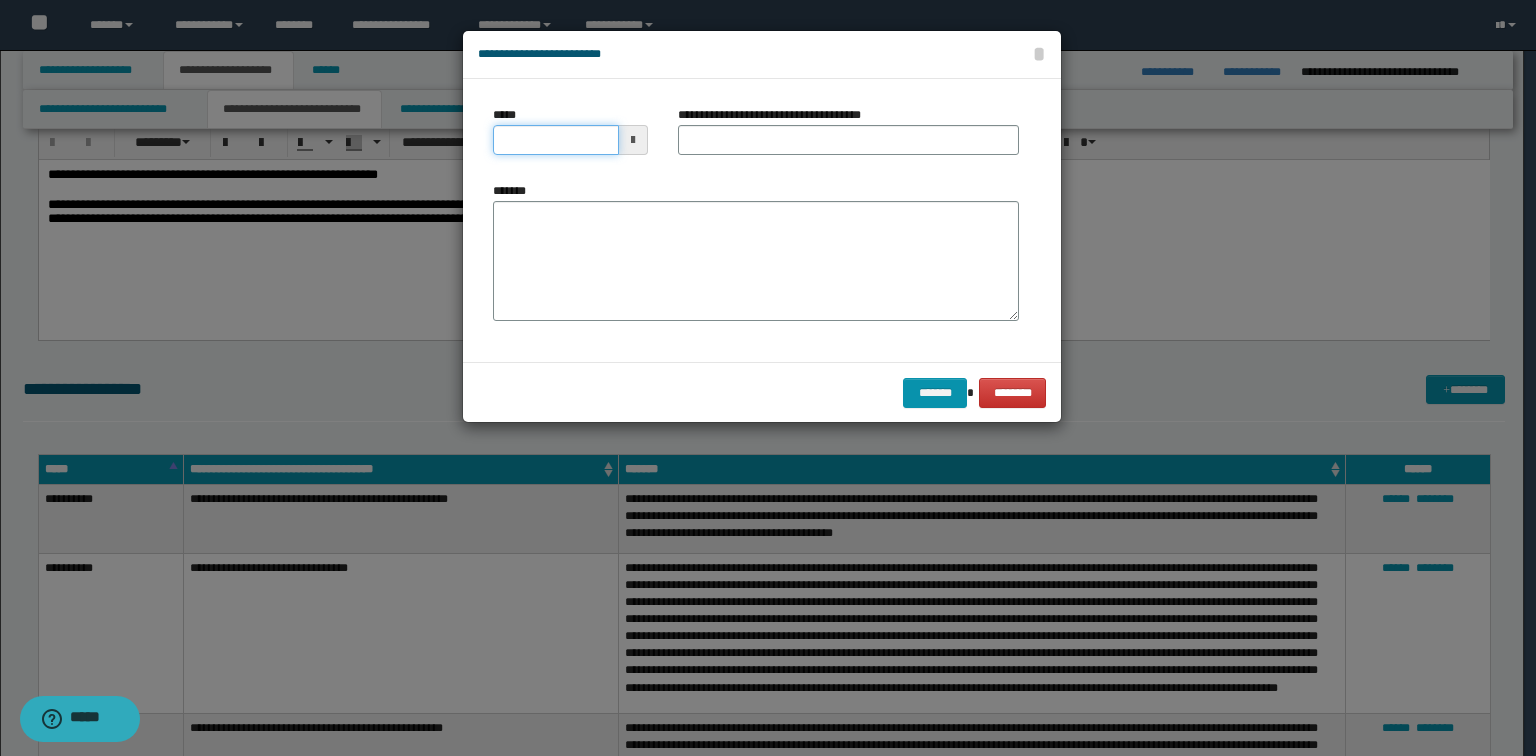 click on "*****" at bounding box center [556, 140] 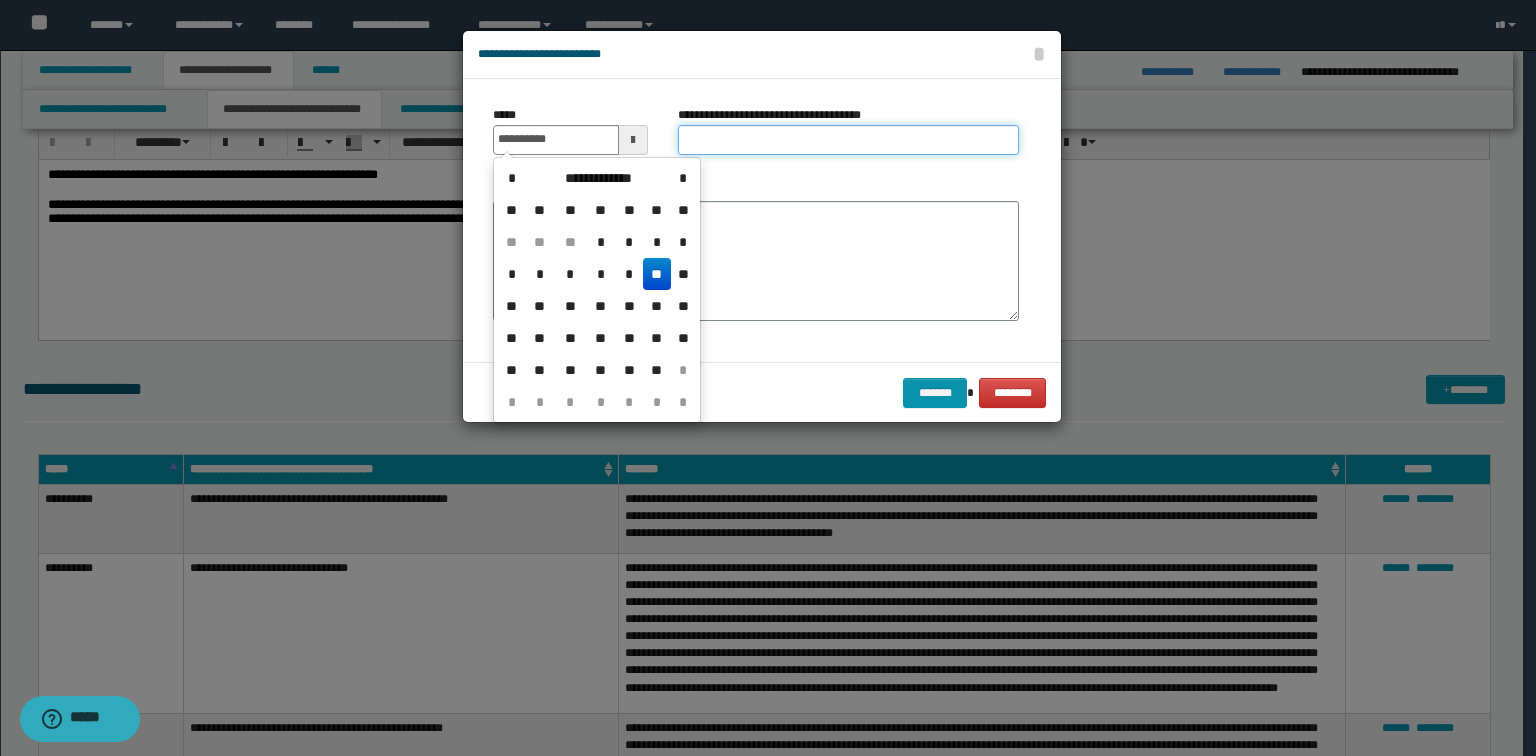 type on "**********" 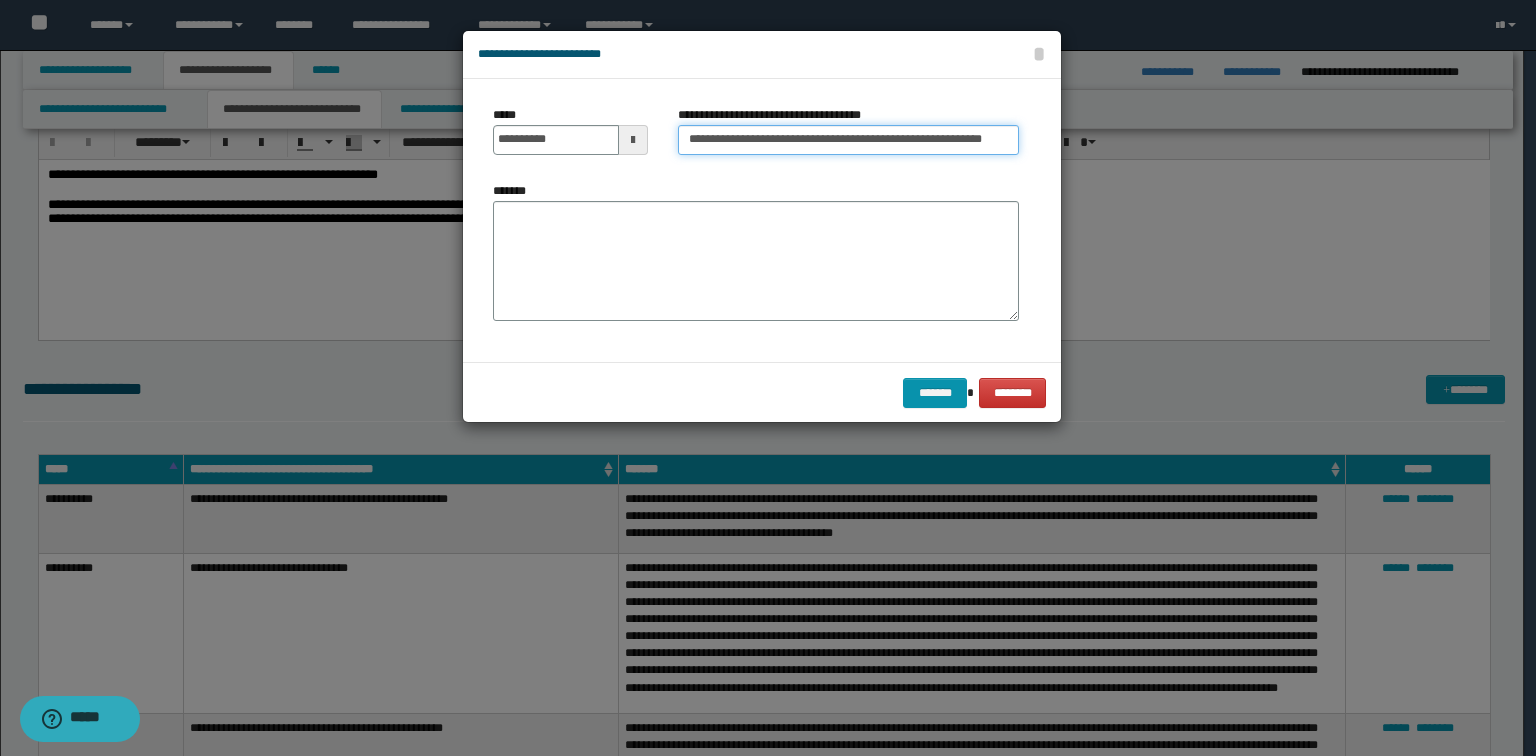 drag, startPoint x: 762, startPoint y: 137, endPoint x: 1024, endPoint y: 160, distance: 263.0076 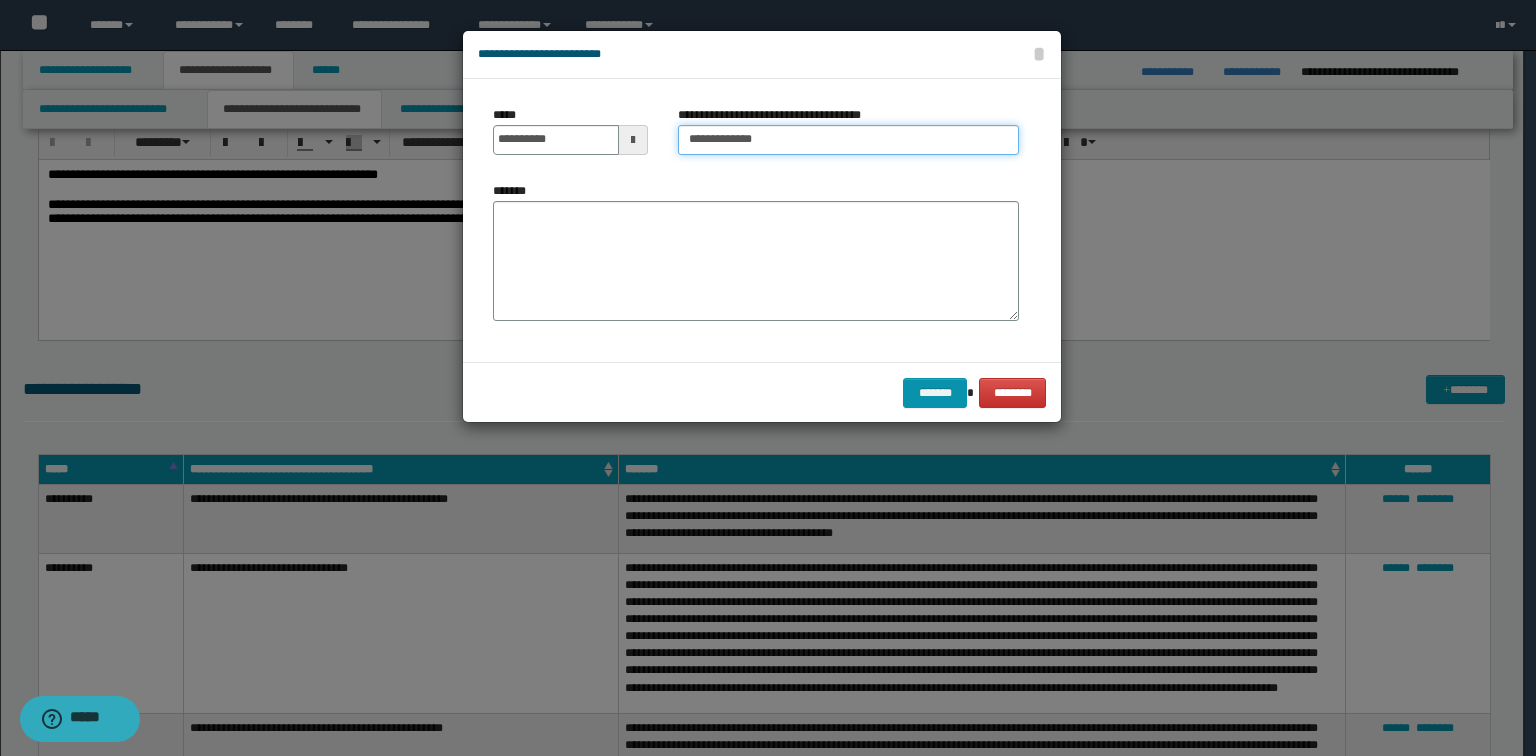 scroll, scrollTop: 0, scrollLeft: 0, axis: both 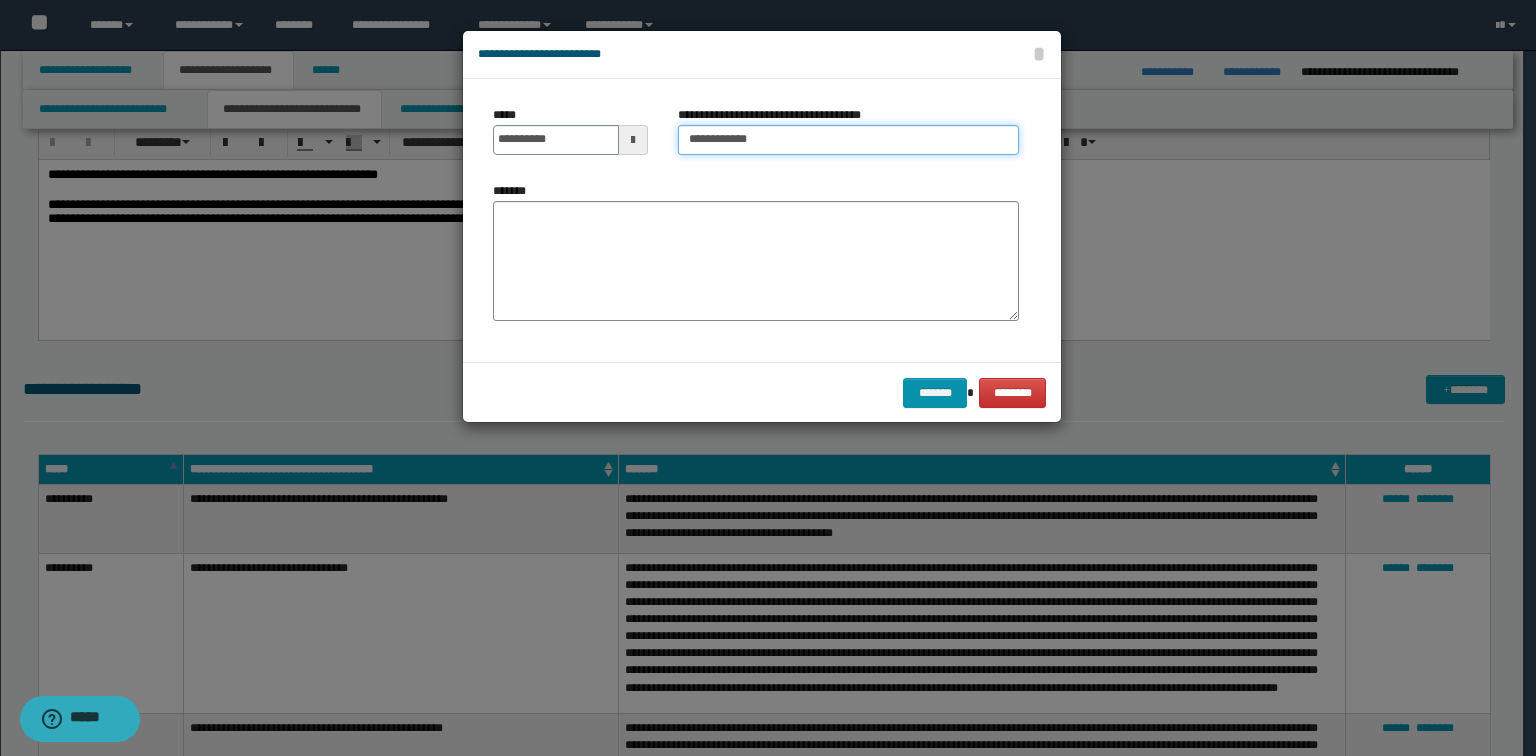type on "**********" 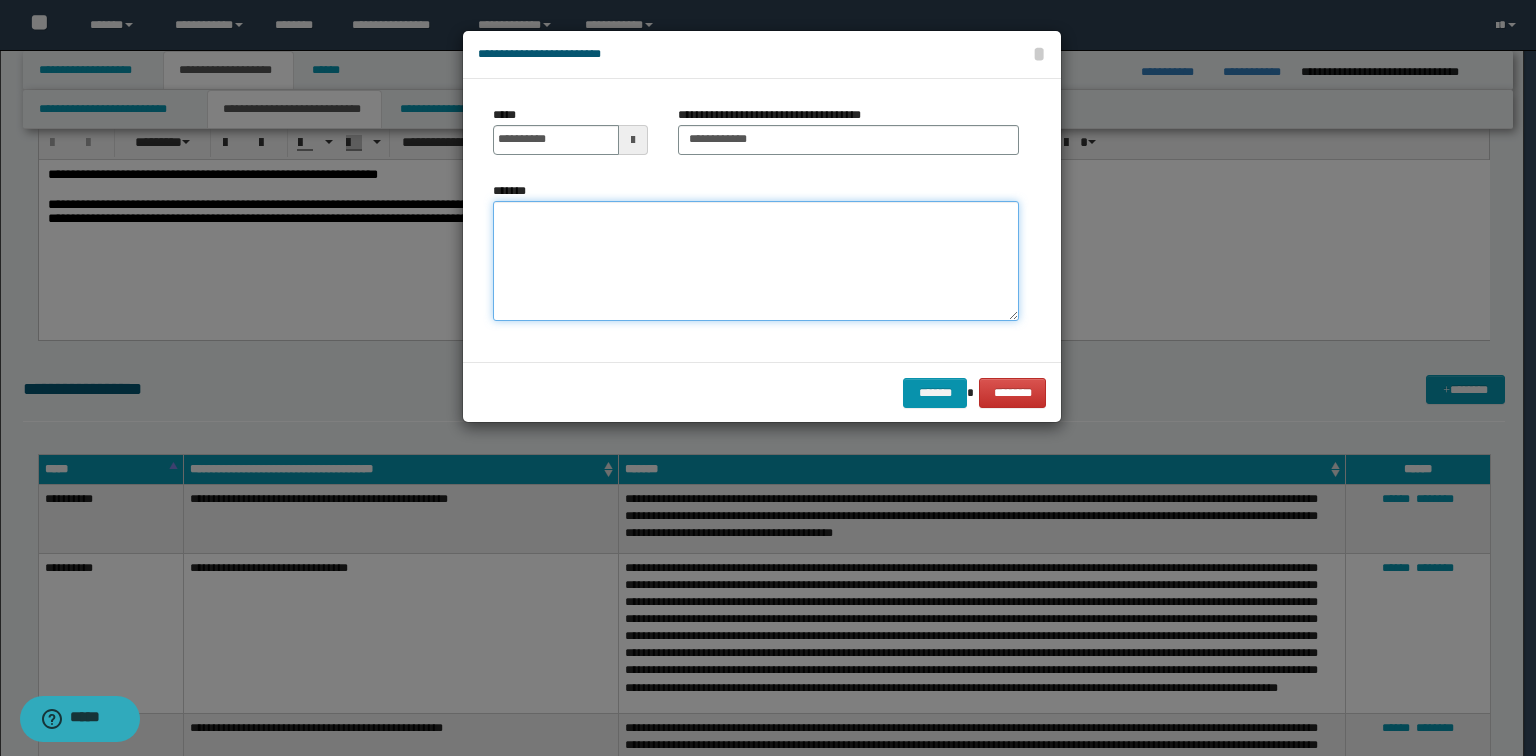 click on "*******" at bounding box center (756, 261) 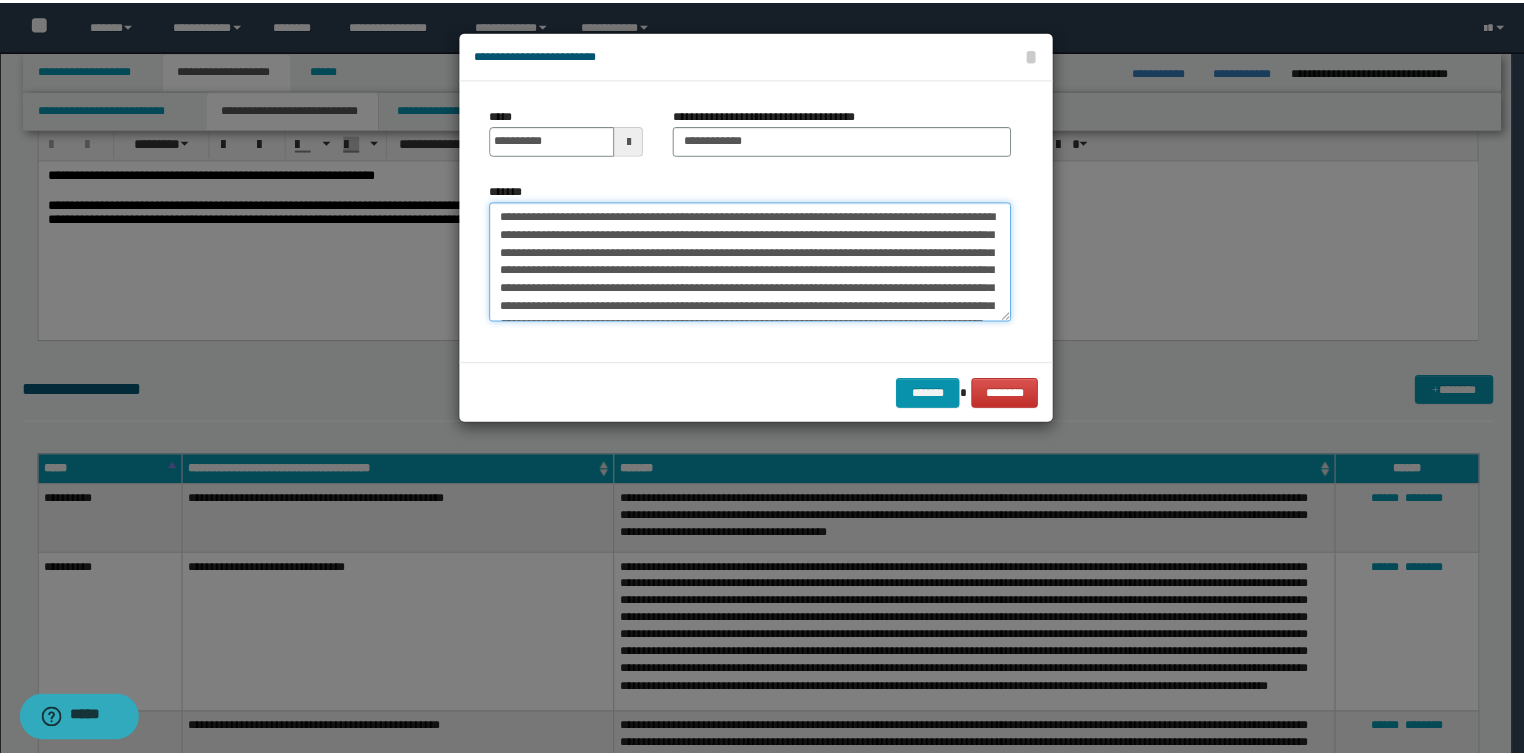 scroll, scrollTop: 30, scrollLeft: 0, axis: vertical 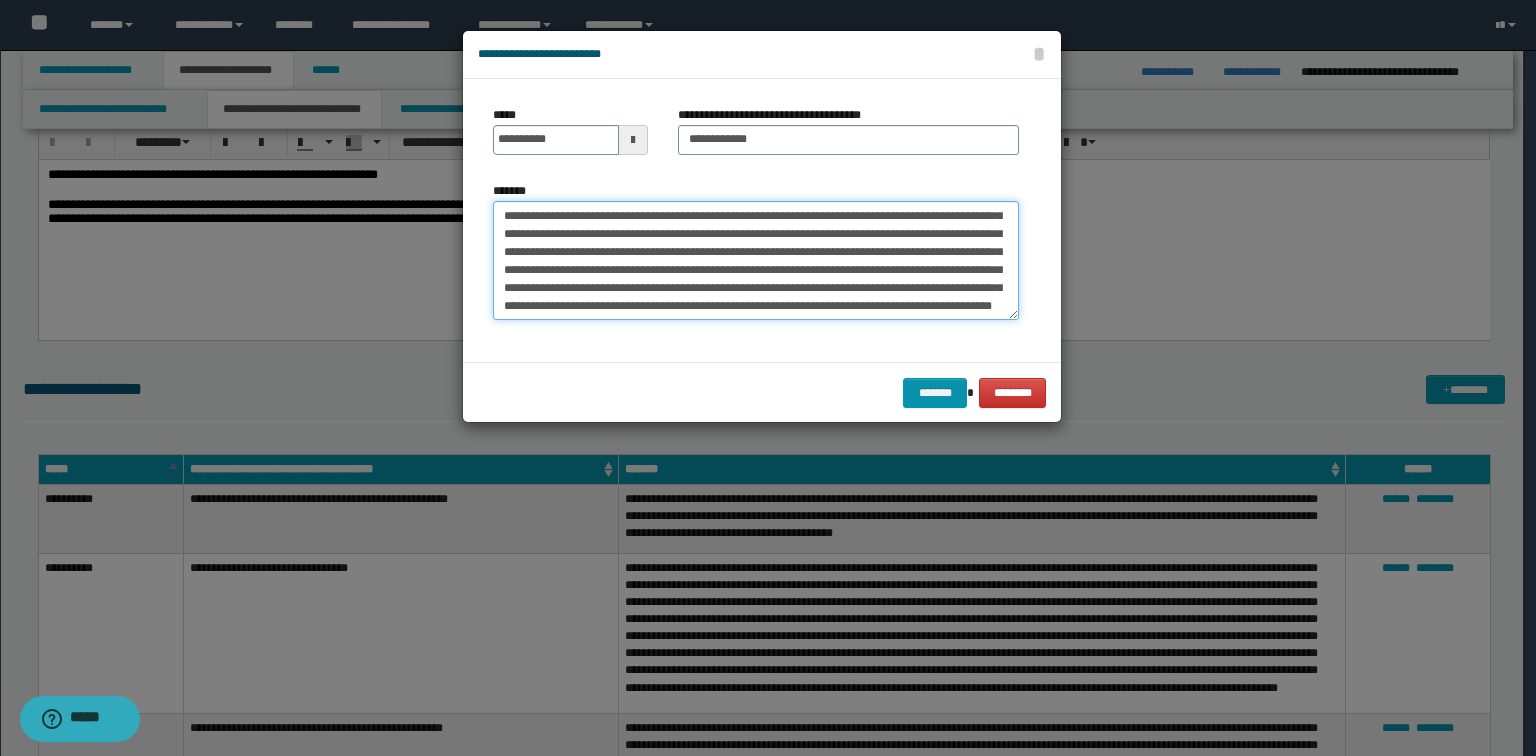 type on "**********" 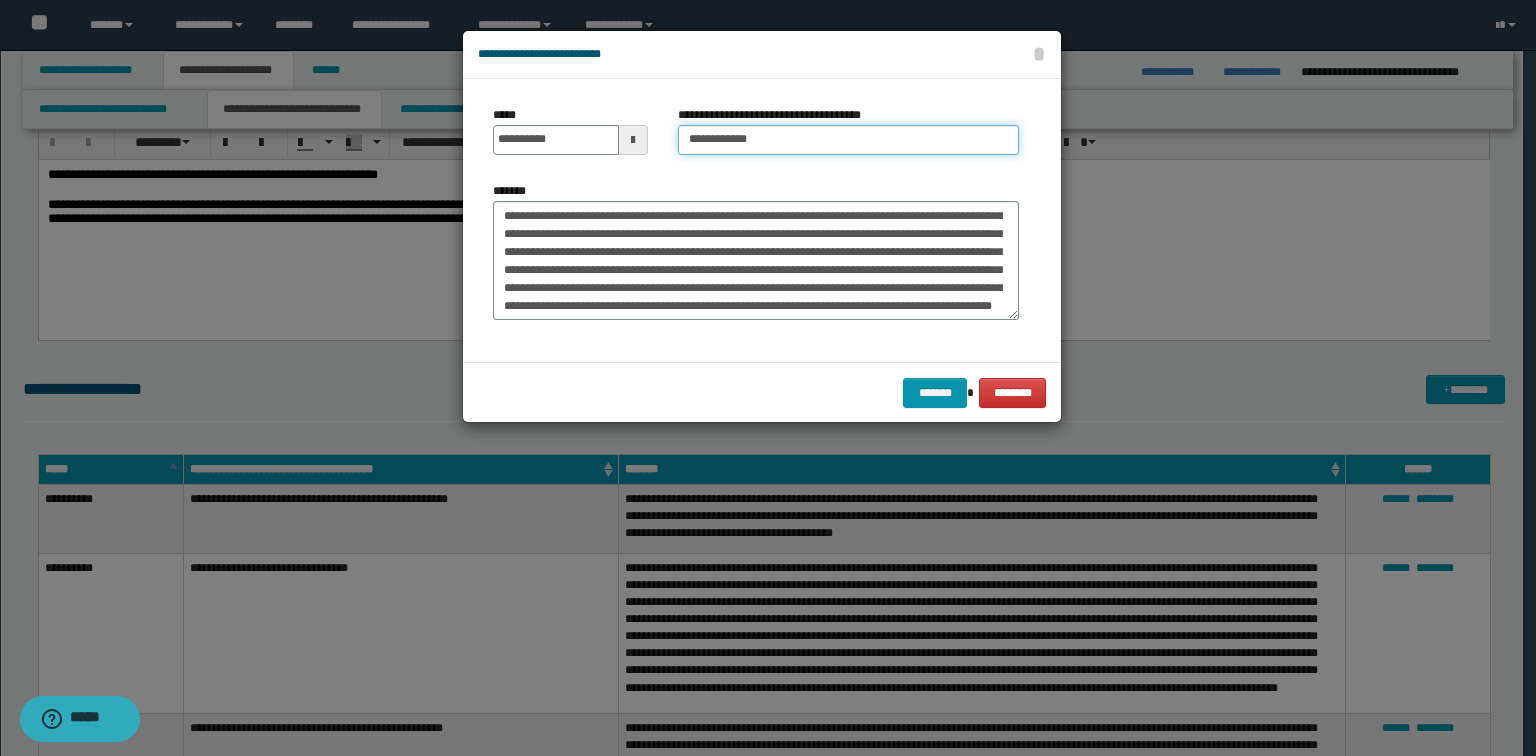 click on "**********" at bounding box center (848, 140) 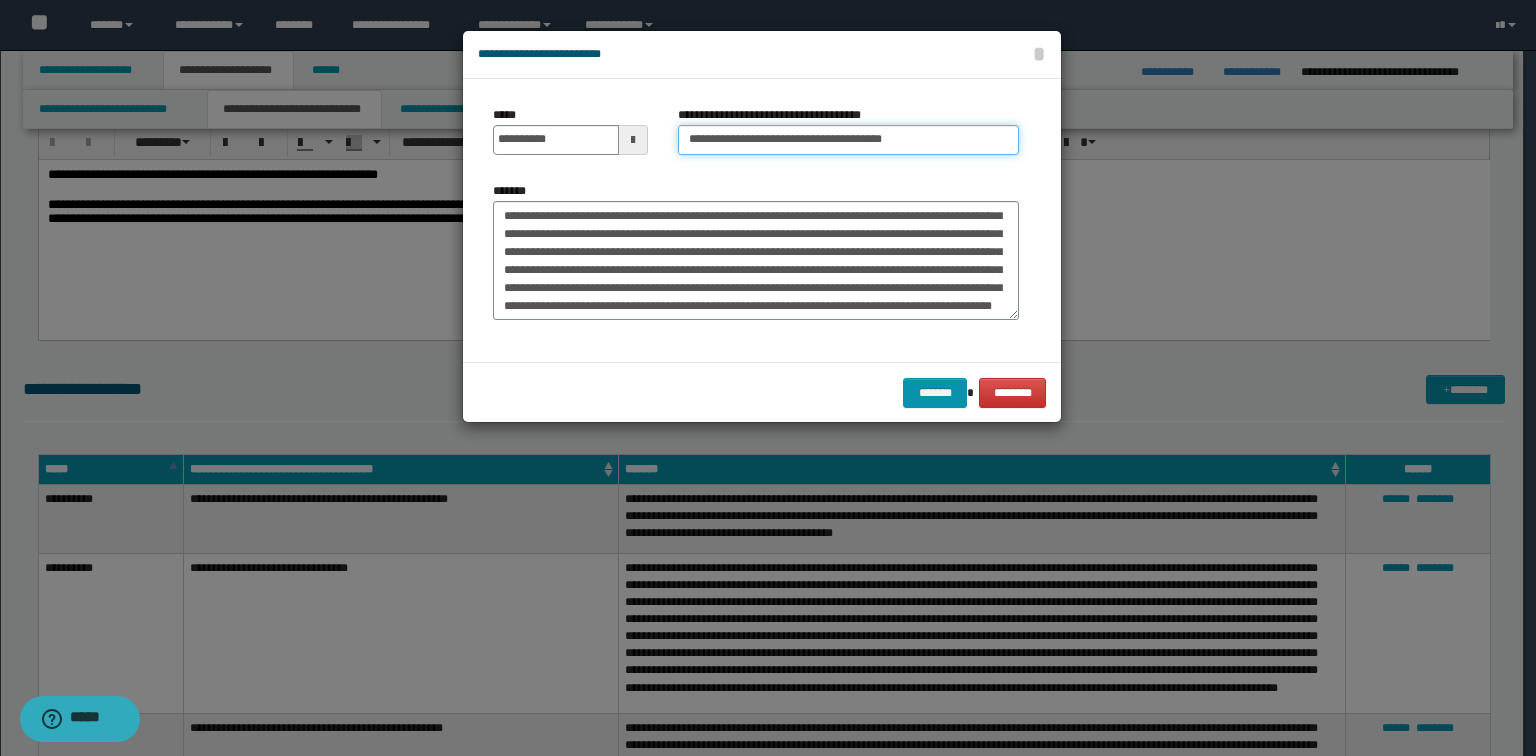 type on "**********" 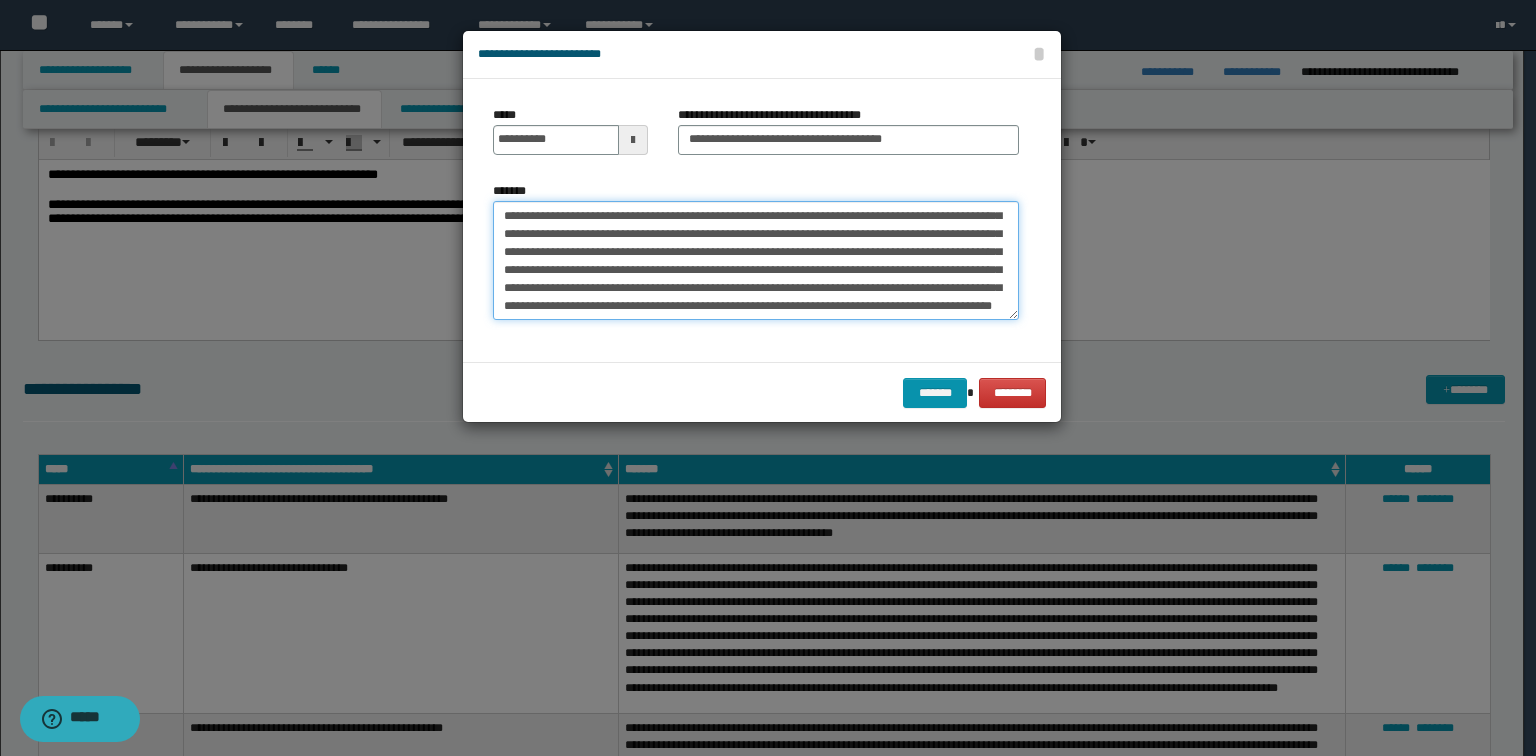 click on "**********" at bounding box center (756, 261) 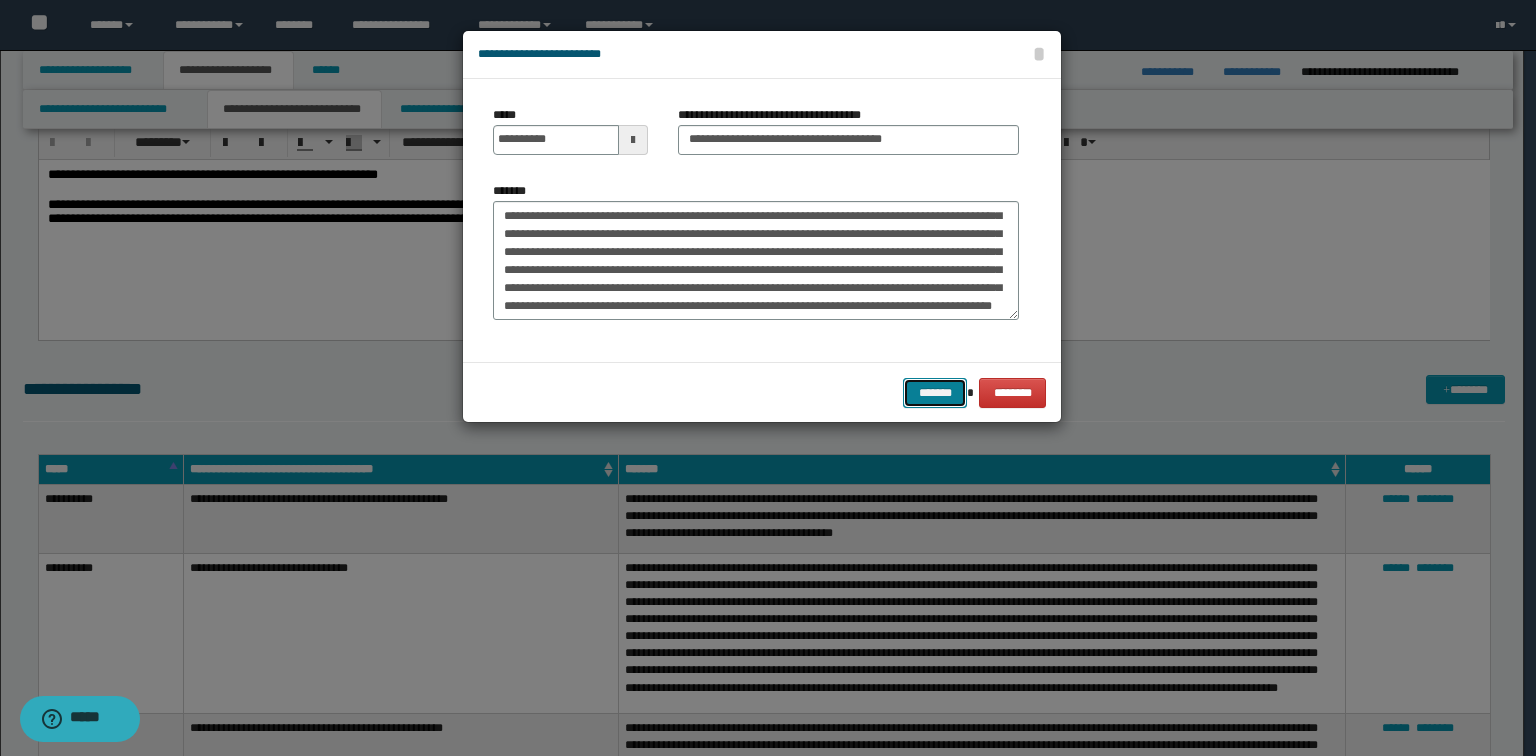 click on "*******" at bounding box center (935, 393) 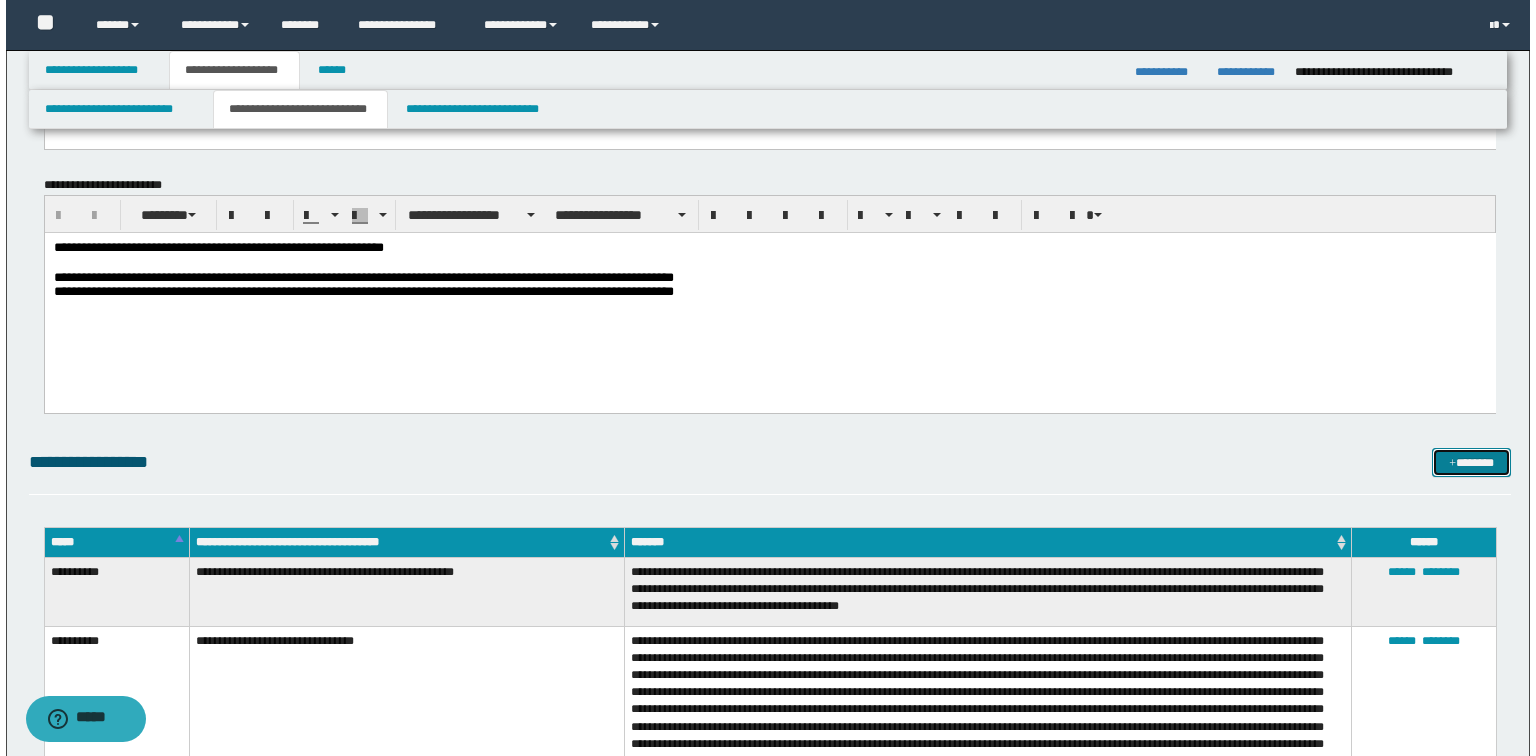 scroll, scrollTop: 5760, scrollLeft: 0, axis: vertical 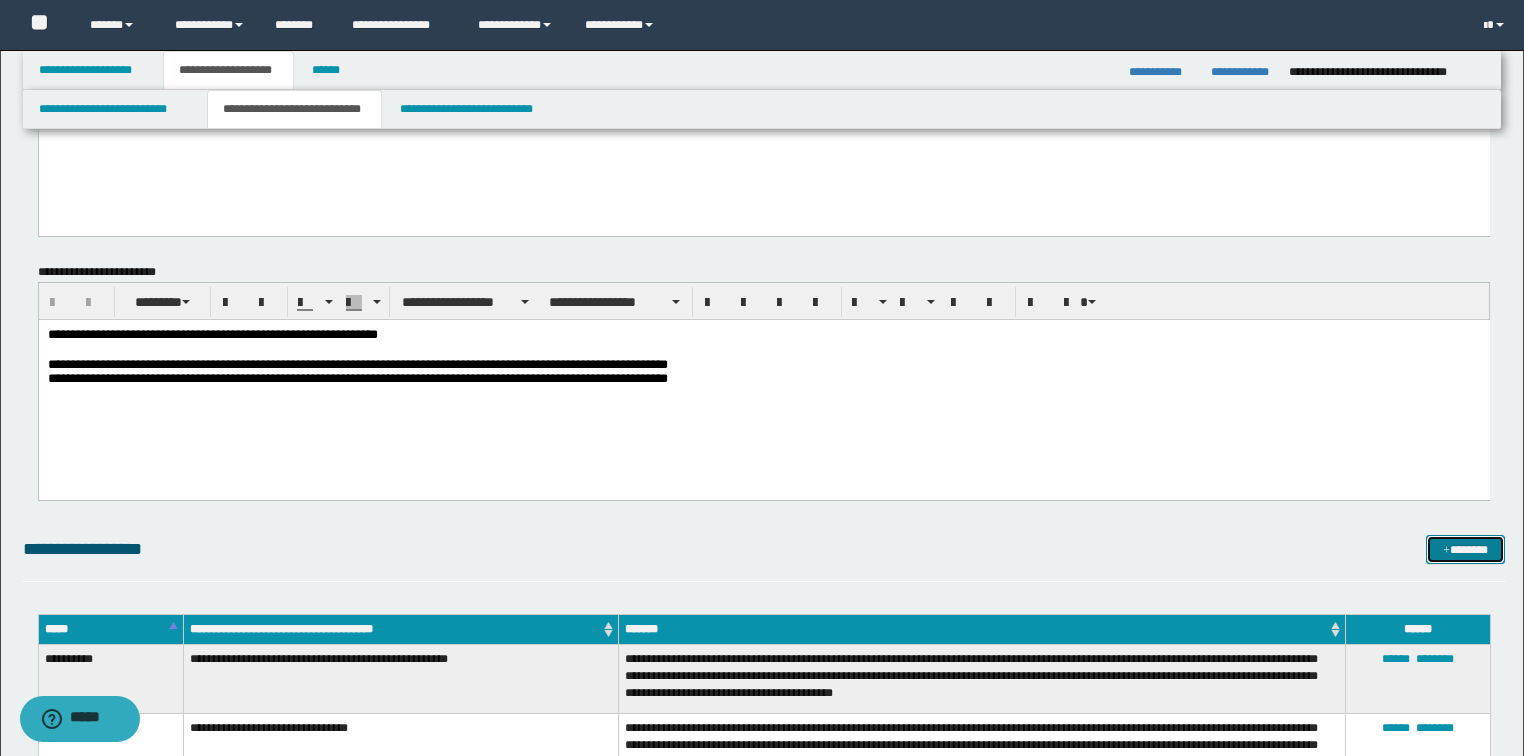 click on "*******" at bounding box center [1465, 550] 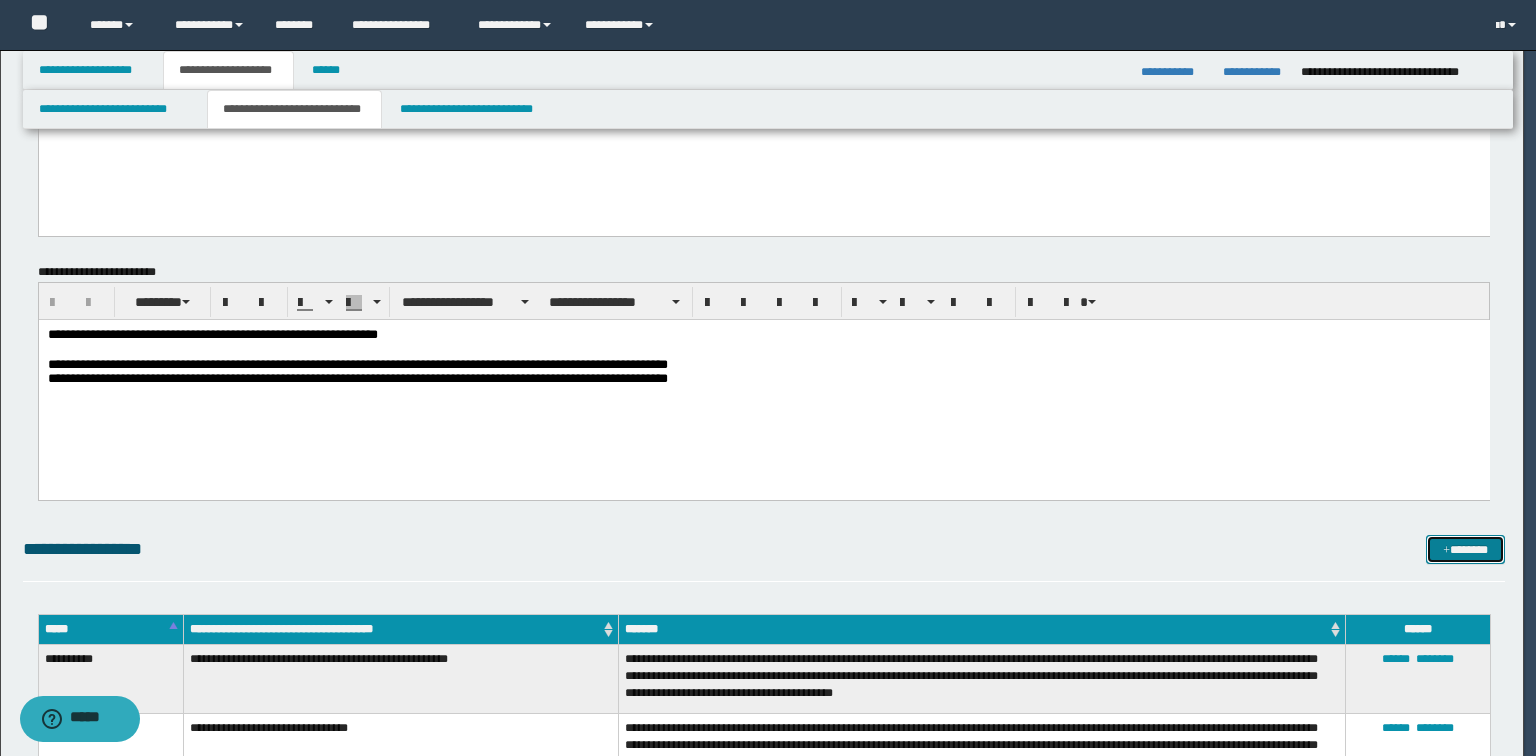 scroll, scrollTop: 0, scrollLeft: 0, axis: both 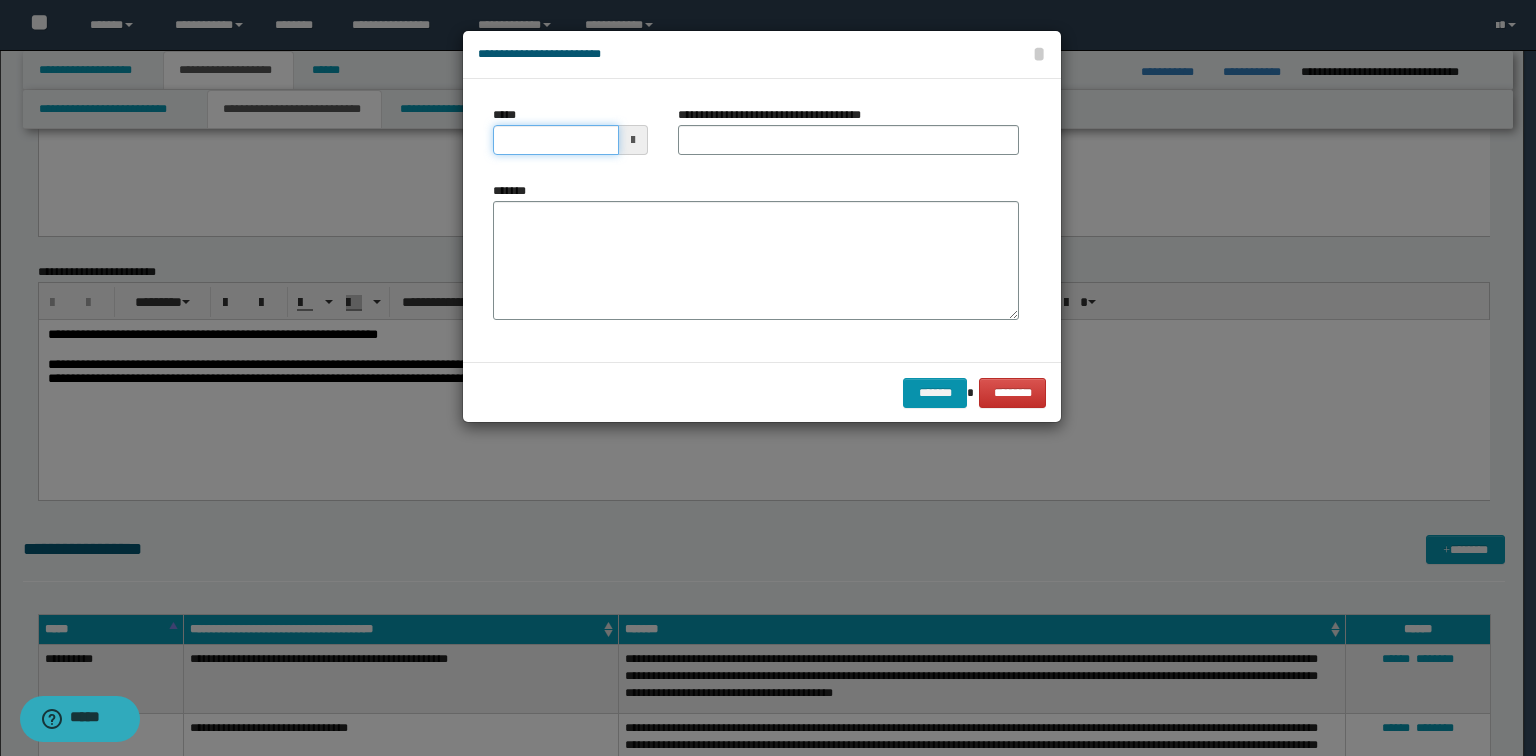 click on "*****" at bounding box center [556, 140] 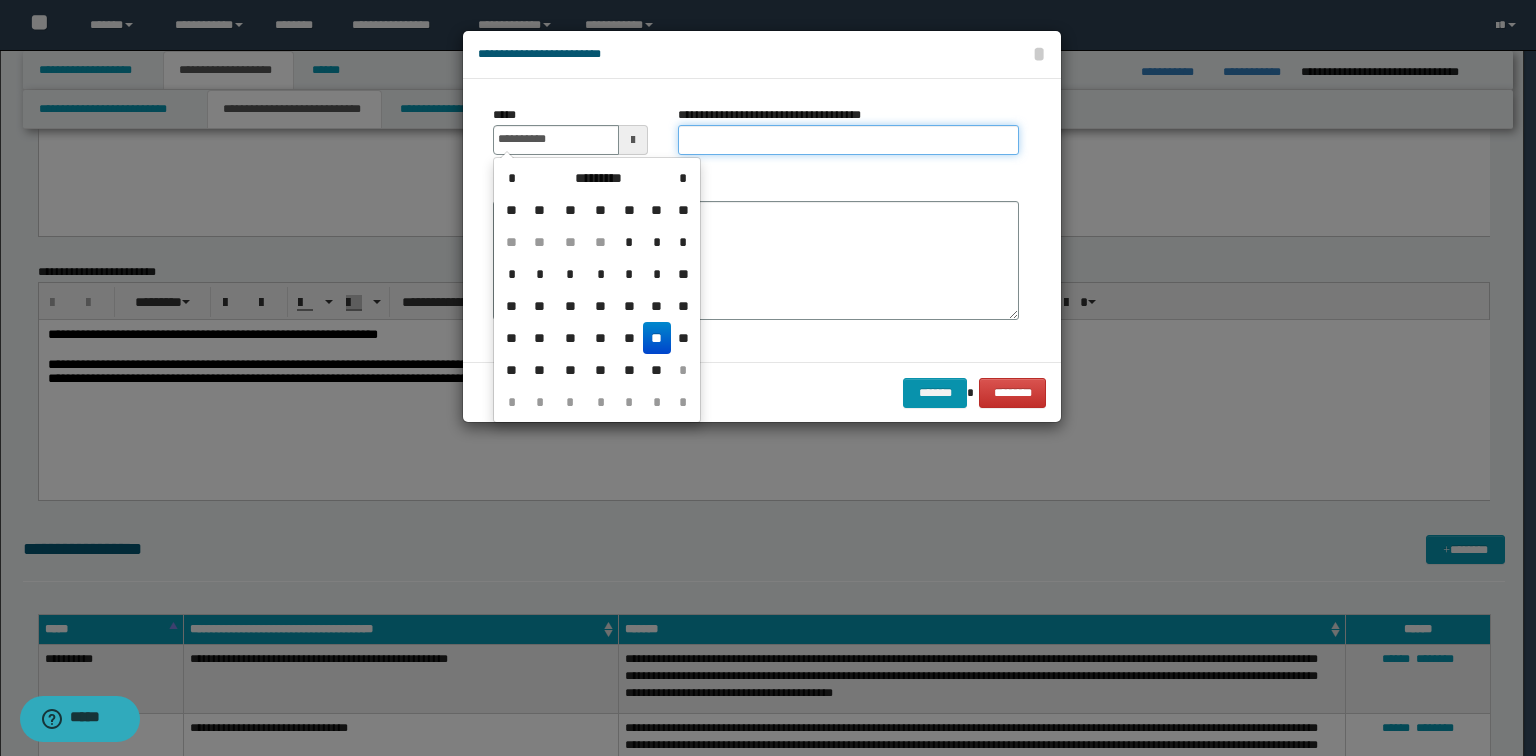 type on "**********" 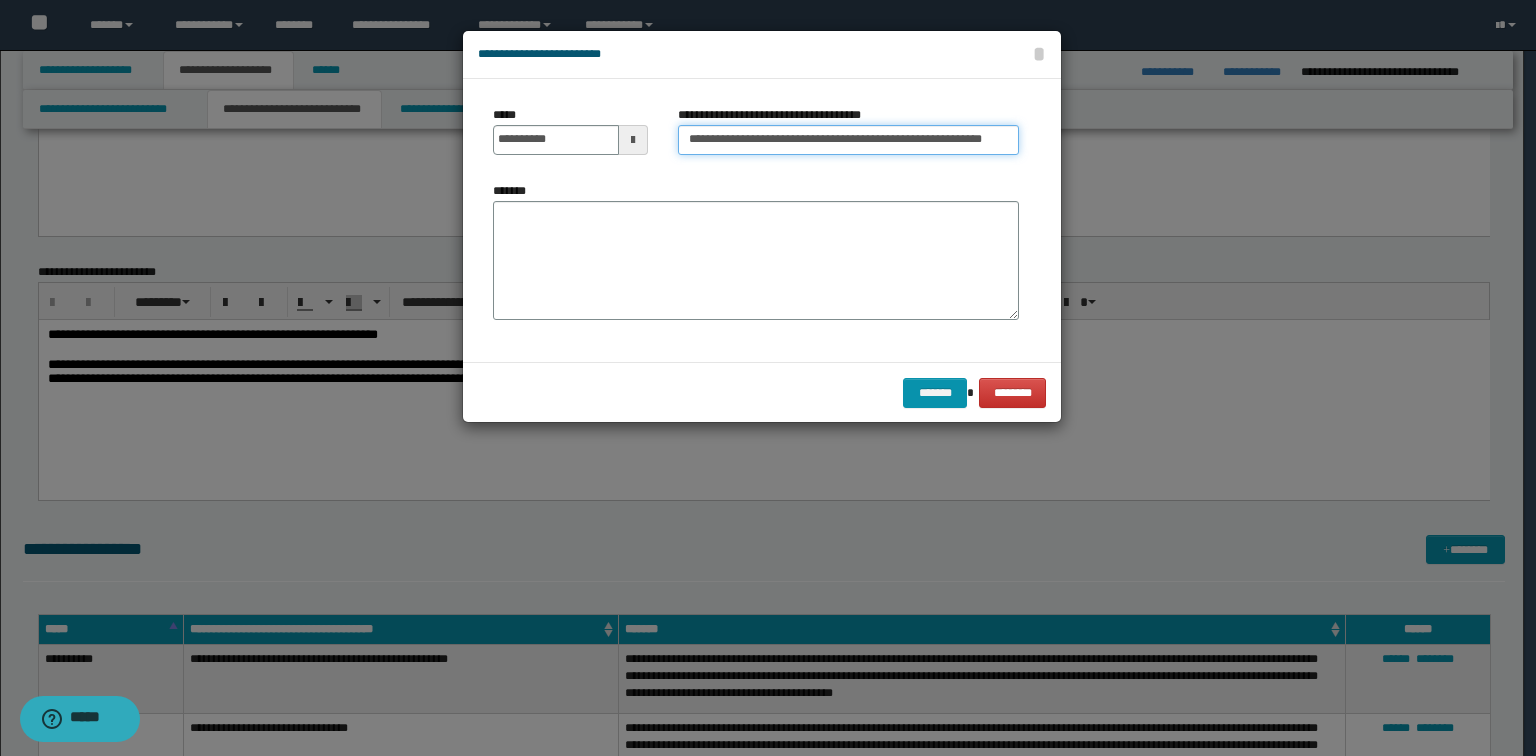 drag, startPoint x: 757, startPoint y: 135, endPoint x: 1240, endPoint y: 172, distance: 484.4151 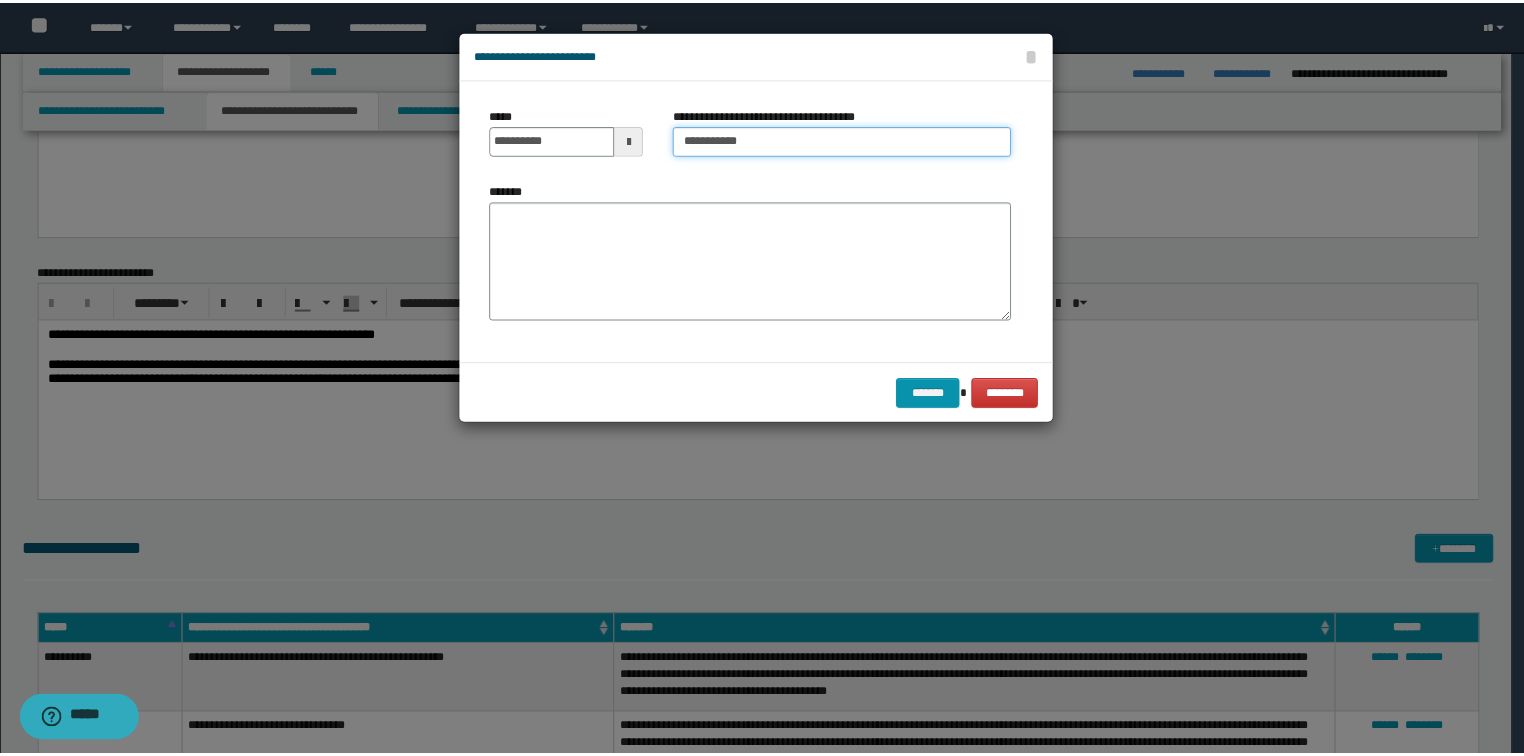 scroll, scrollTop: 0, scrollLeft: 0, axis: both 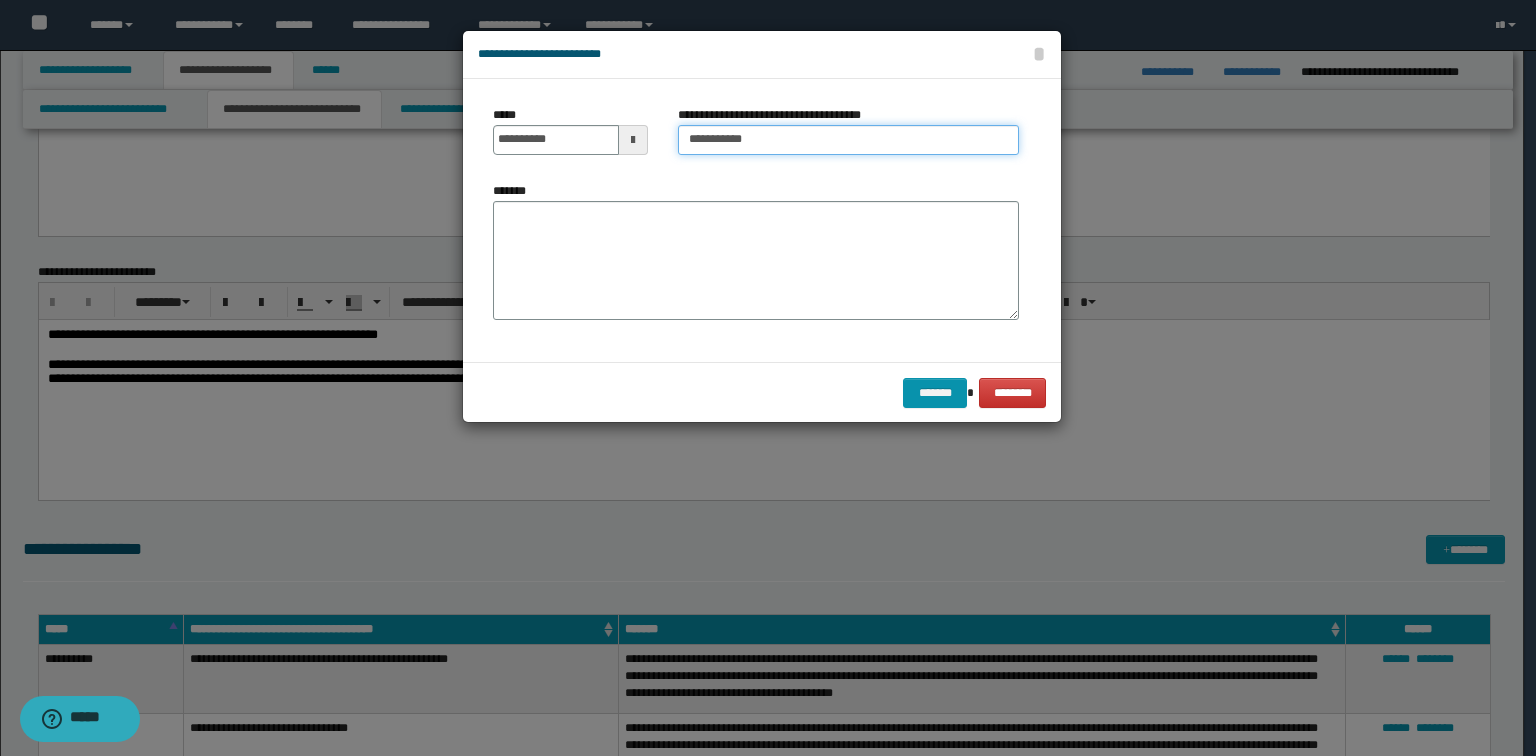 type on "**********" 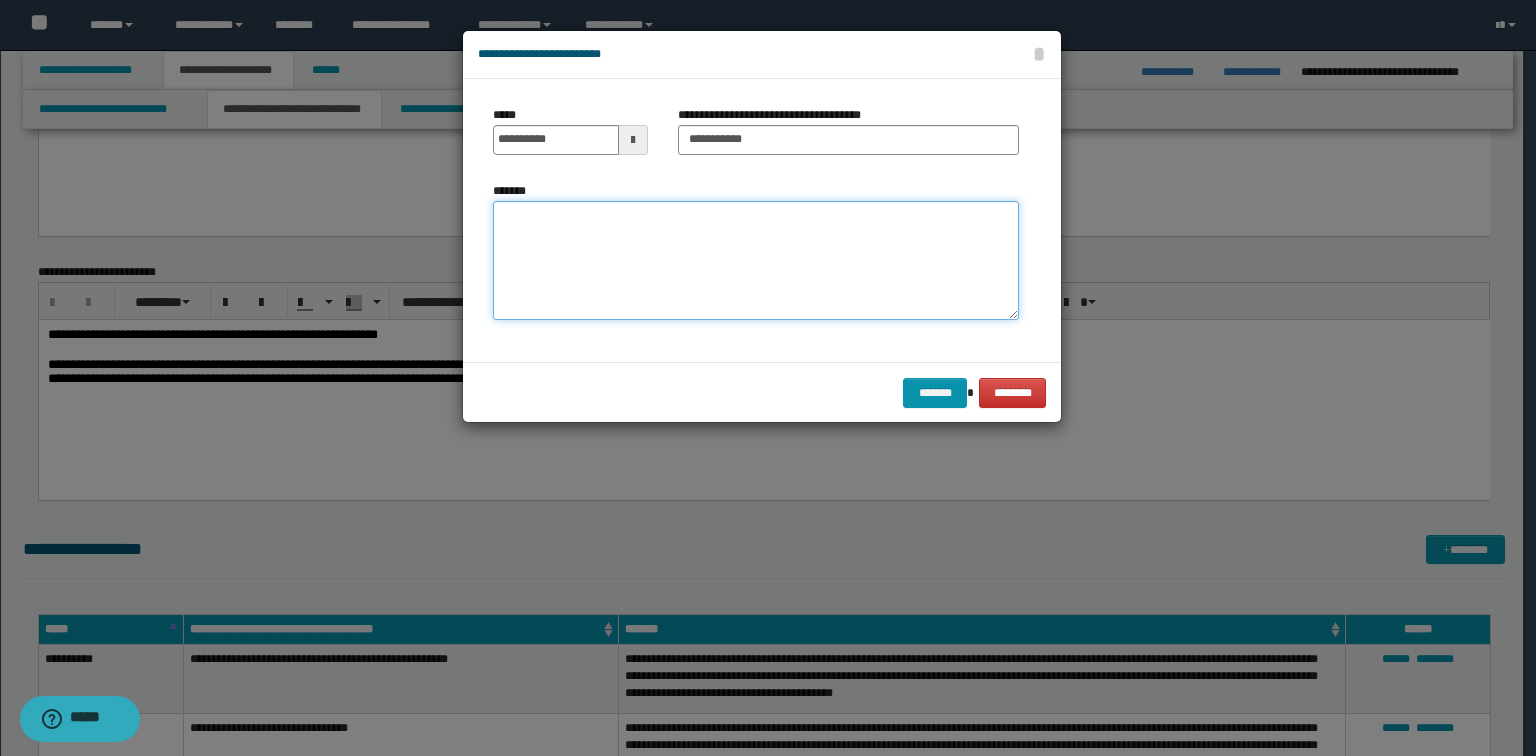 click on "*******" at bounding box center [756, 261] 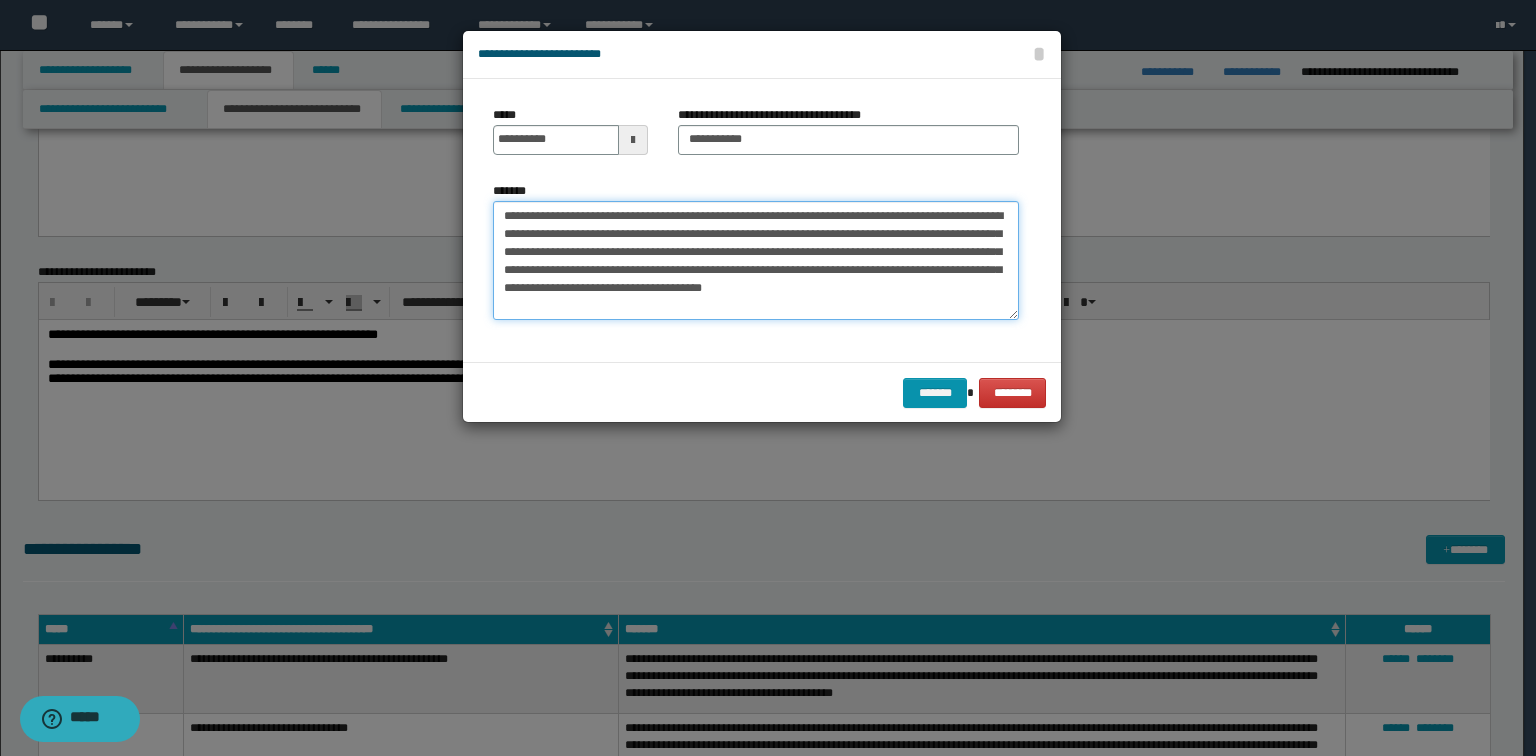 type on "**********" 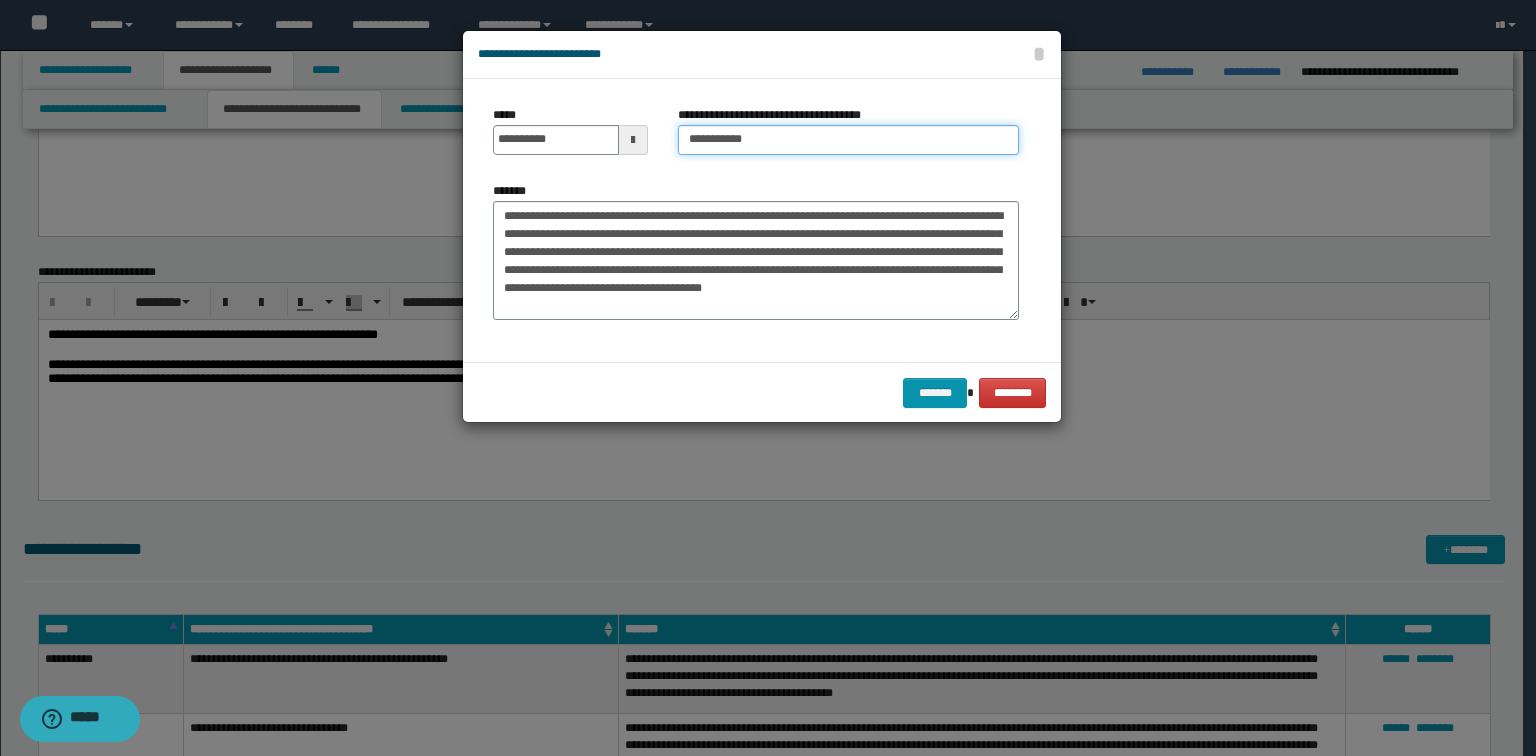 click on "**********" at bounding box center (848, 140) 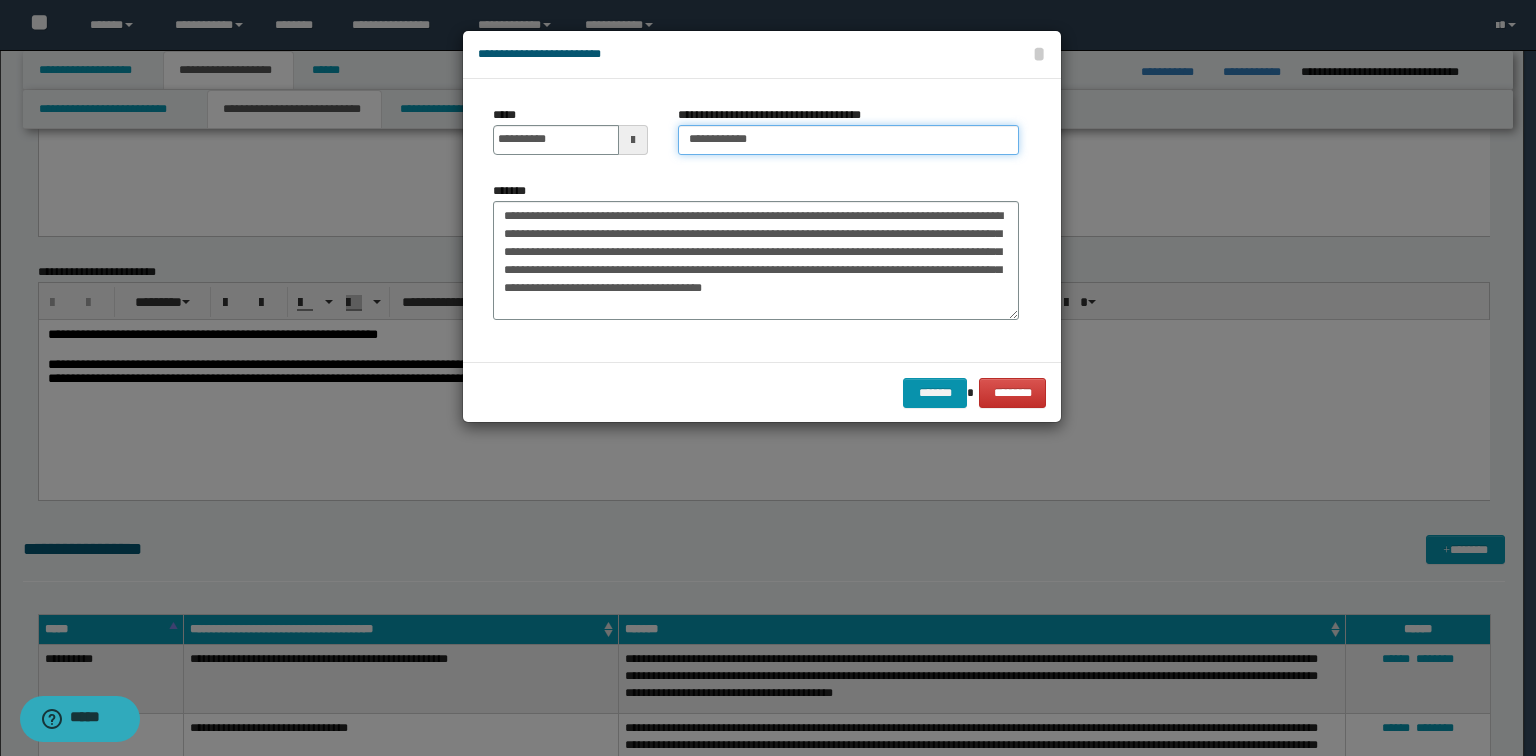 paste on "**********" 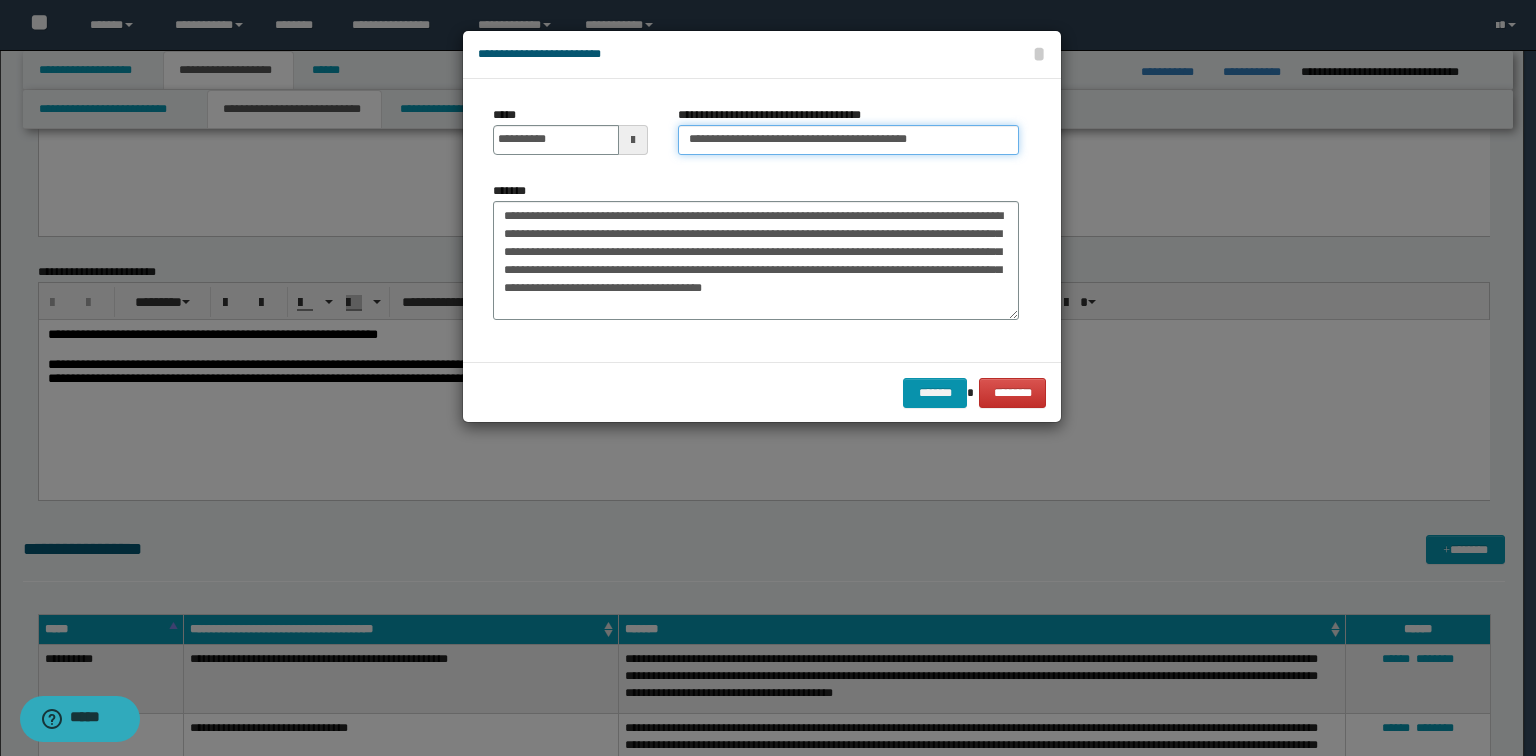 type on "**********" 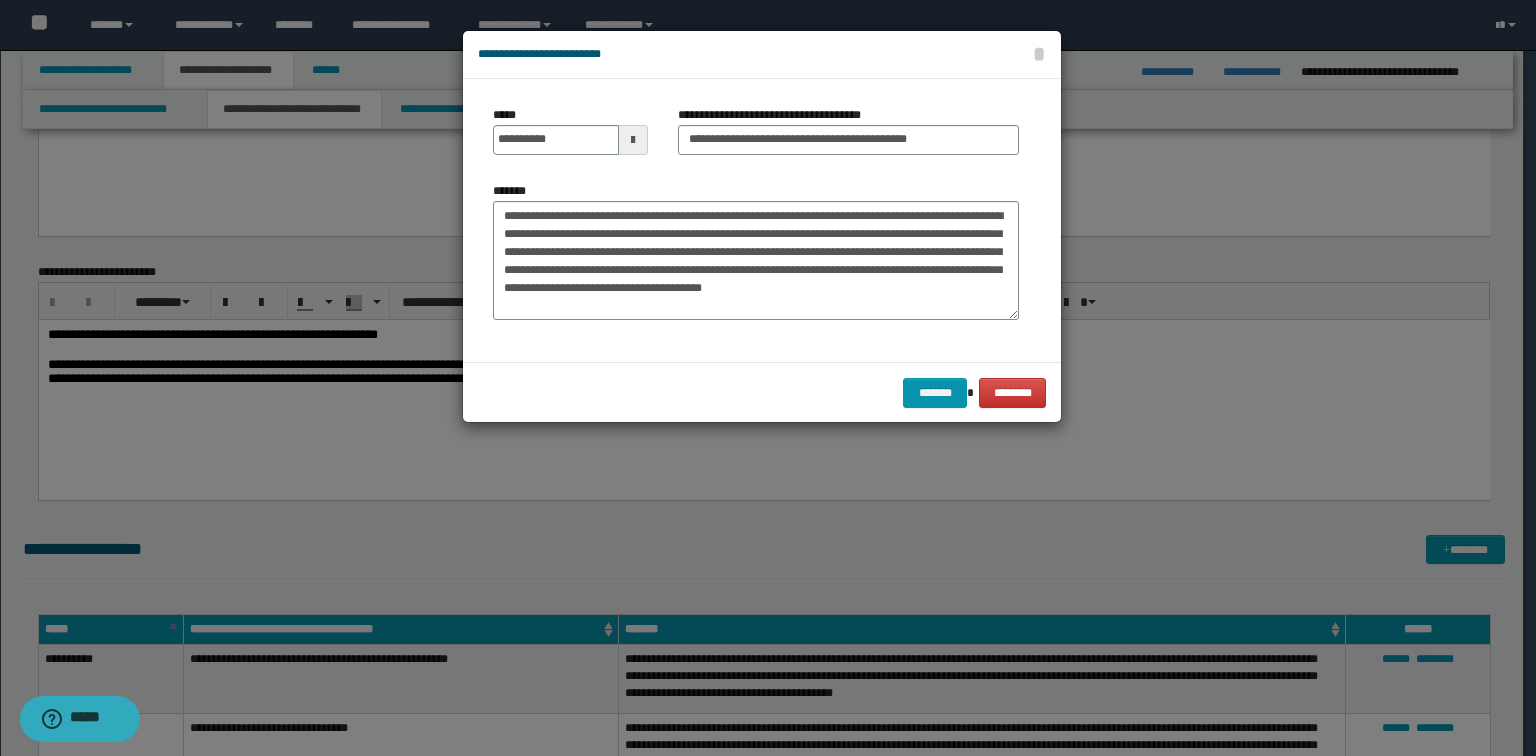 click on "*******
********" at bounding box center (762, 392) 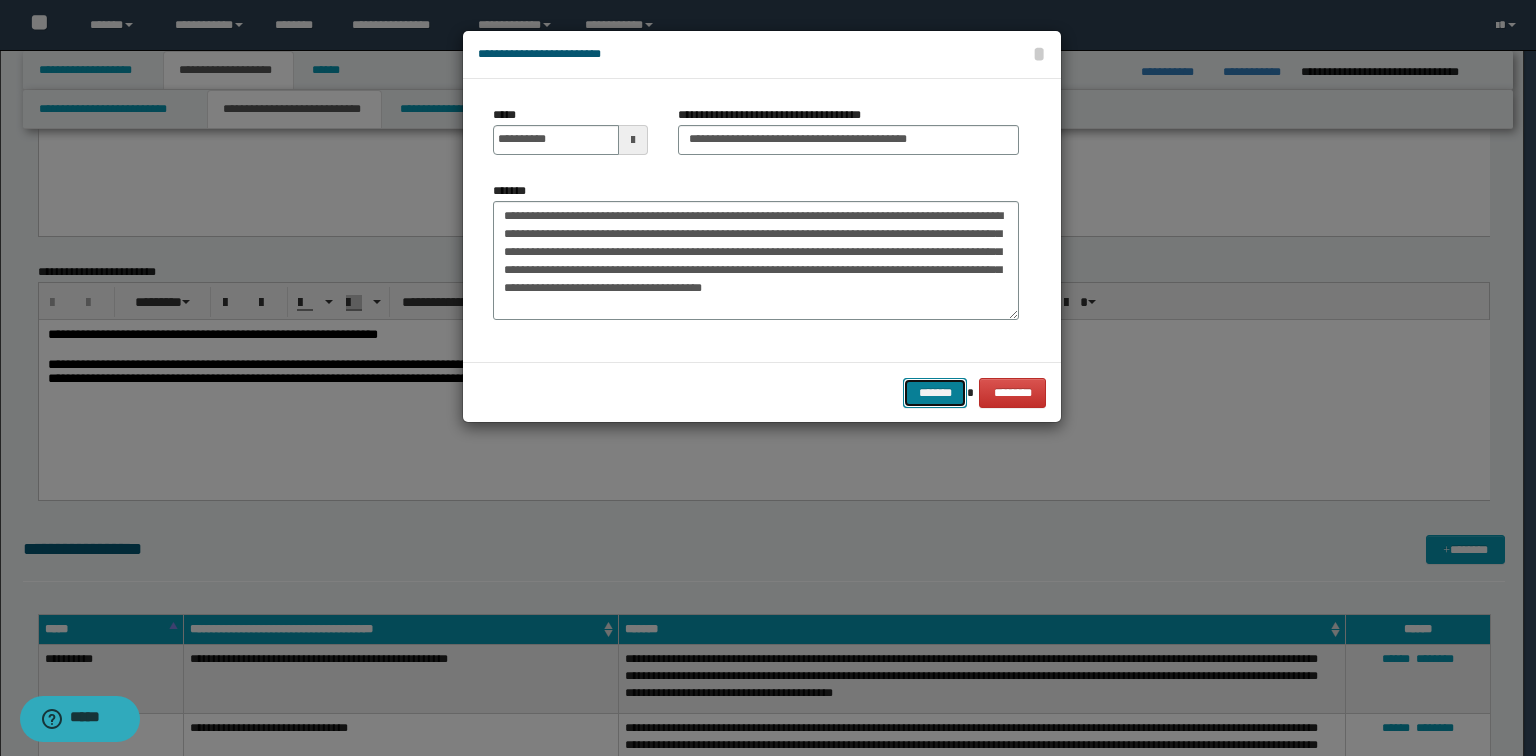 click on "*******" at bounding box center (935, 393) 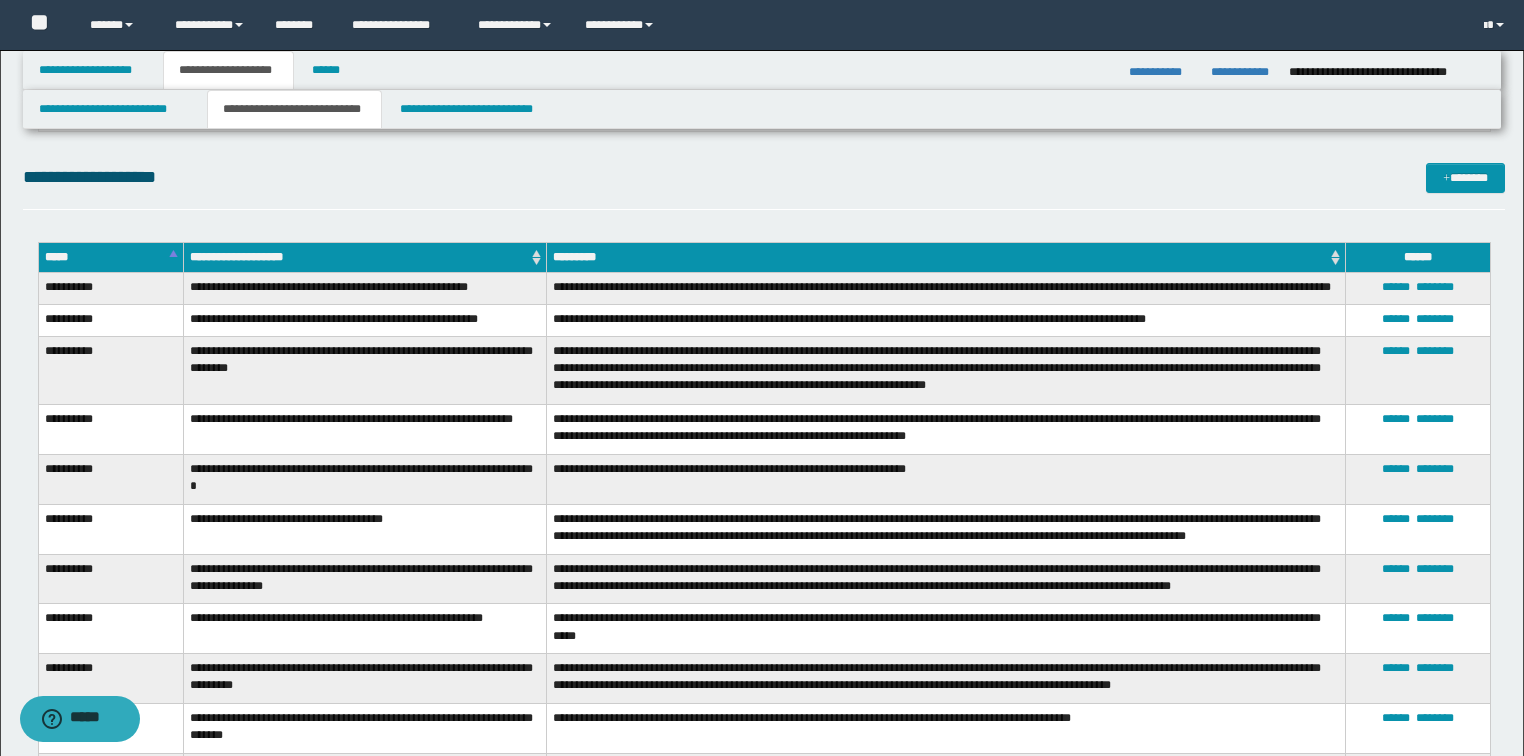 scroll, scrollTop: 9360, scrollLeft: 0, axis: vertical 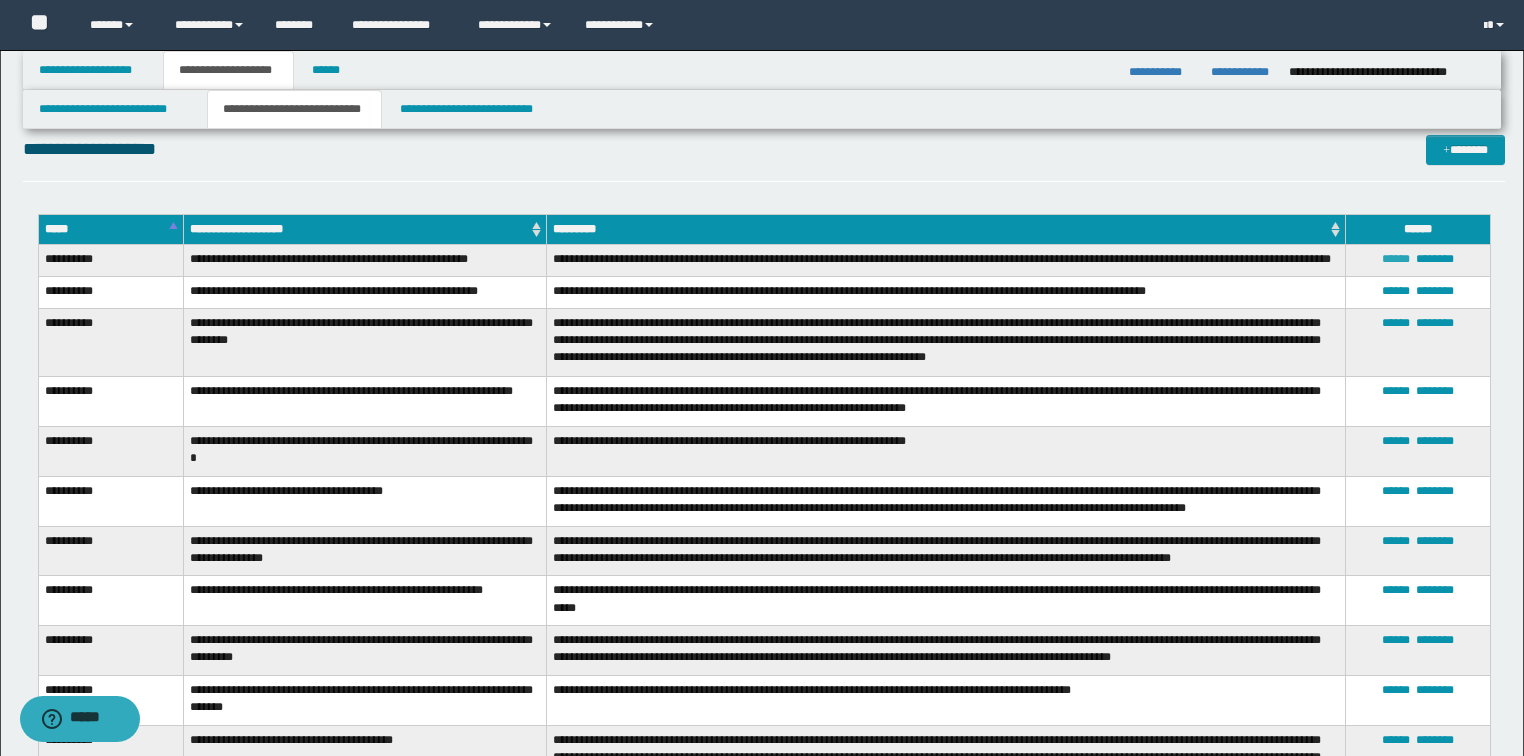 click on "******" at bounding box center (1396, 259) 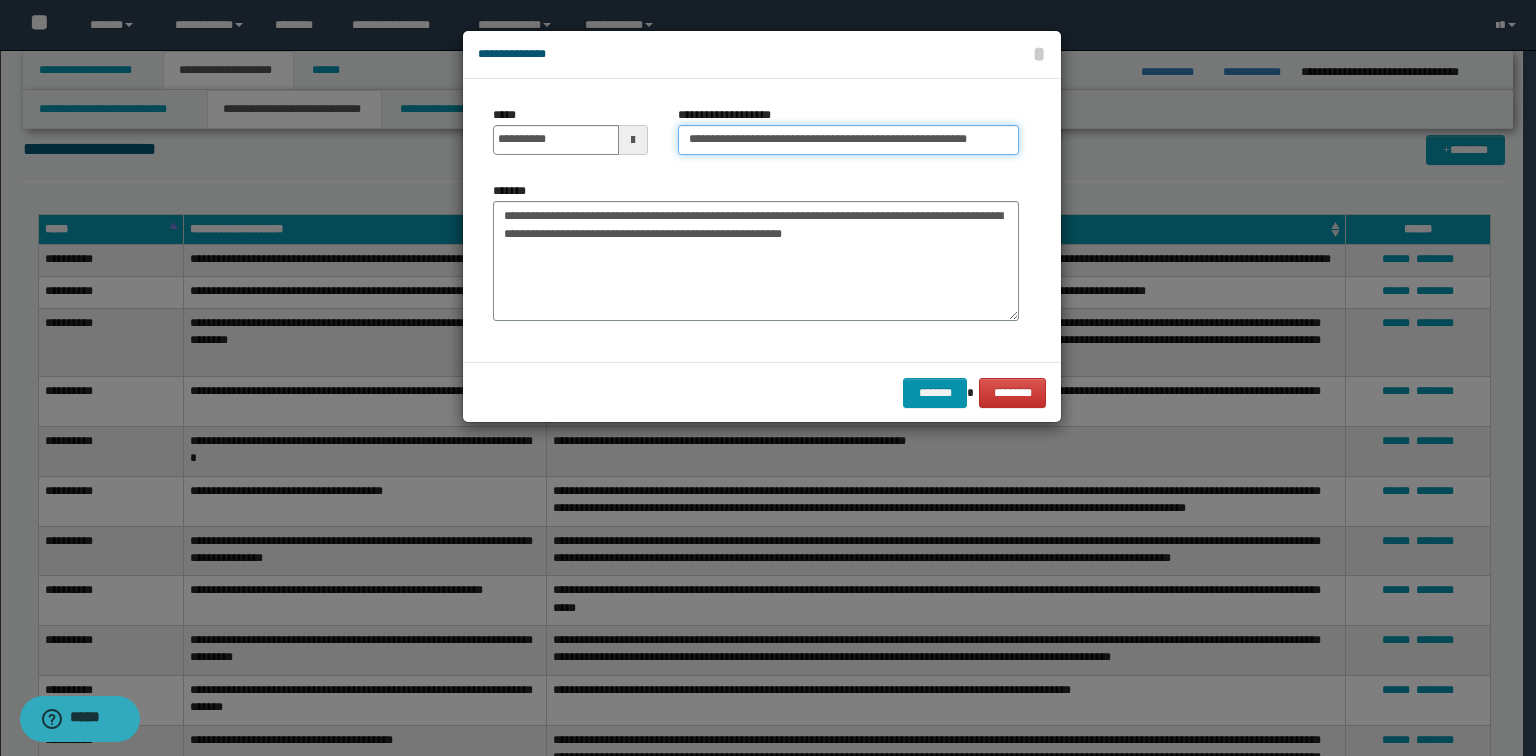 drag, startPoint x: 689, startPoint y: 136, endPoint x: 861, endPoint y: 146, distance: 172.29045 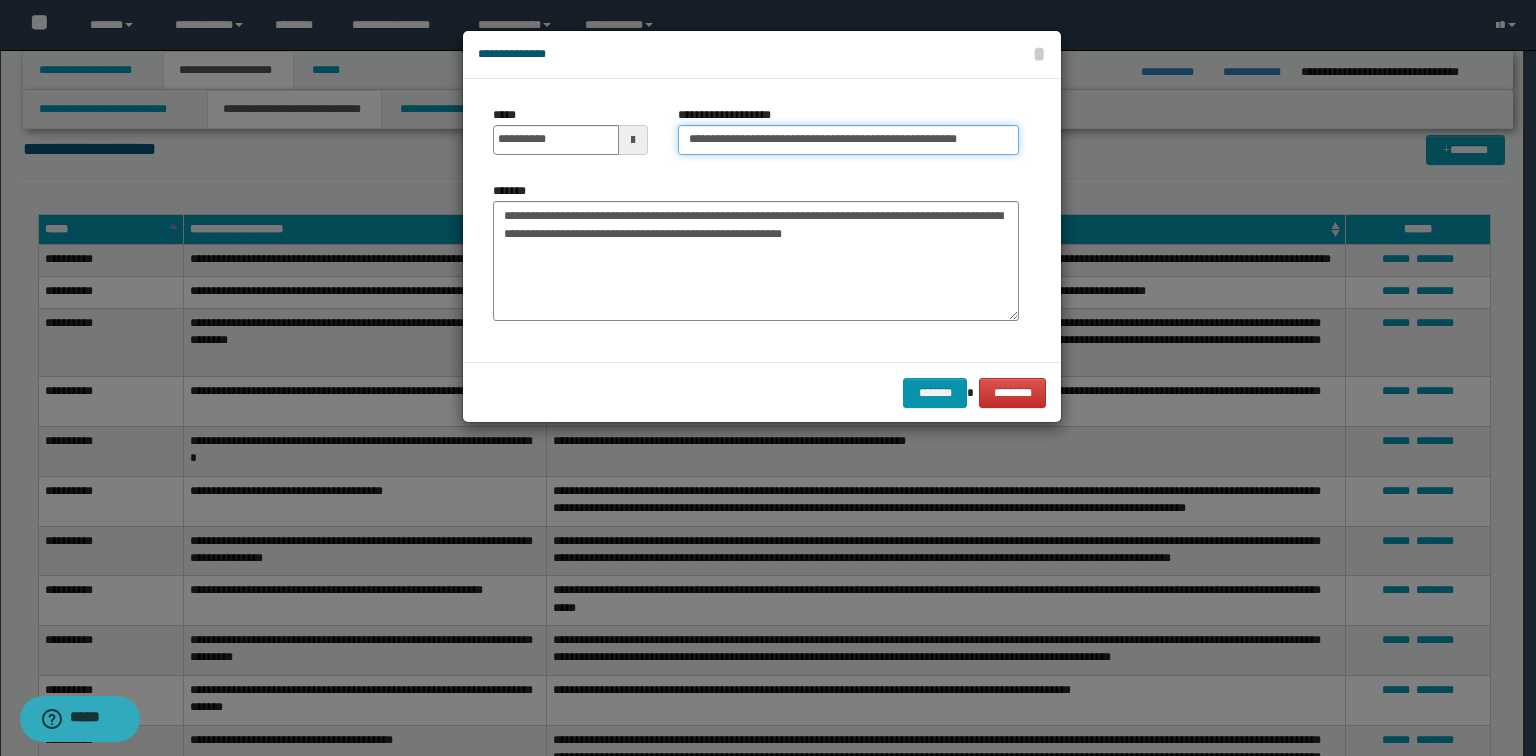 click on "**********" at bounding box center (848, 140) 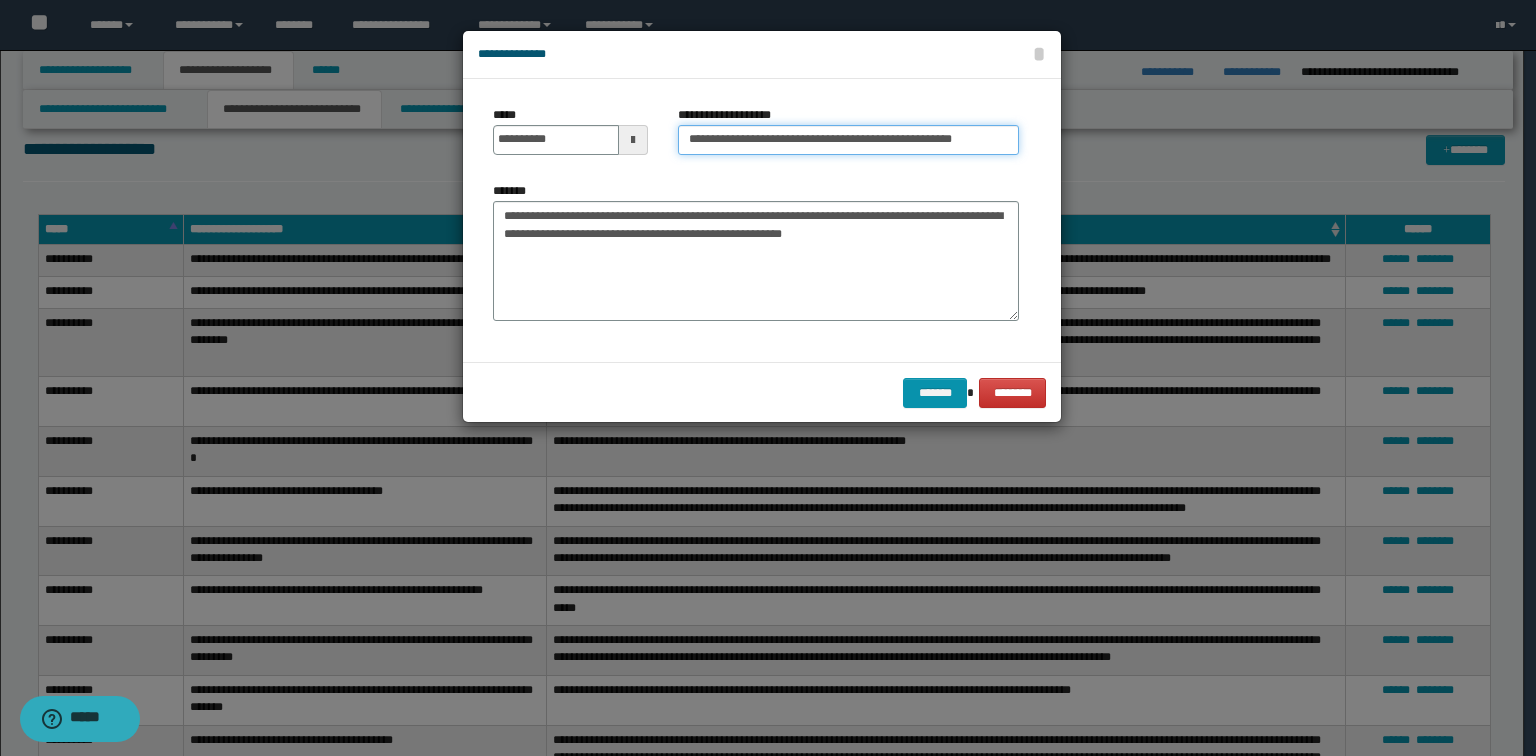type on "**********" 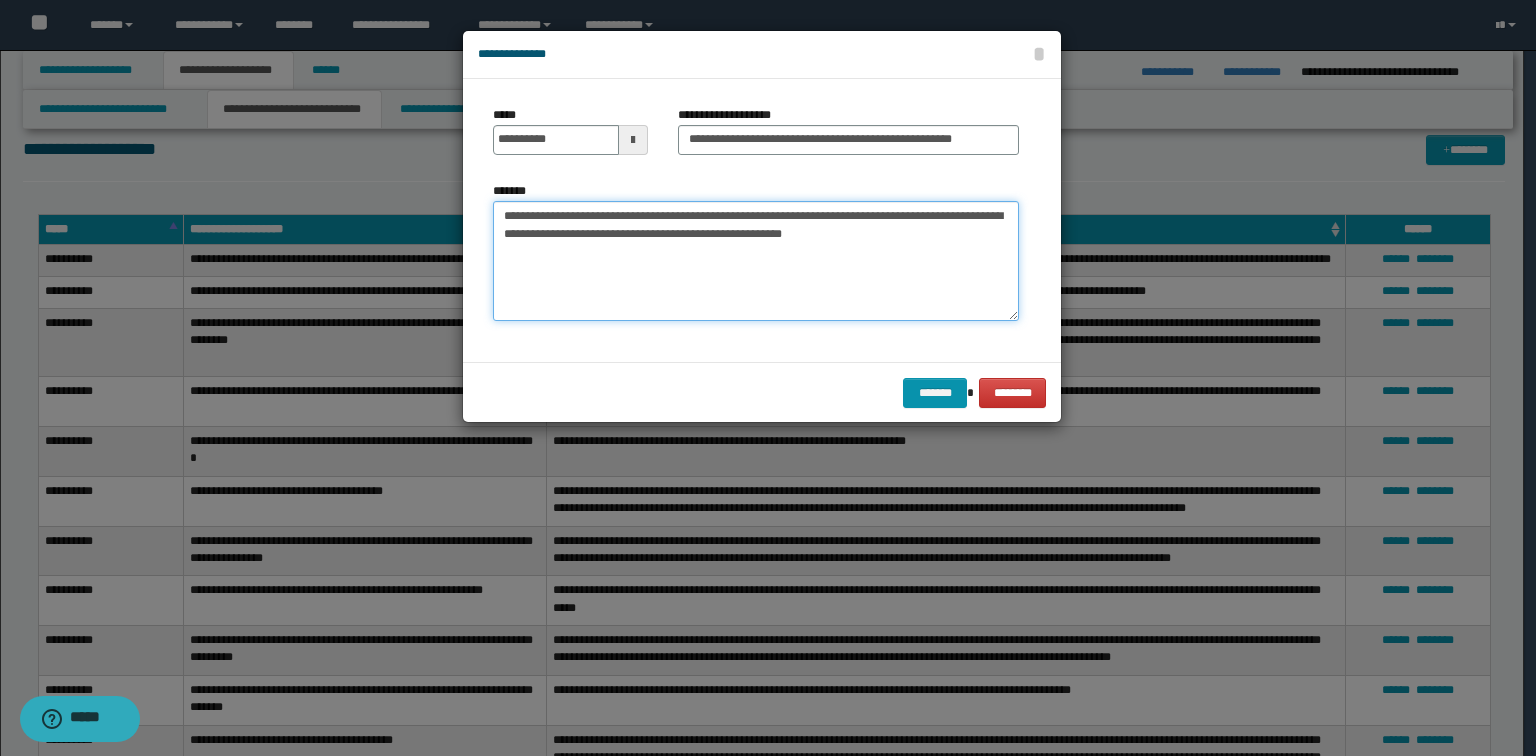 drag, startPoint x: 769, startPoint y: 215, endPoint x: 416, endPoint y: 208, distance: 353.0694 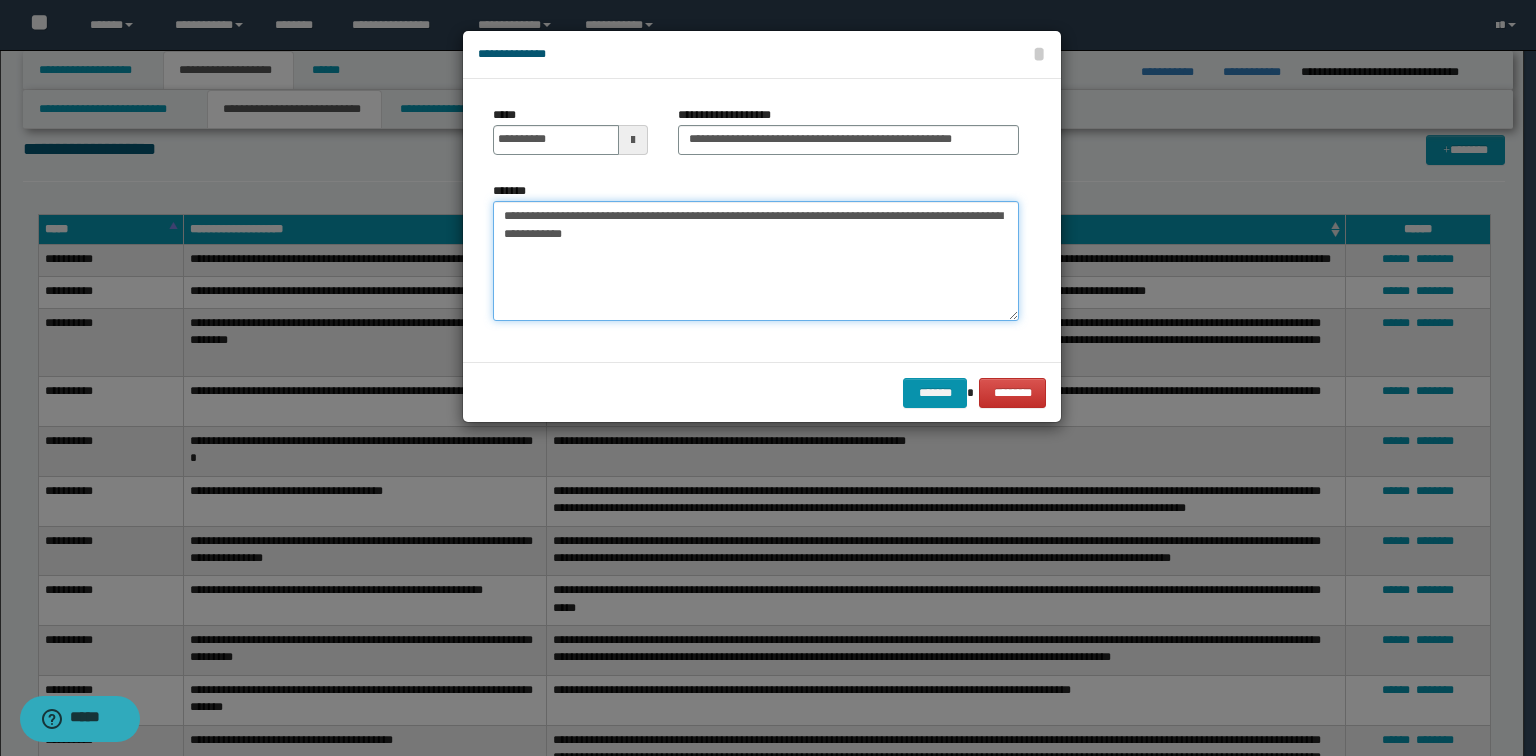 click on "**********" at bounding box center [756, 261] 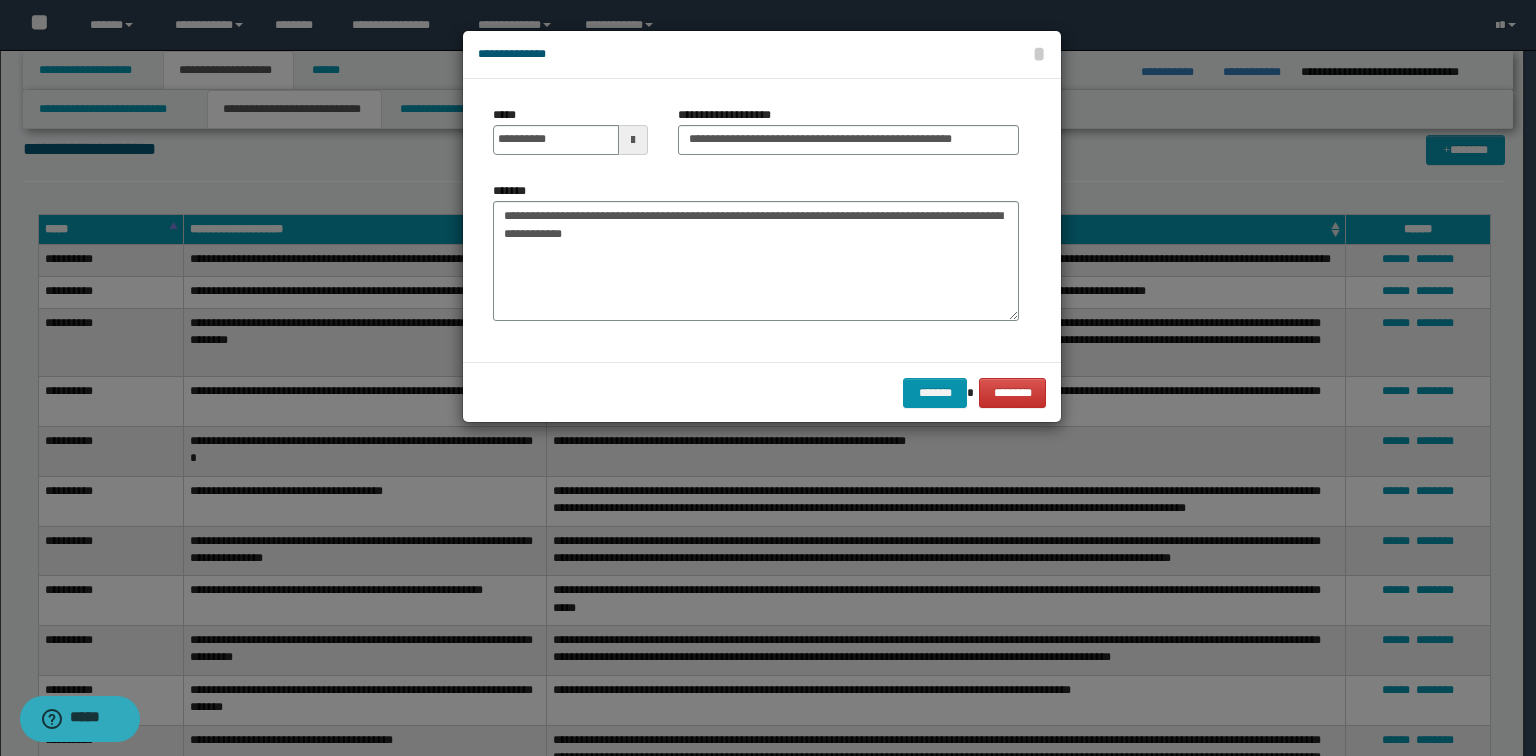 click on "*******
********" at bounding box center (762, 392) 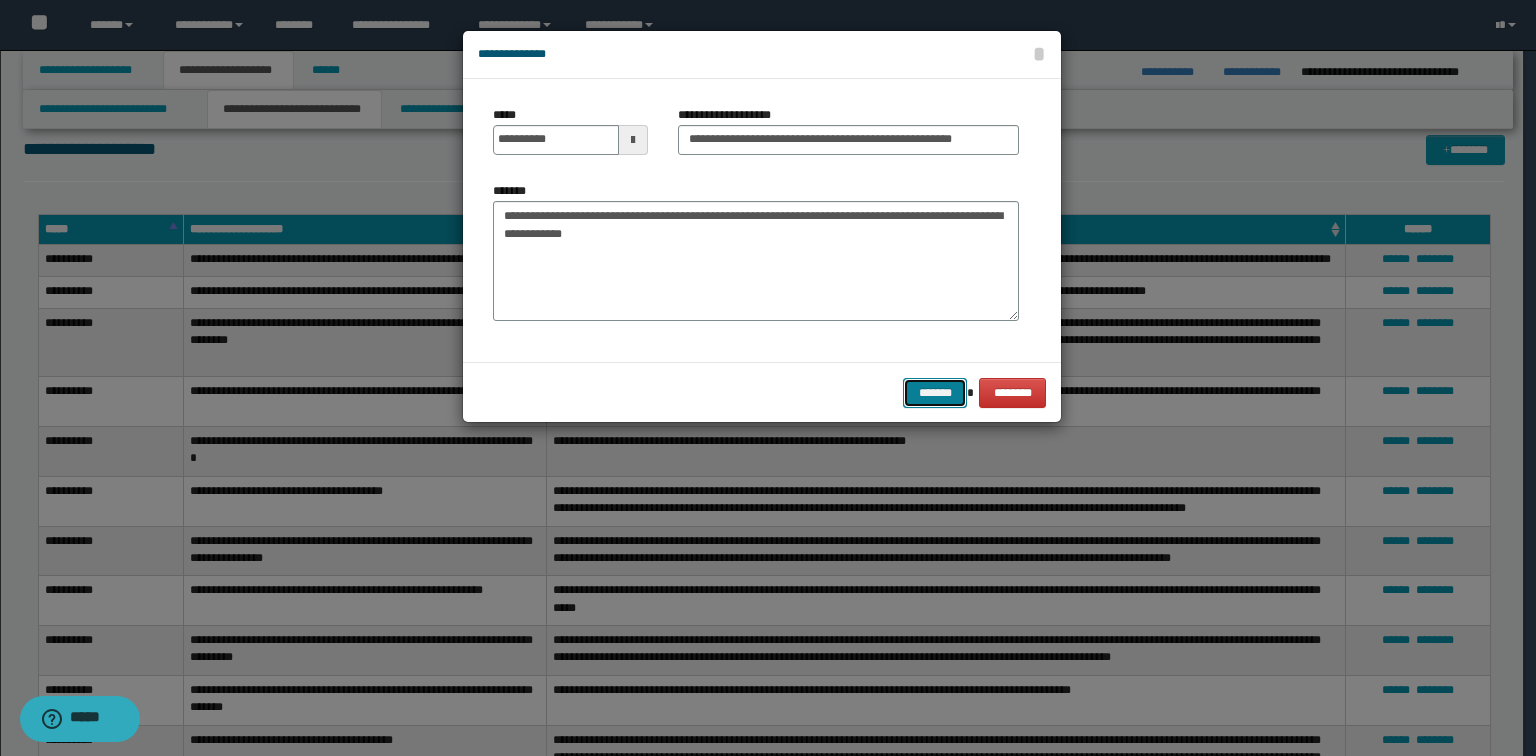 click on "*******" at bounding box center [935, 393] 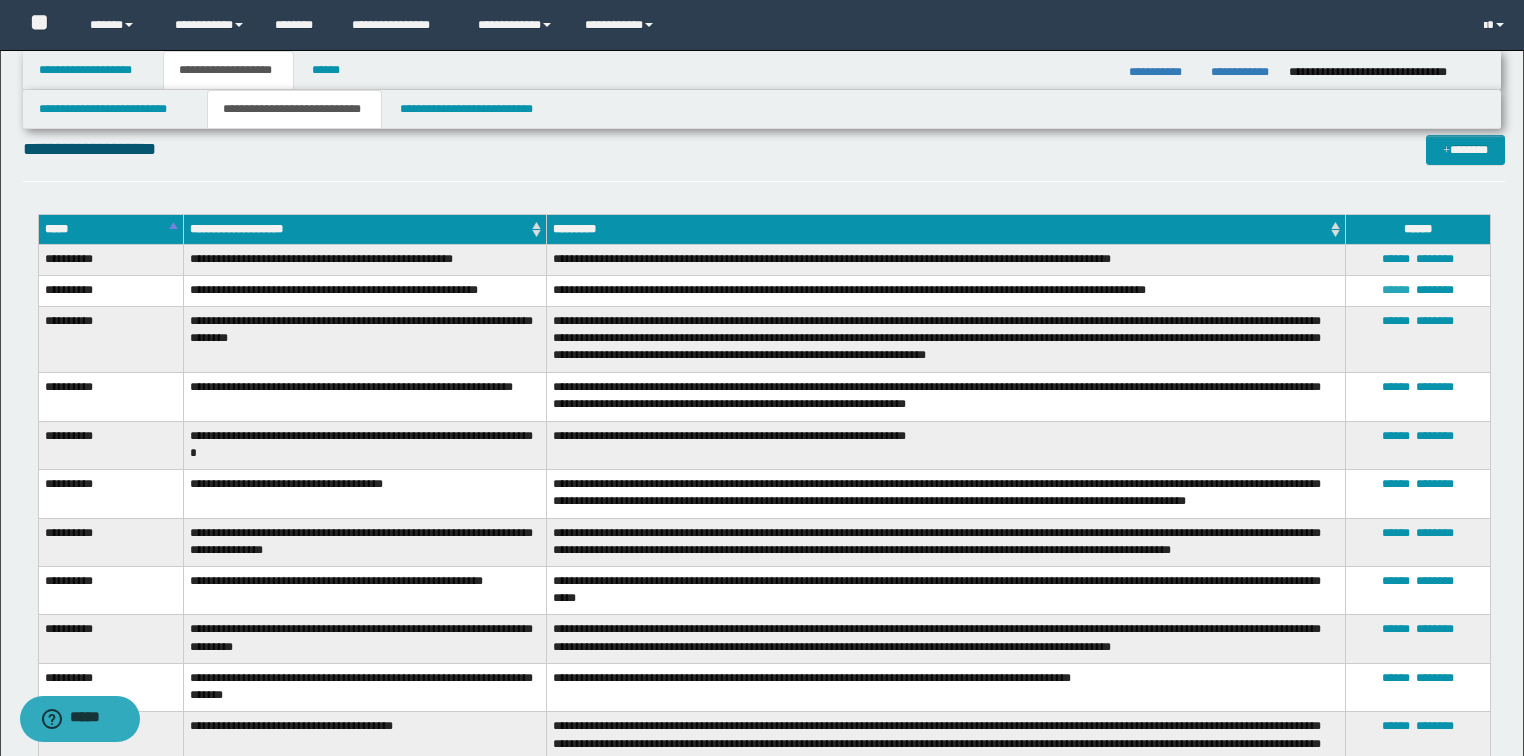 click on "******" at bounding box center [1396, 290] 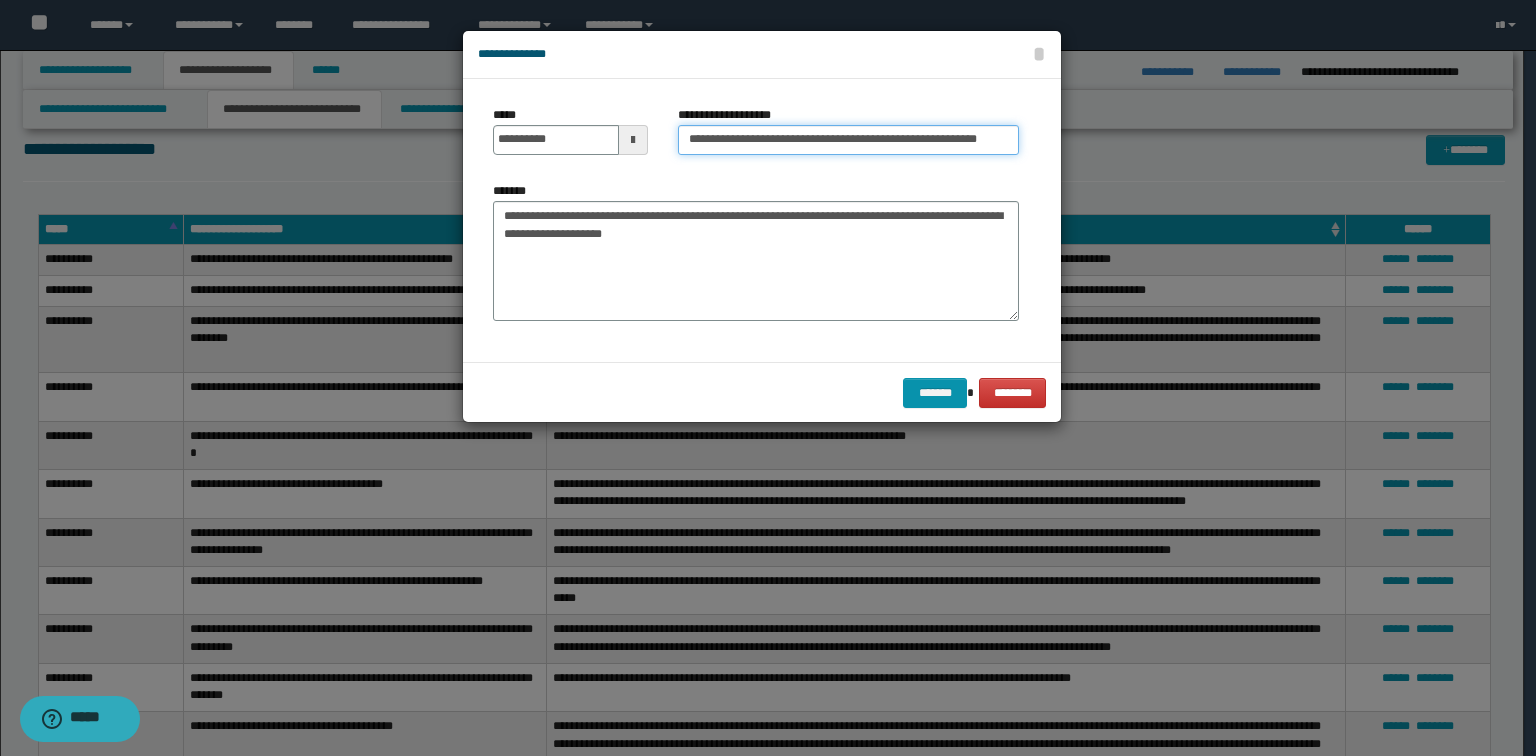 drag, startPoint x: 687, startPoint y: 140, endPoint x: 866, endPoint y: 141, distance: 179.00279 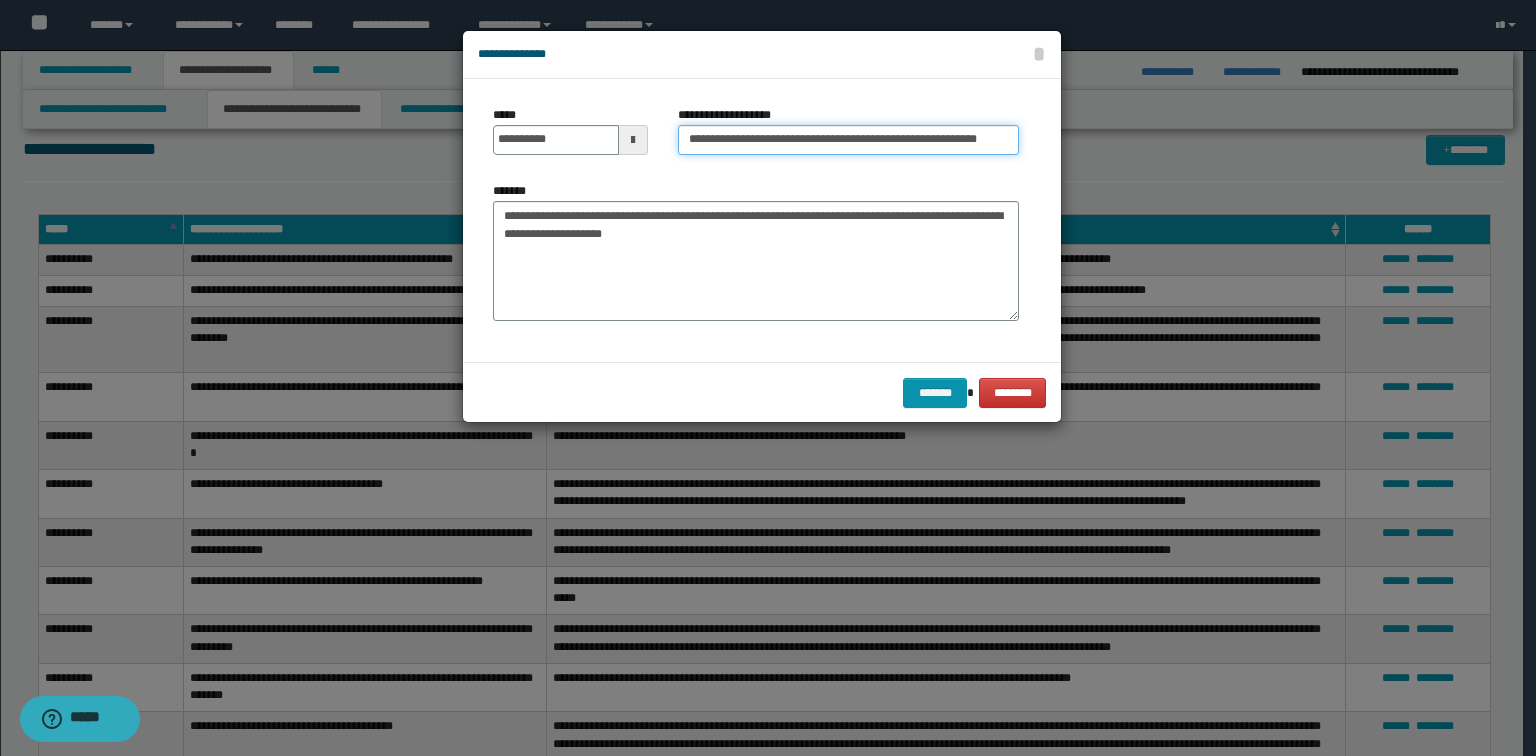 paste 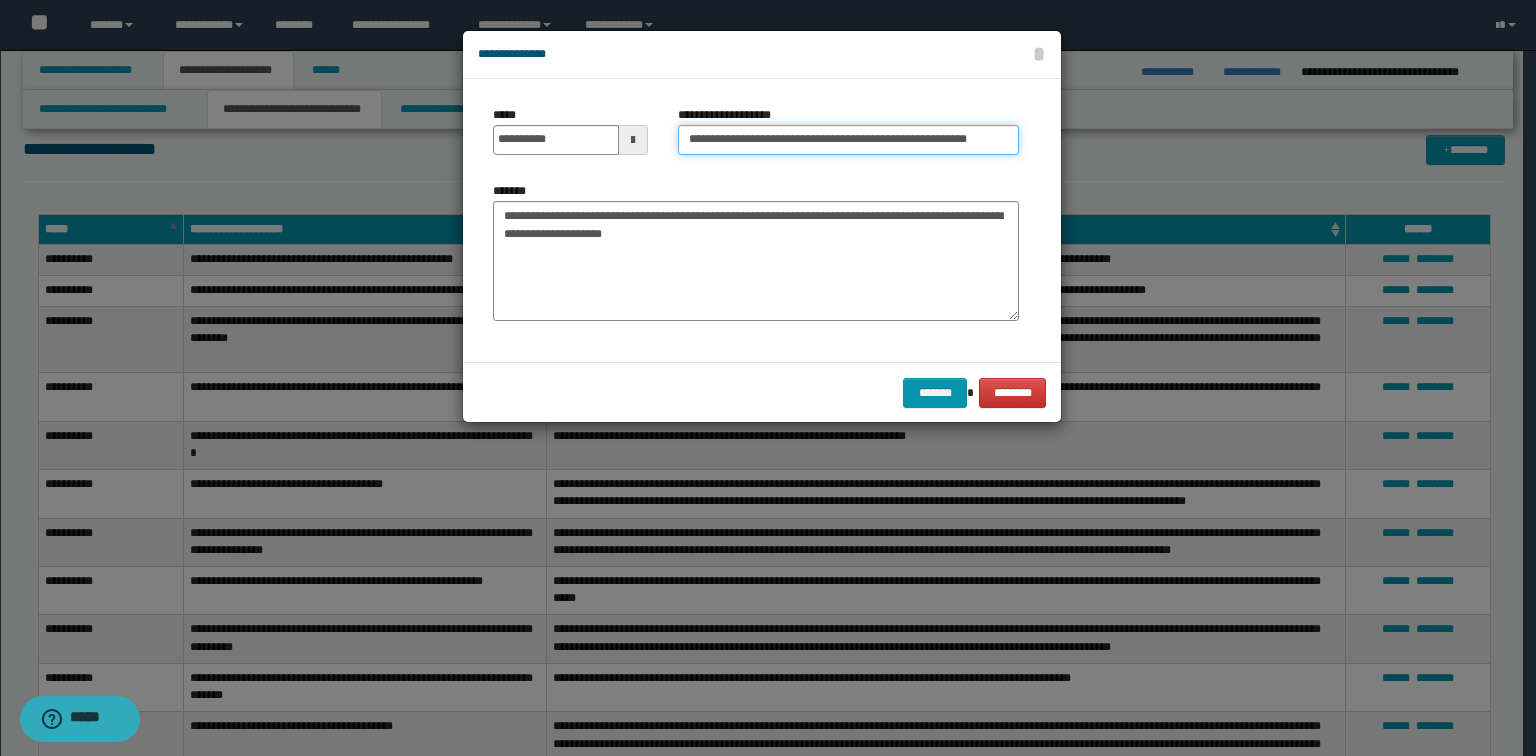 drag, startPoint x: 918, startPoint y: 140, endPoint x: 922, endPoint y: 175, distance: 35.22783 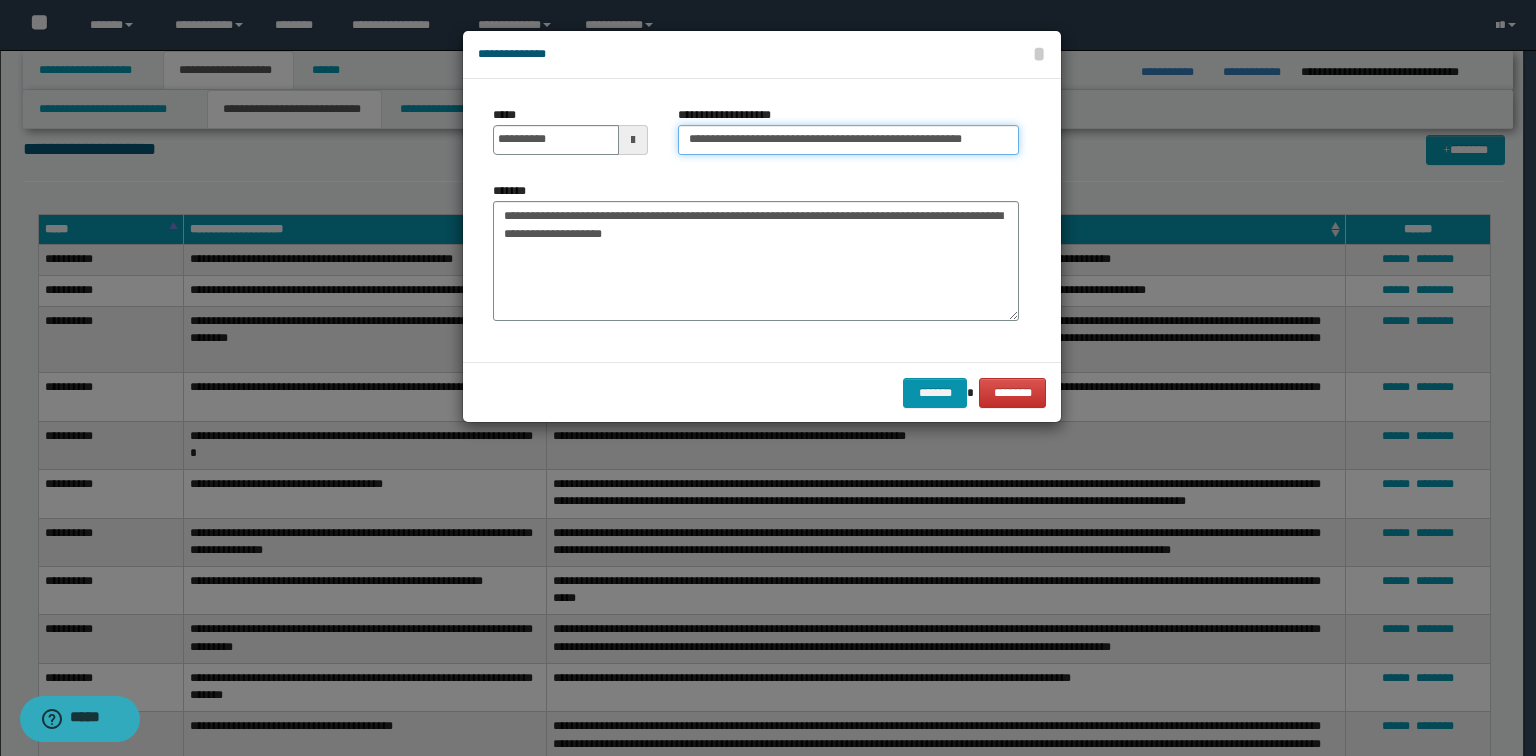type on "**********" 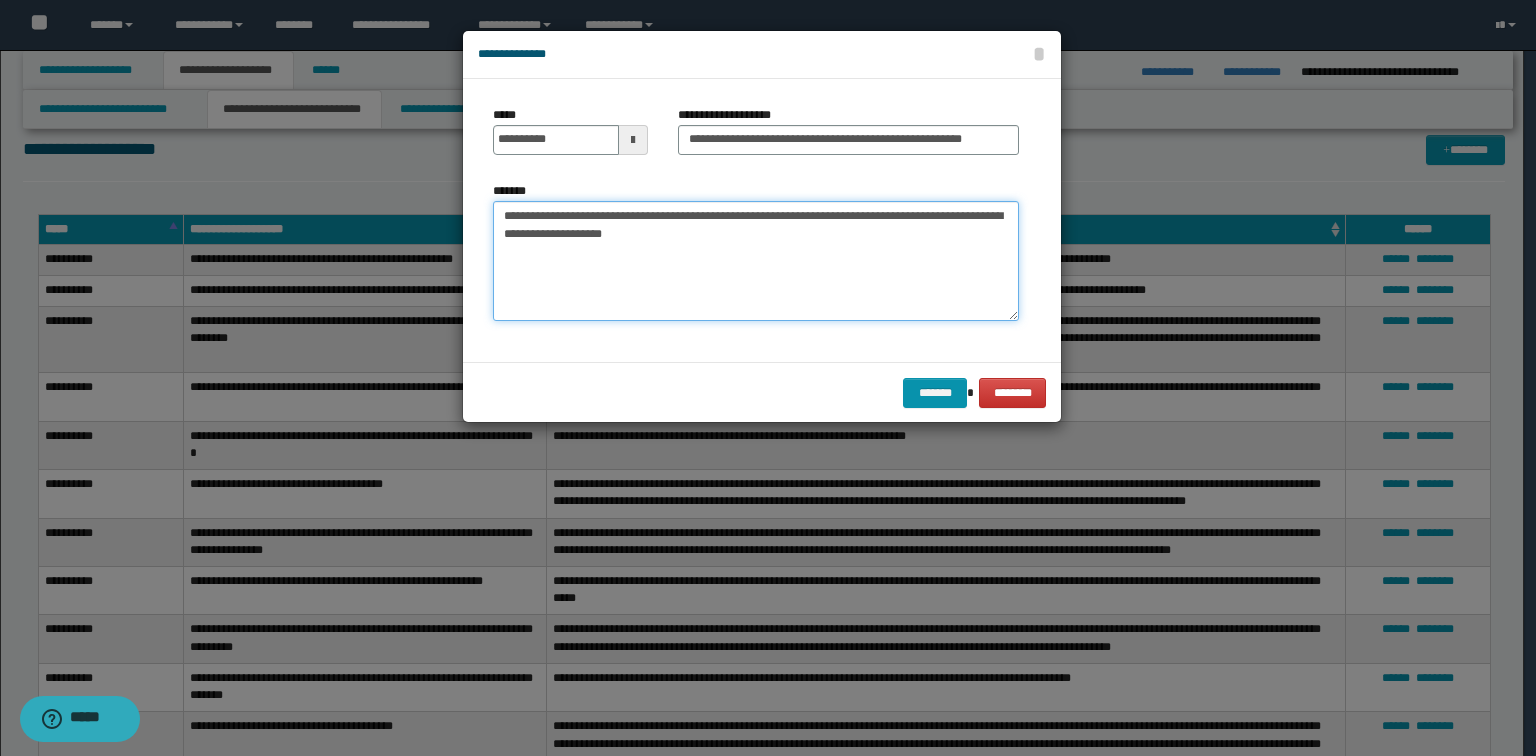 drag, startPoint x: 767, startPoint y: 219, endPoint x: 184, endPoint y: 211, distance: 583.0549 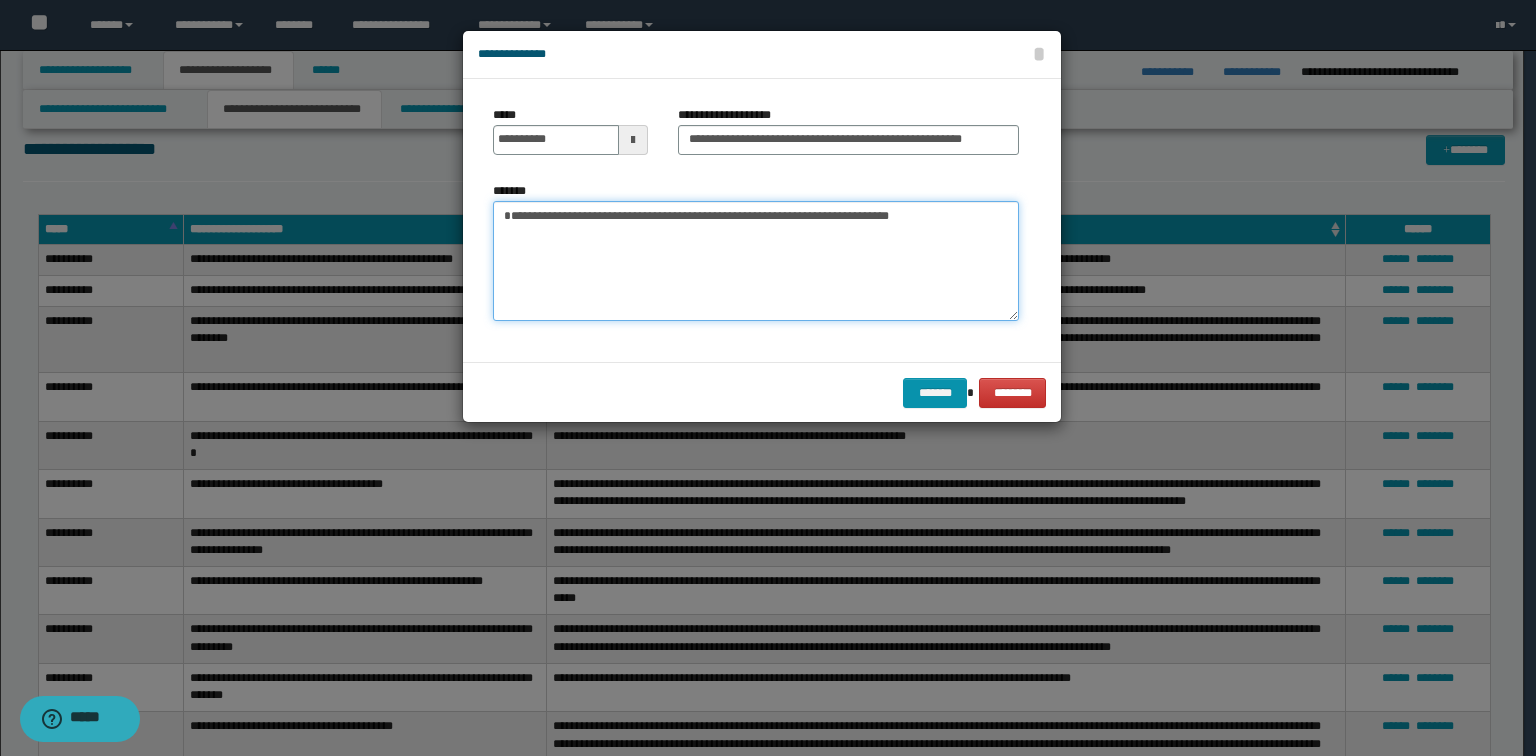 type on "**********" 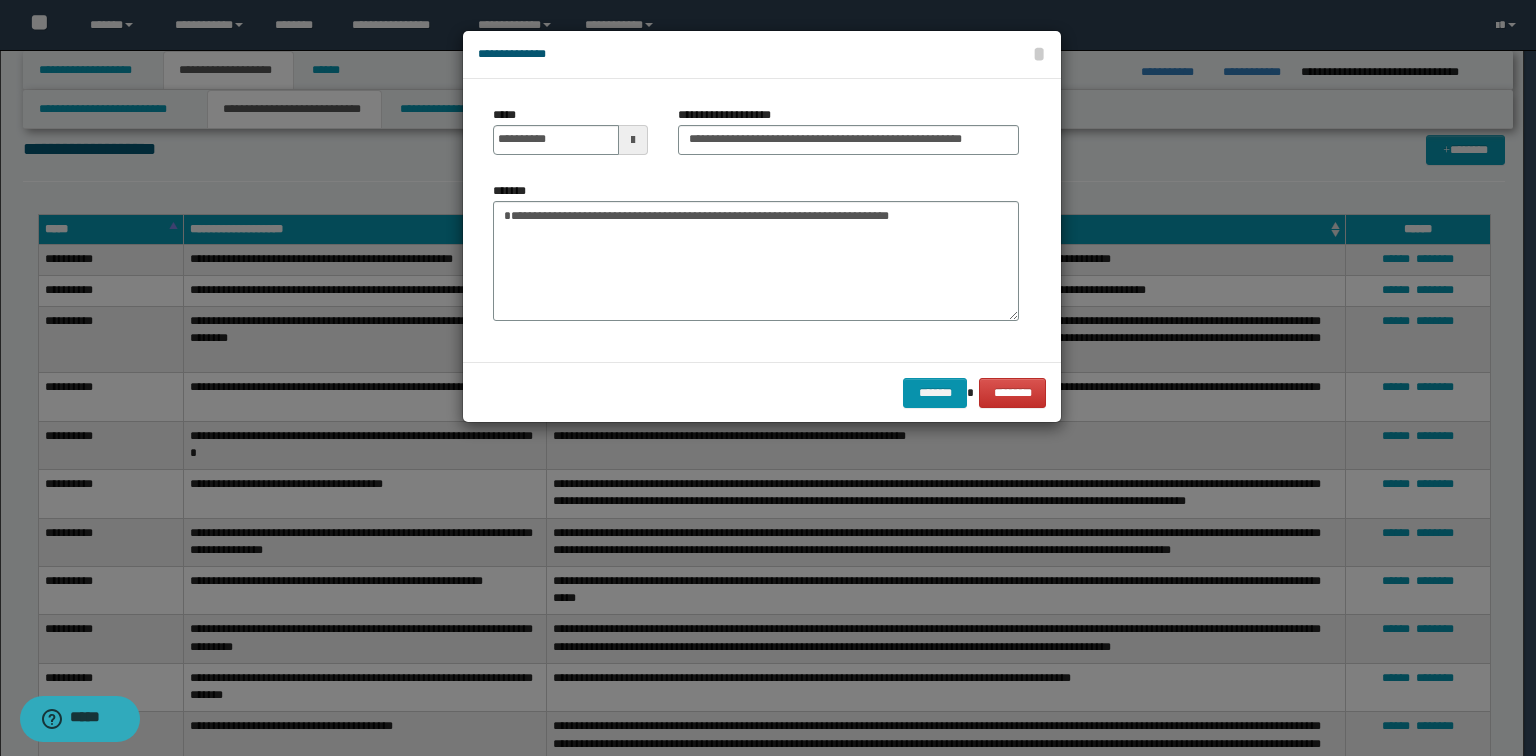 click on "*******
********" at bounding box center (762, 392) 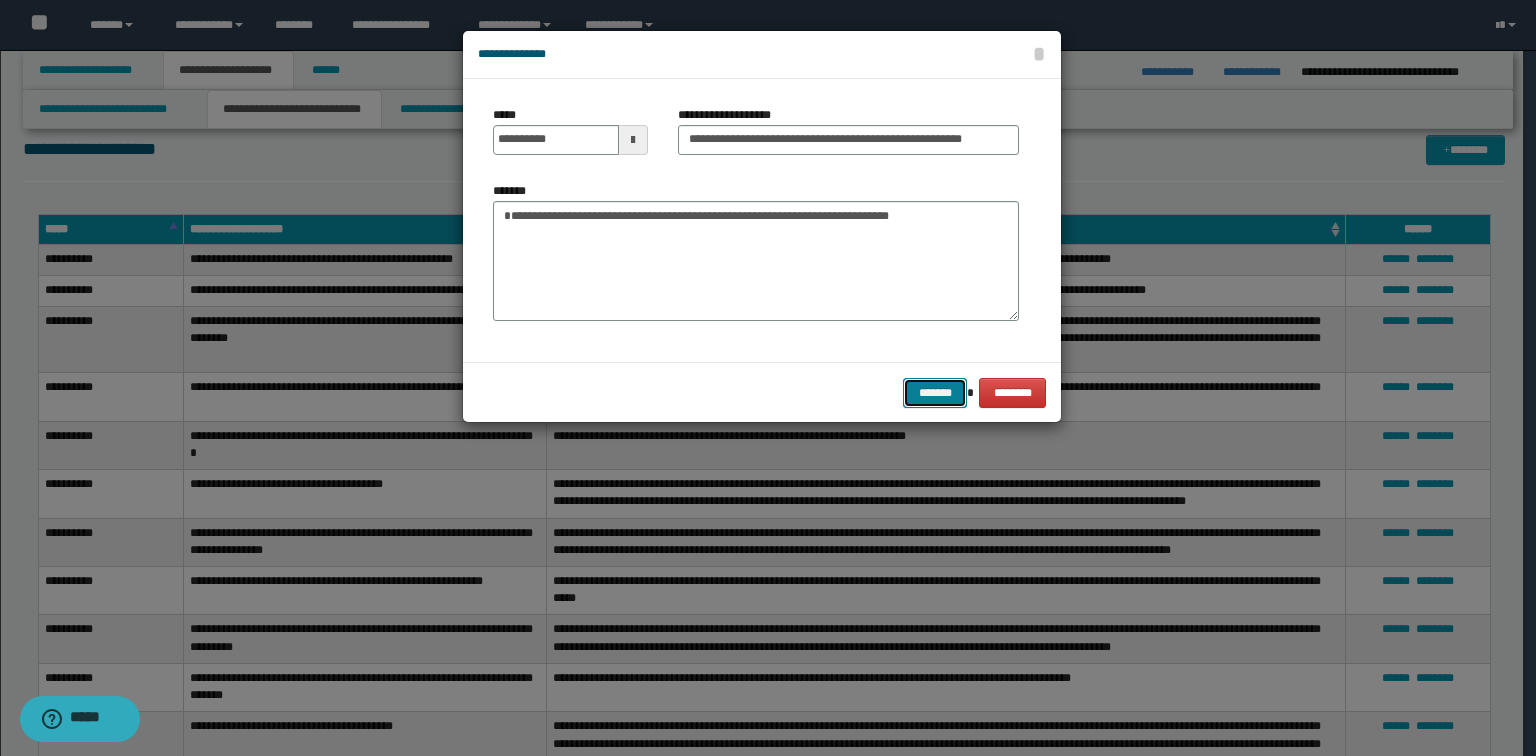 click on "*******" at bounding box center (935, 393) 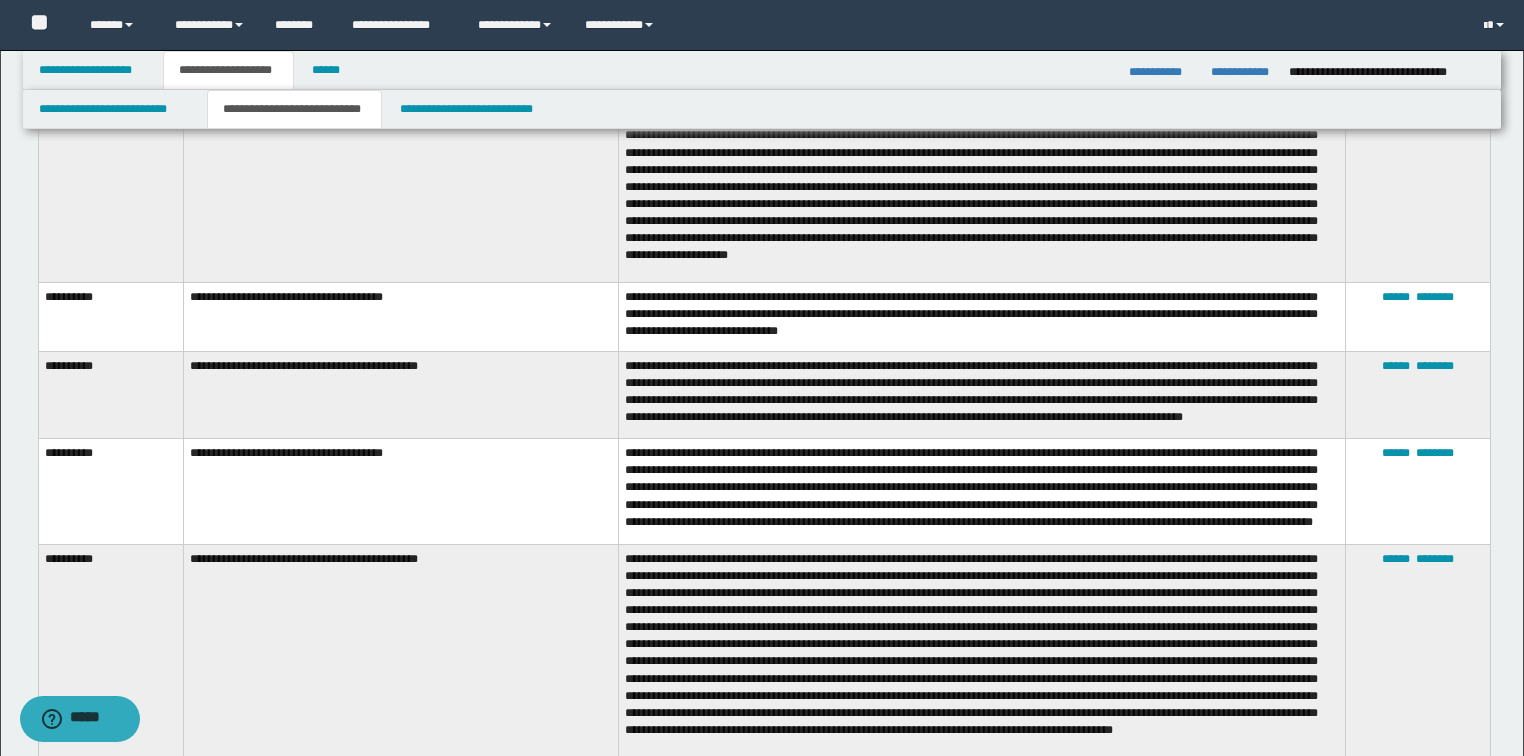 scroll, scrollTop: 6960, scrollLeft: 0, axis: vertical 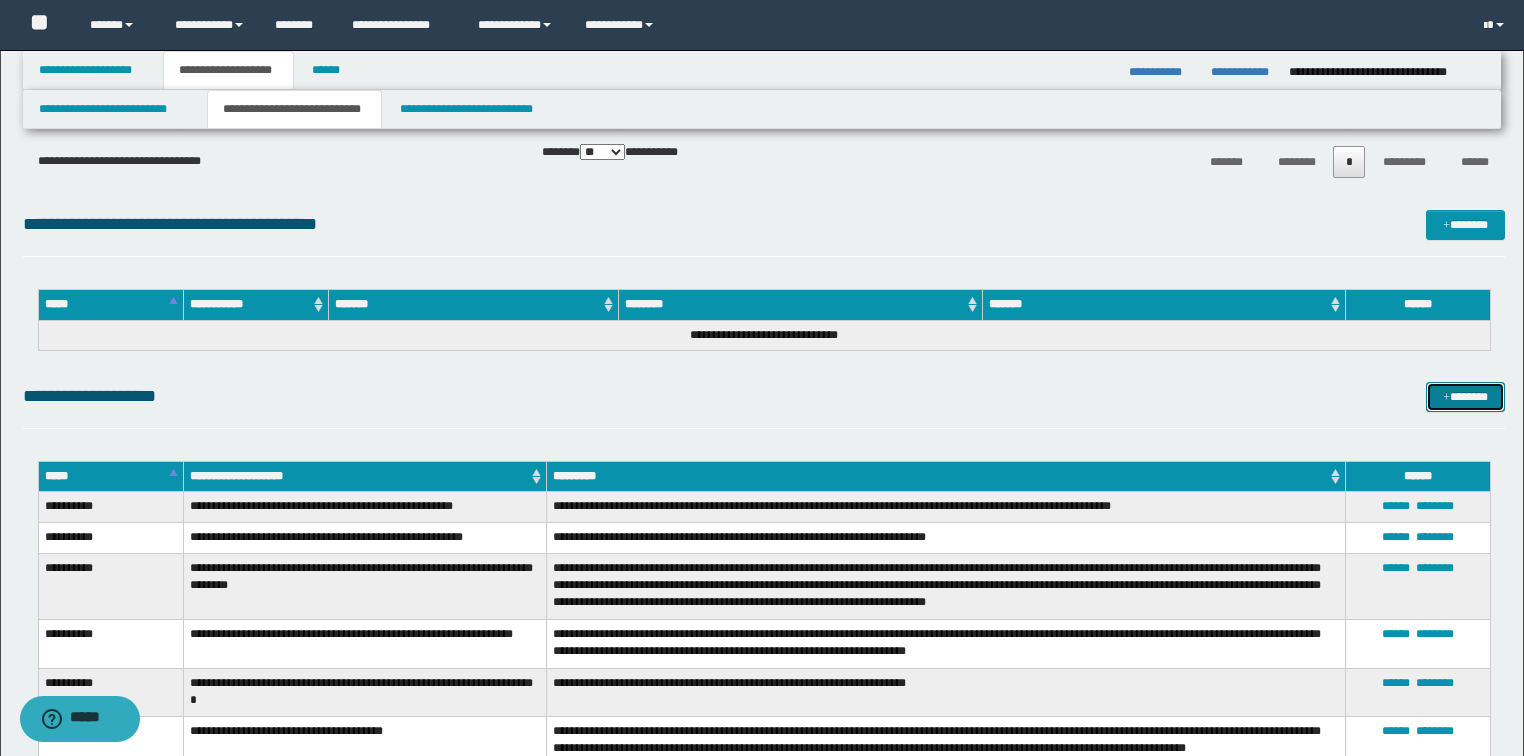 drag, startPoint x: 1465, startPoint y: 397, endPoint x: 1168, endPoint y: 349, distance: 300.8538 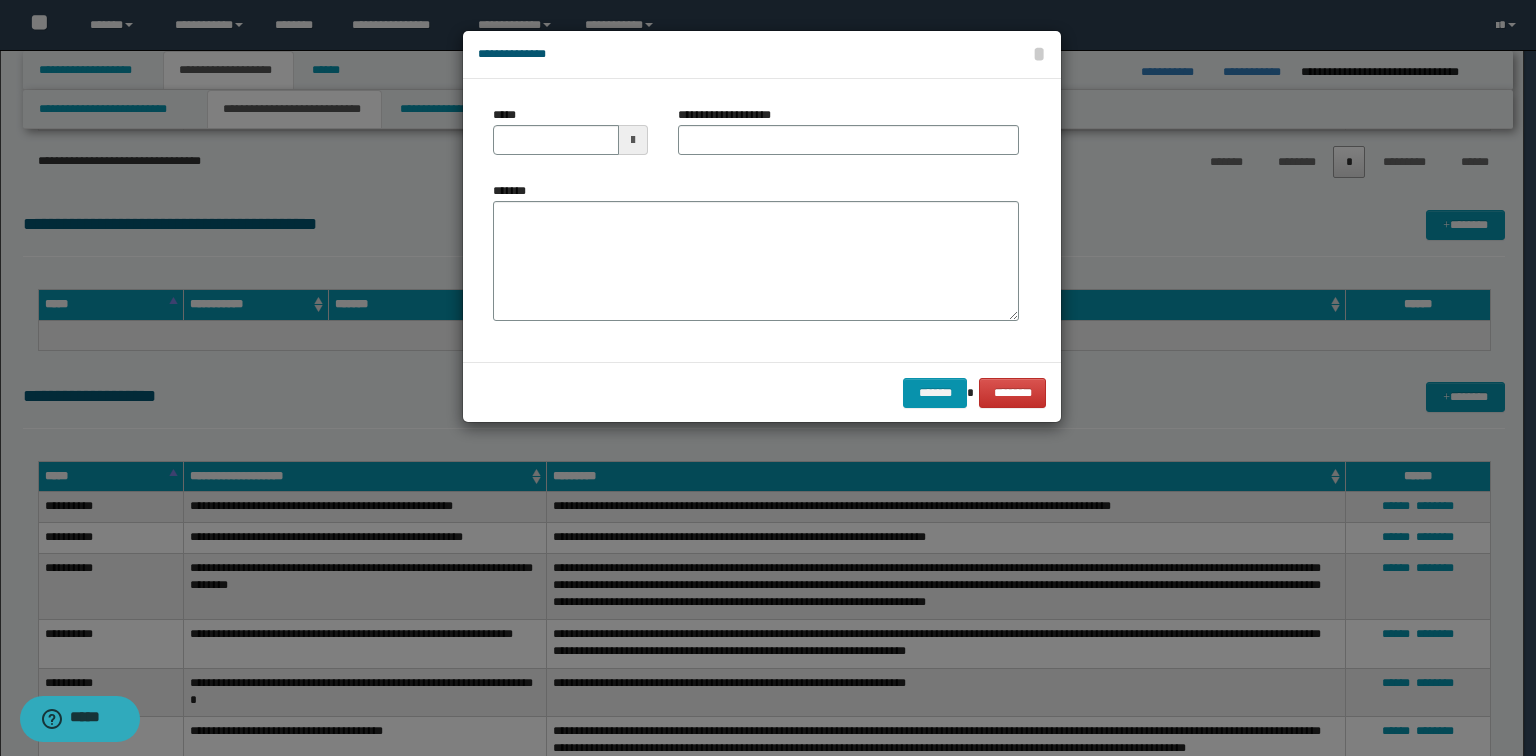 click on "*****" at bounding box center (570, 138) 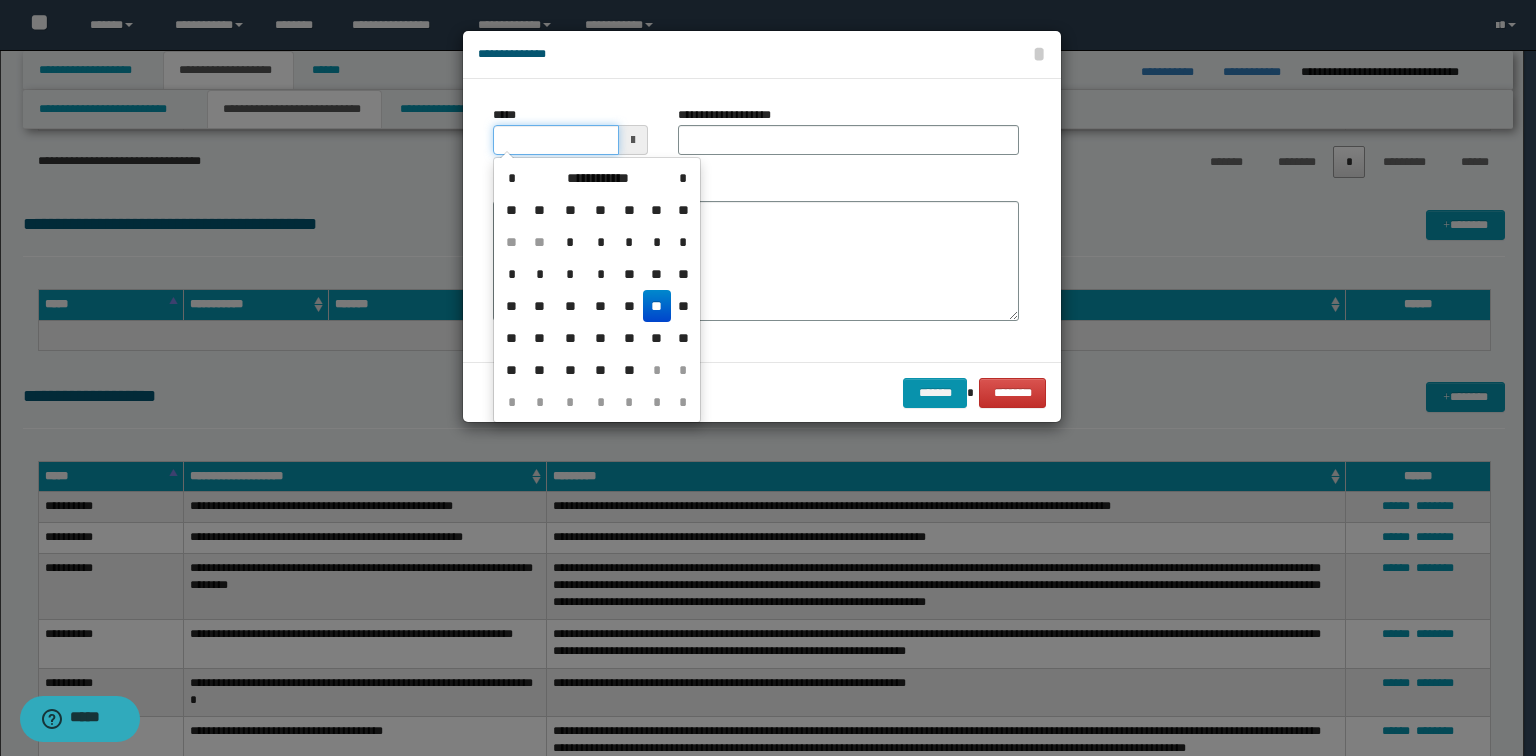 click on "*****" at bounding box center [556, 140] 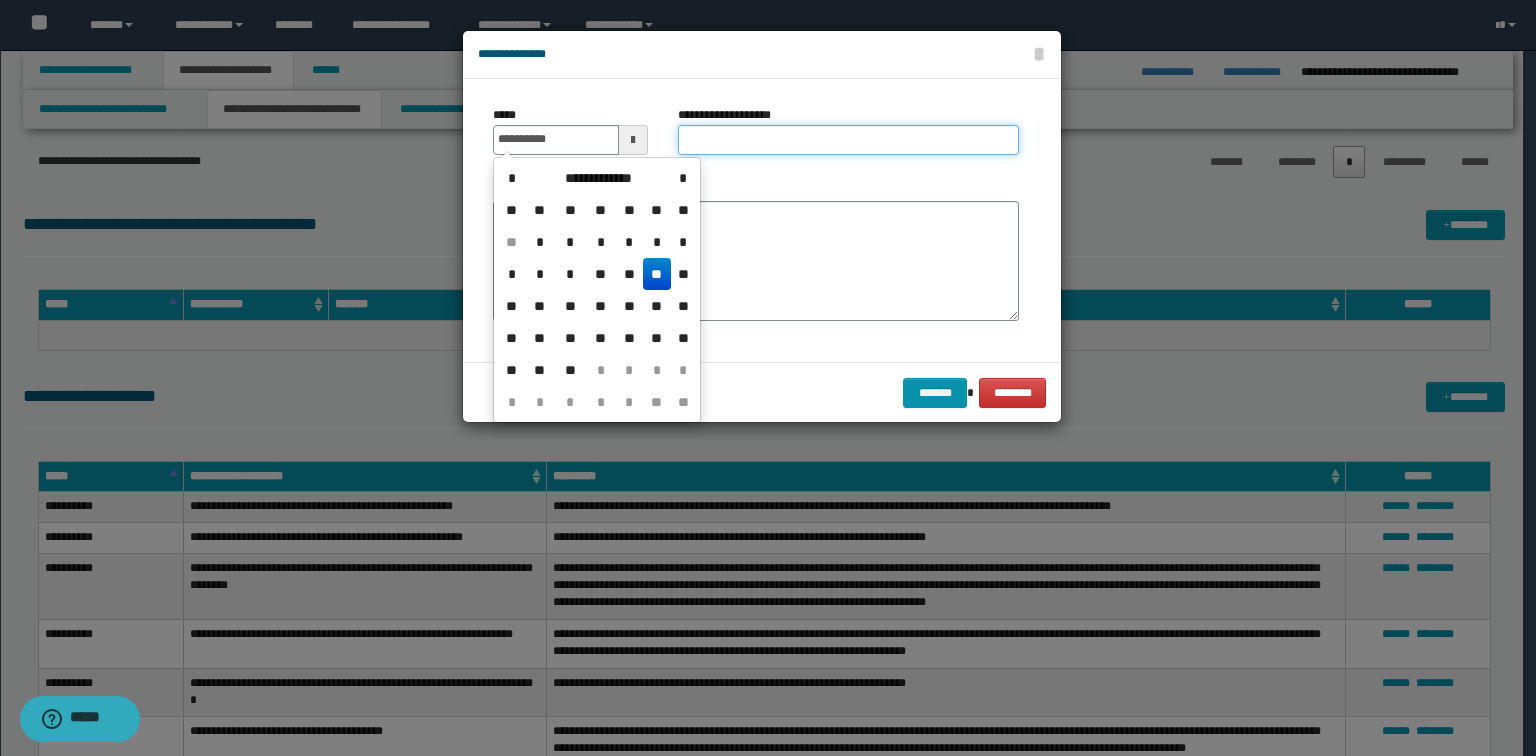 type on "**********" 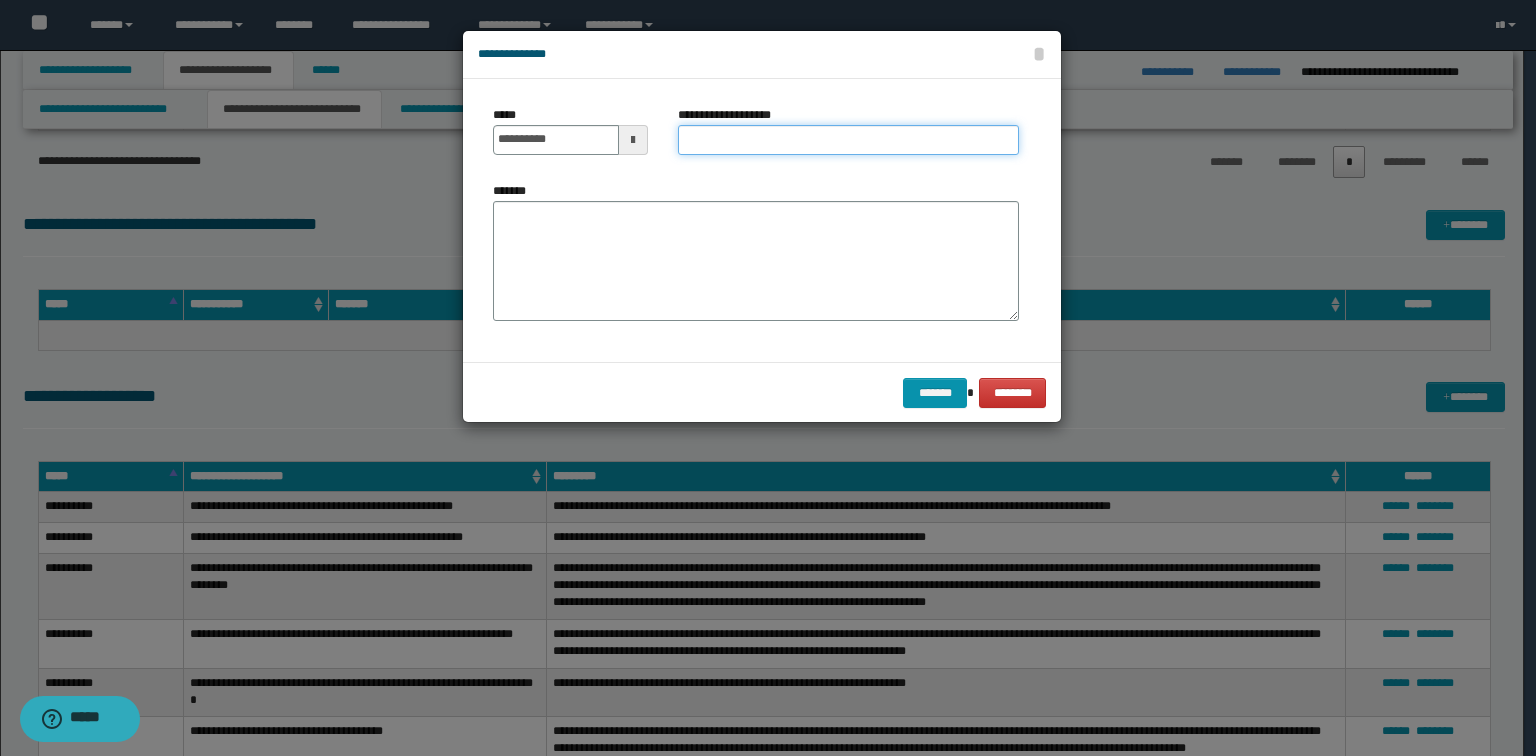 paste on "**********" 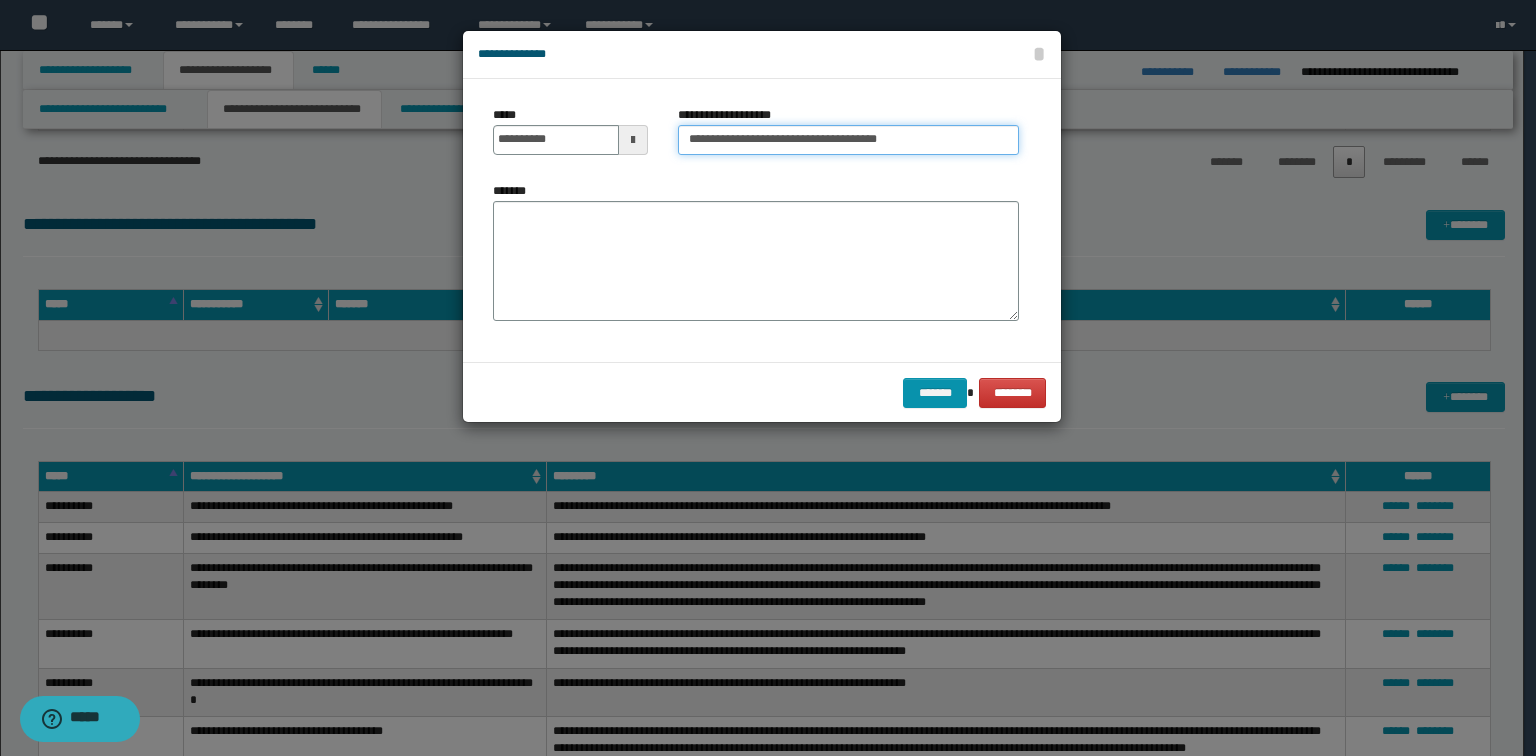 type on "**********" 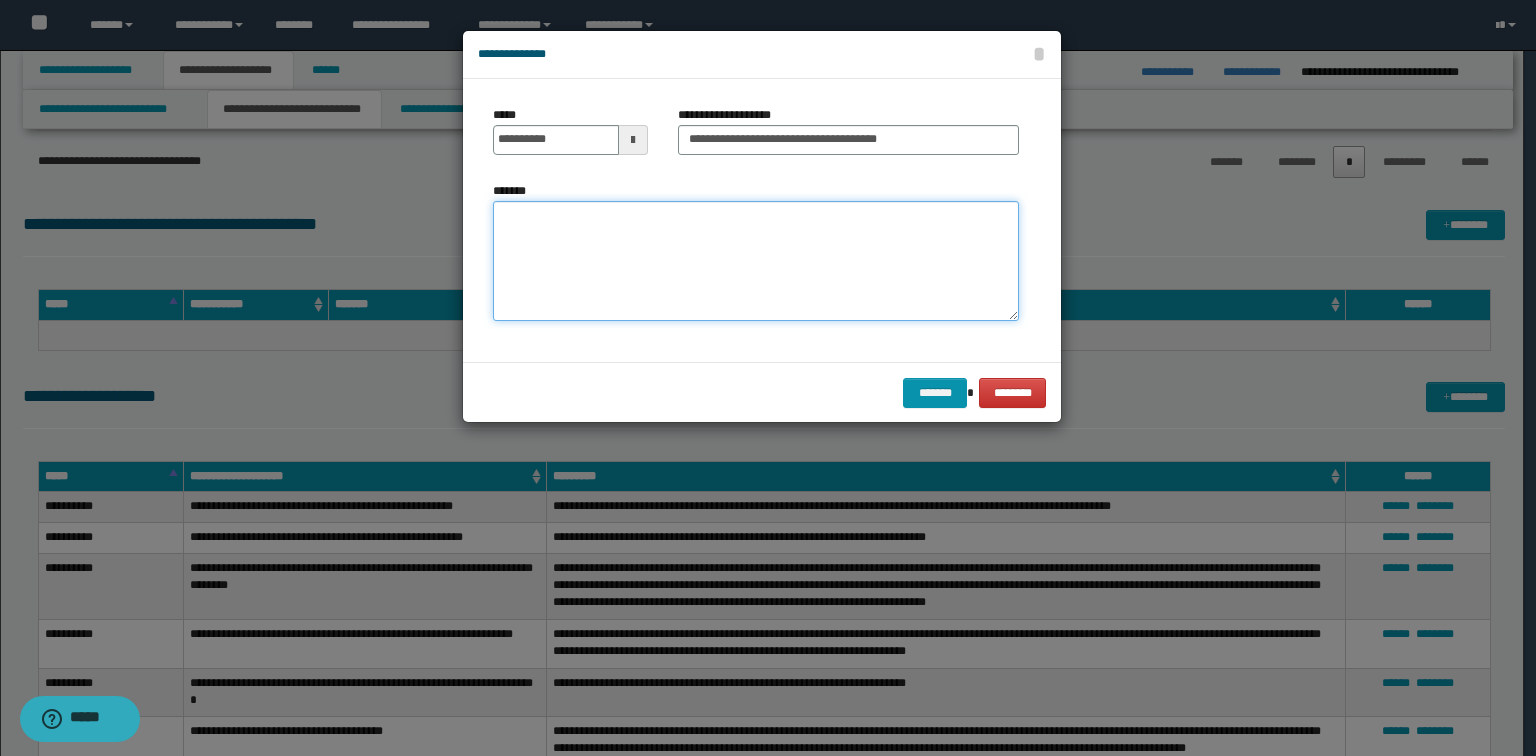 click on "*******" at bounding box center [756, 261] 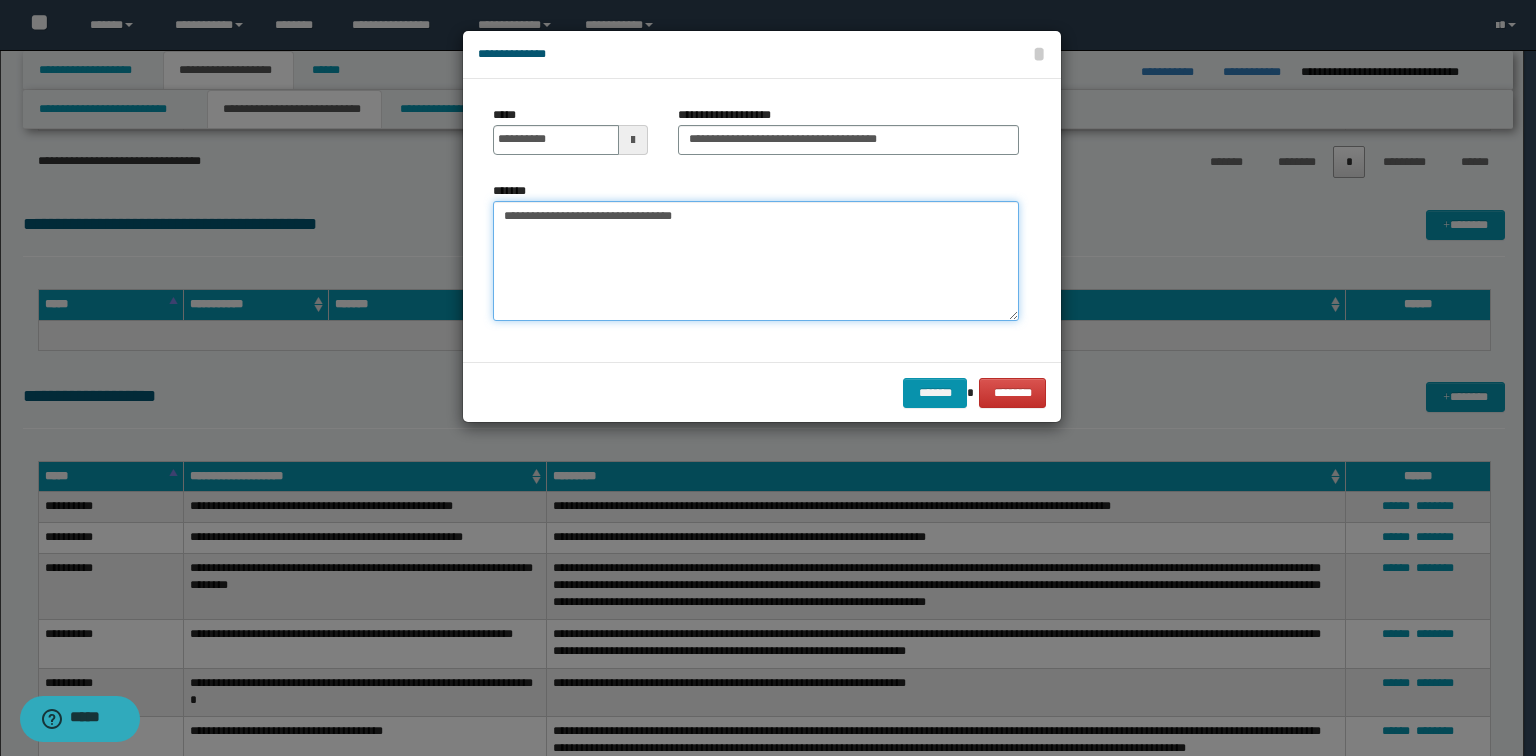 type on "**********" 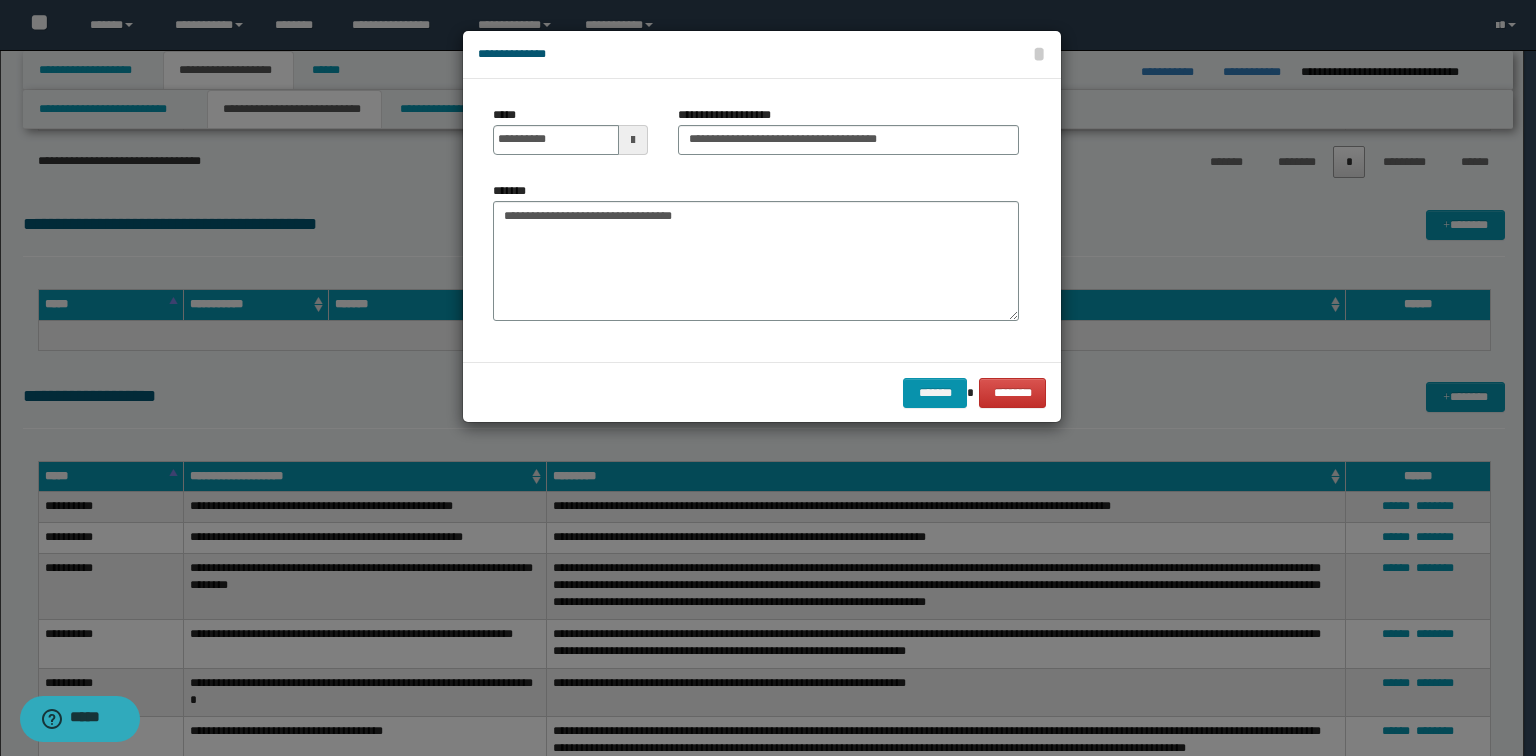 click on "*******
********" at bounding box center (762, 392) 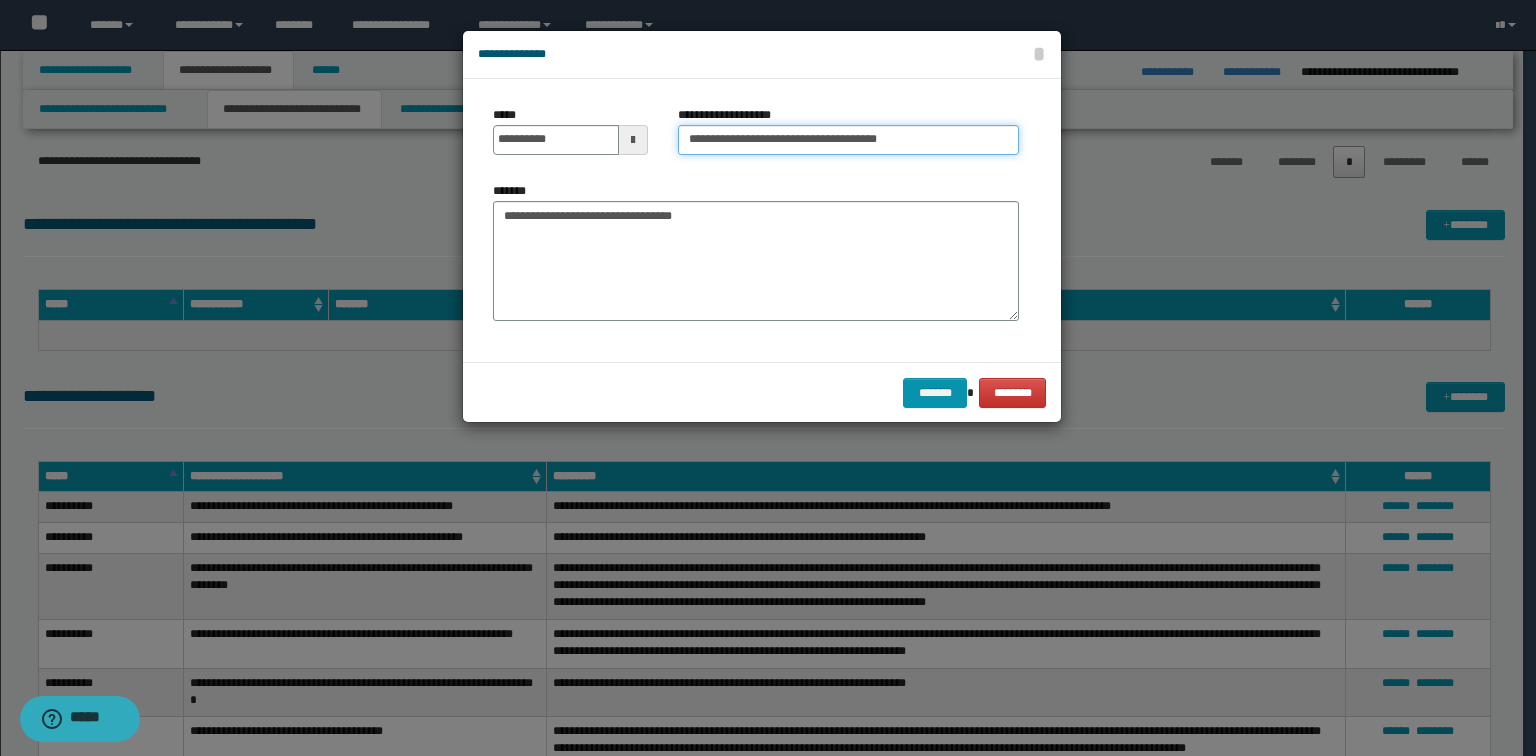 click on "**********" at bounding box center [848, 140] 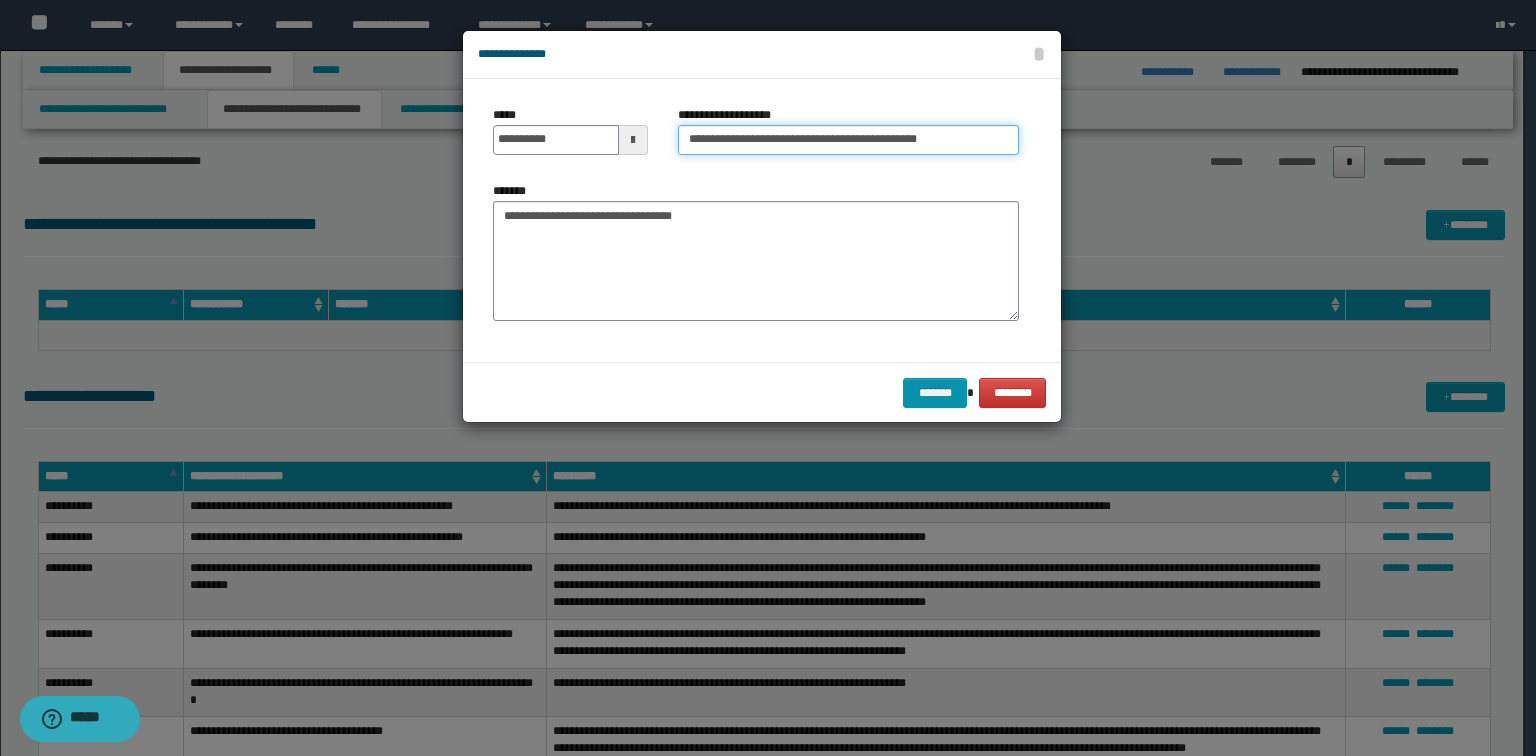 type on "**********" 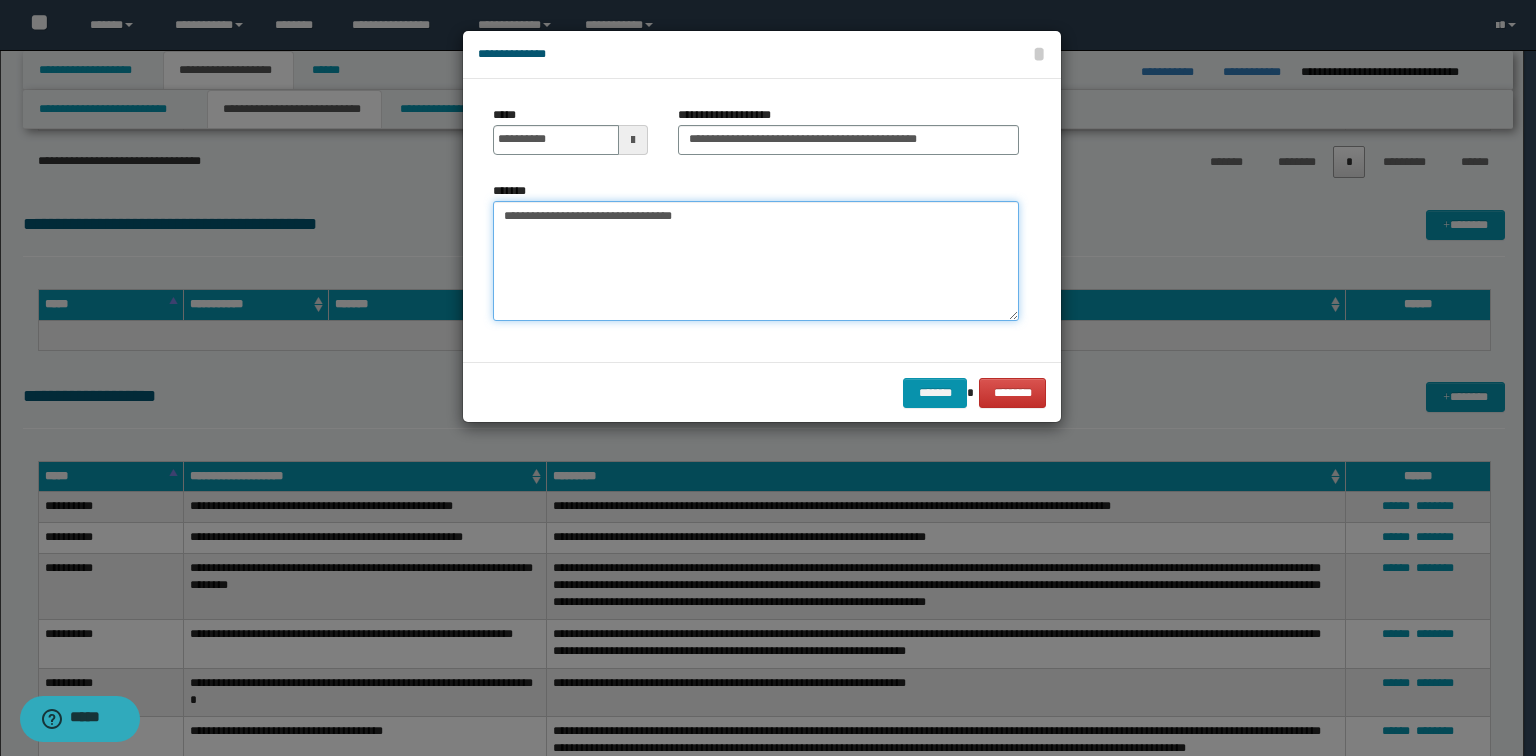 click on "**********" at bounding box center (756, 261) 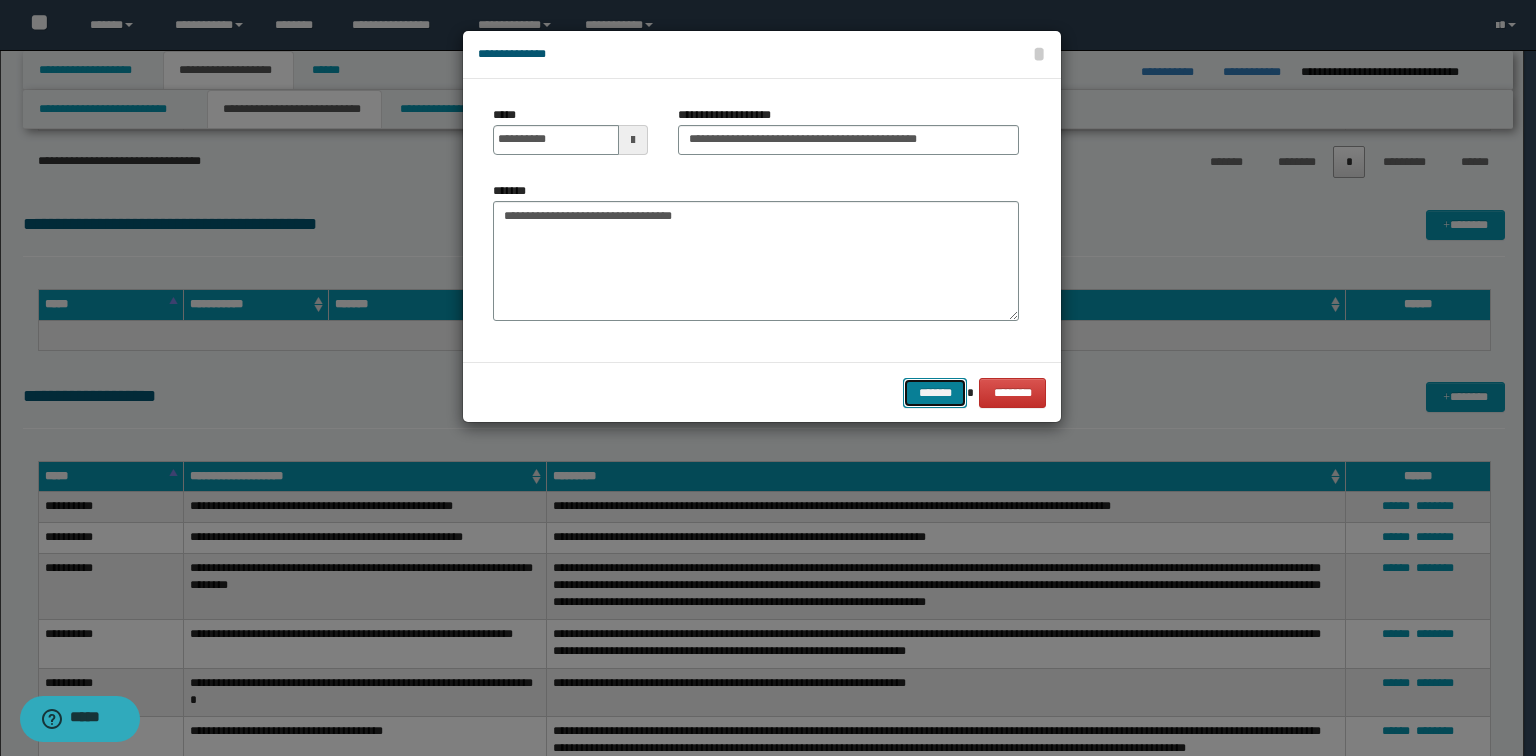 click on "*******" at bounding box center (935, 393) 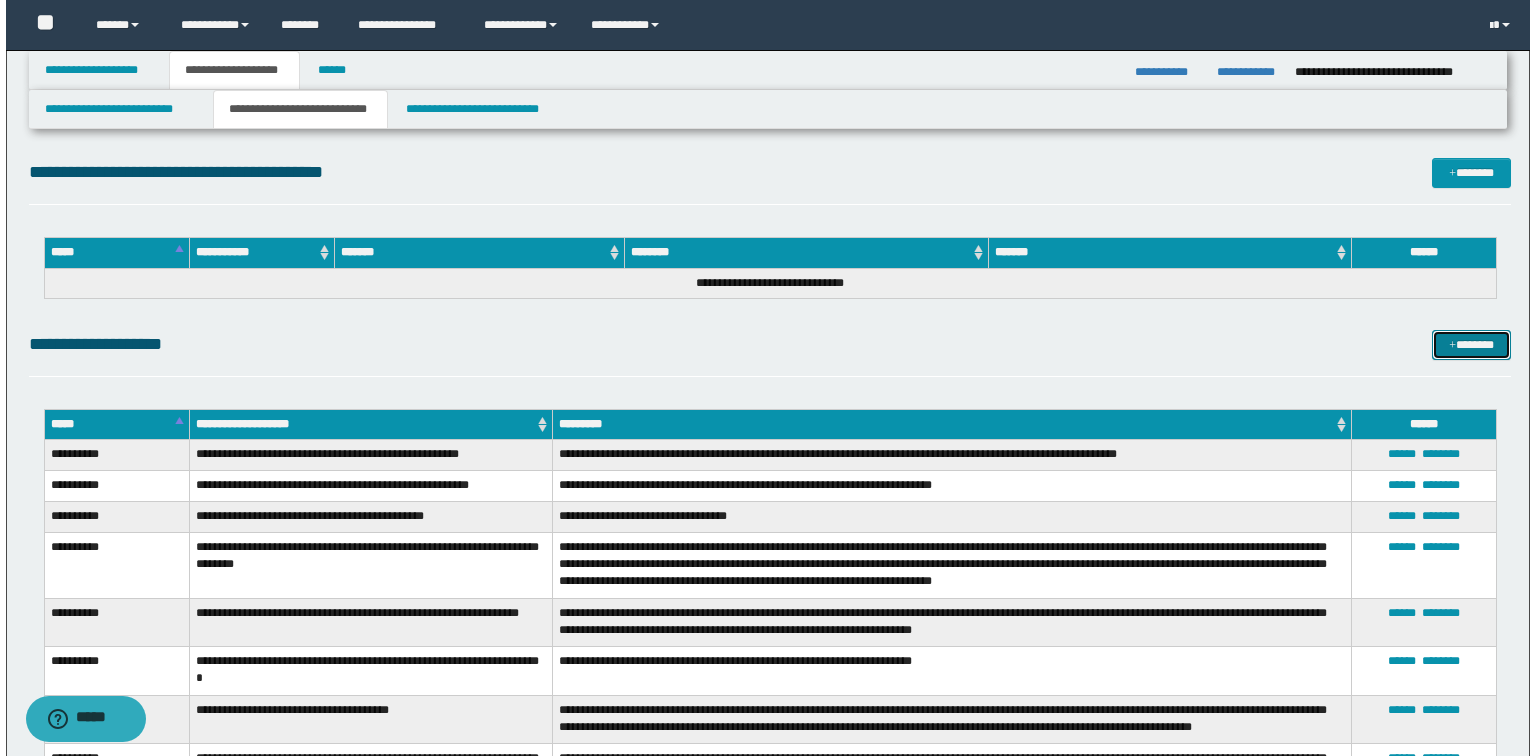 scroll, scrollTop: 9193, scrollLeft: 0, axis: vertical 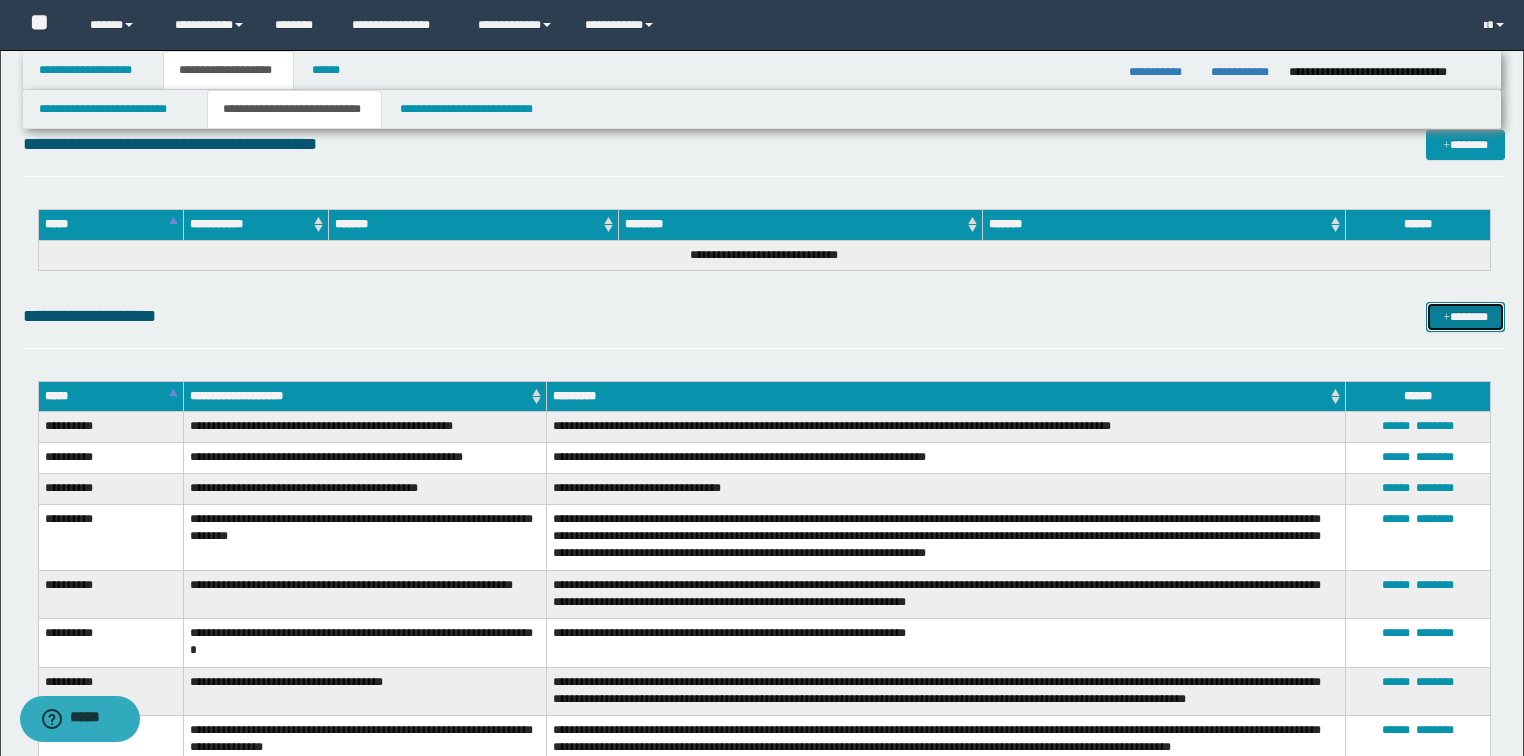 click on "*******" at bounding box center [1465, 317] 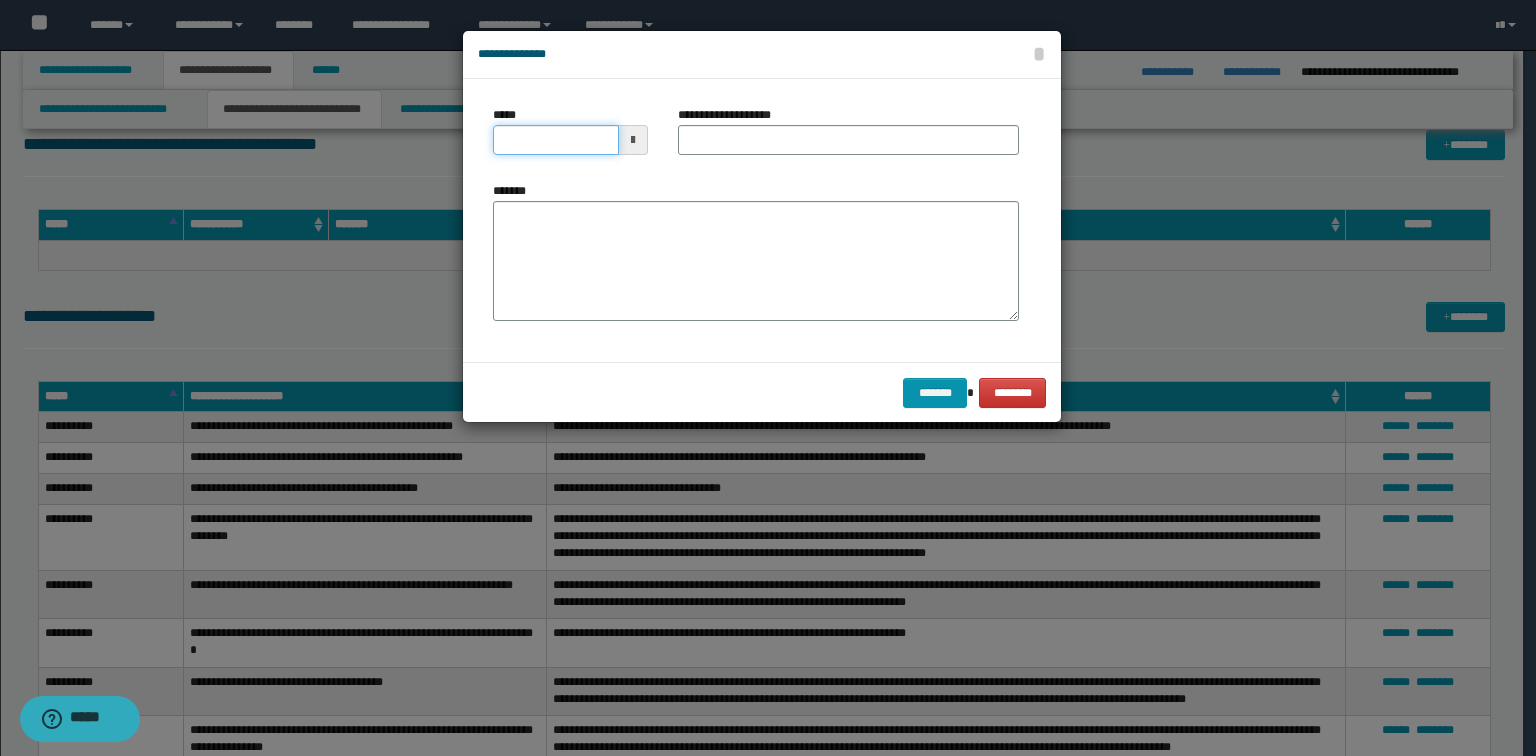 click on "*****" at bounding box center [556, 140] 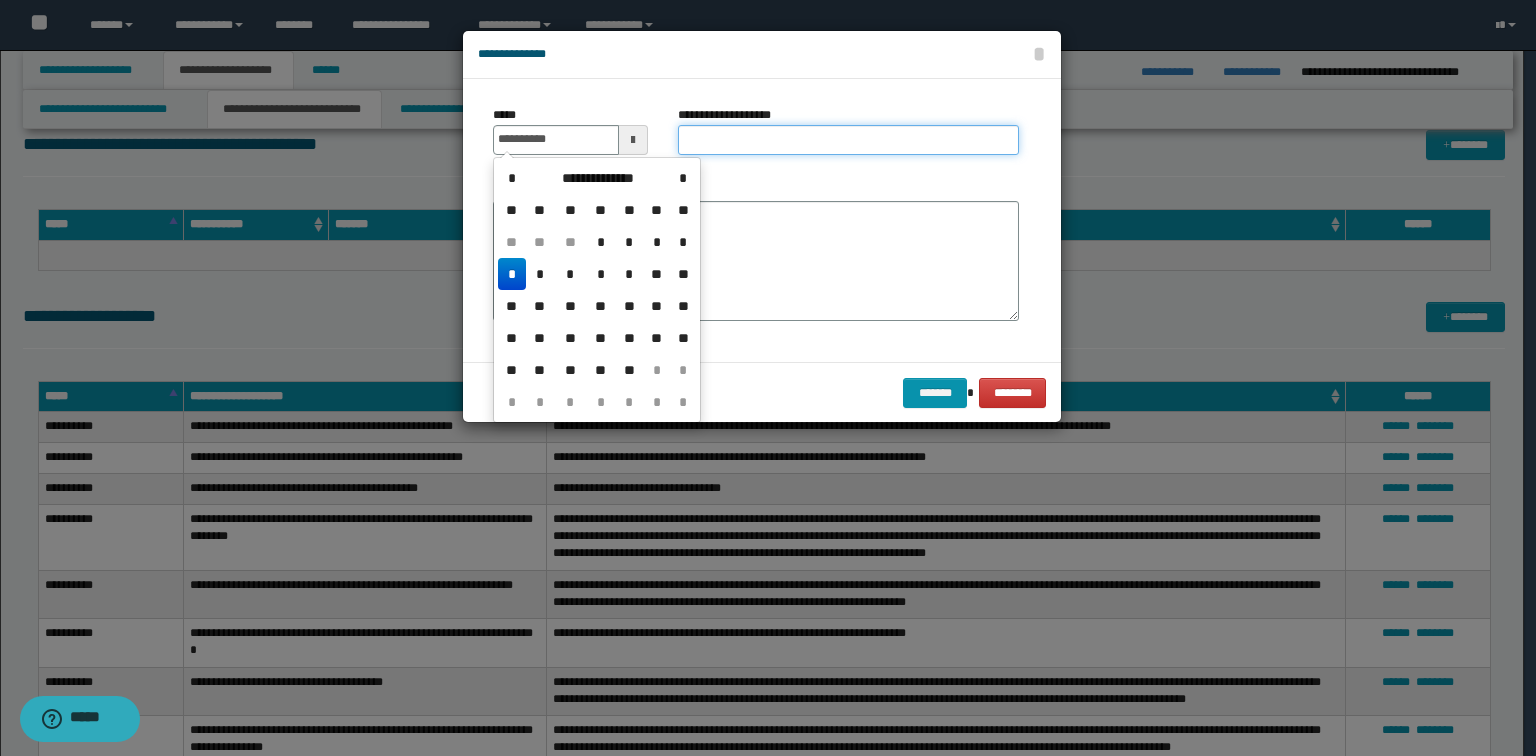 type on "**********" 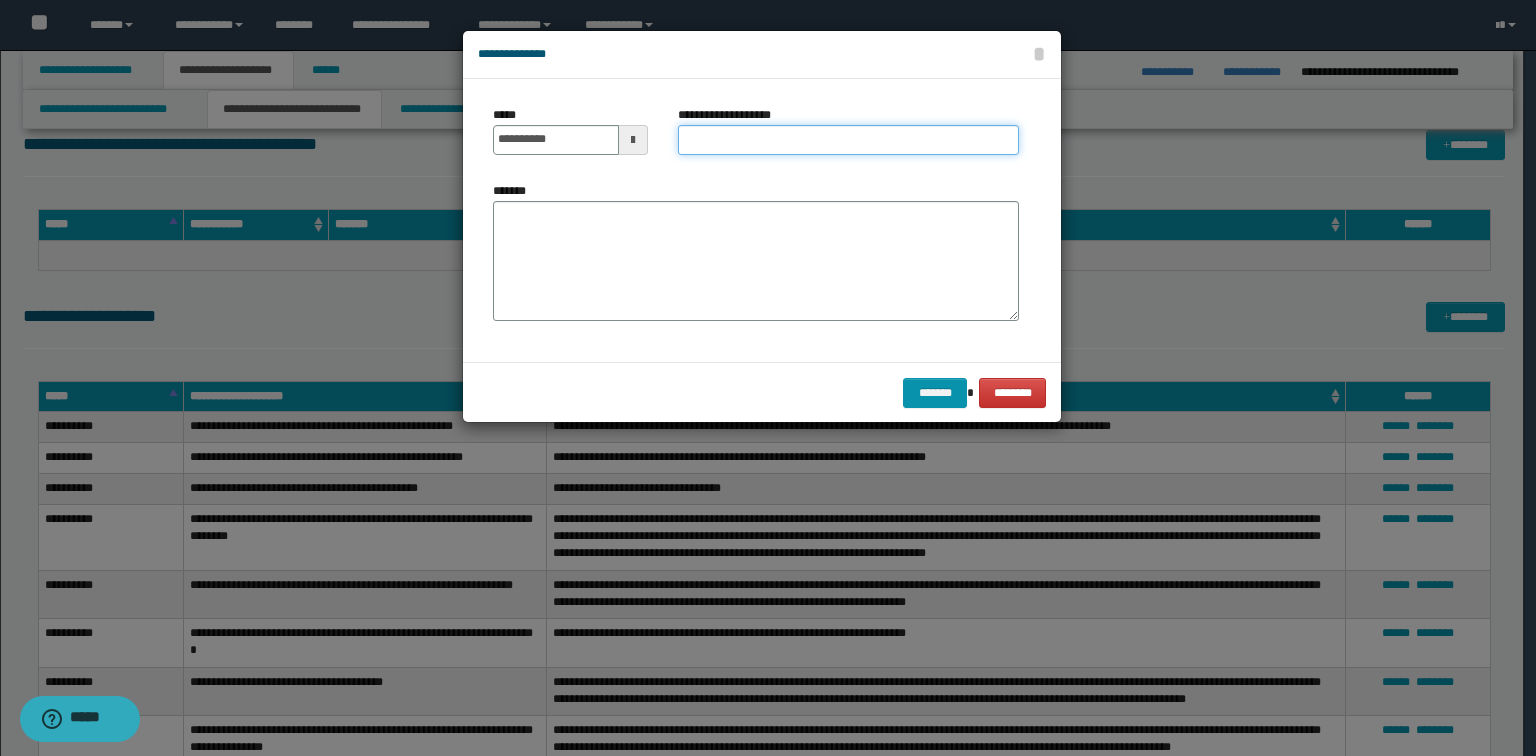 paste on "**********" 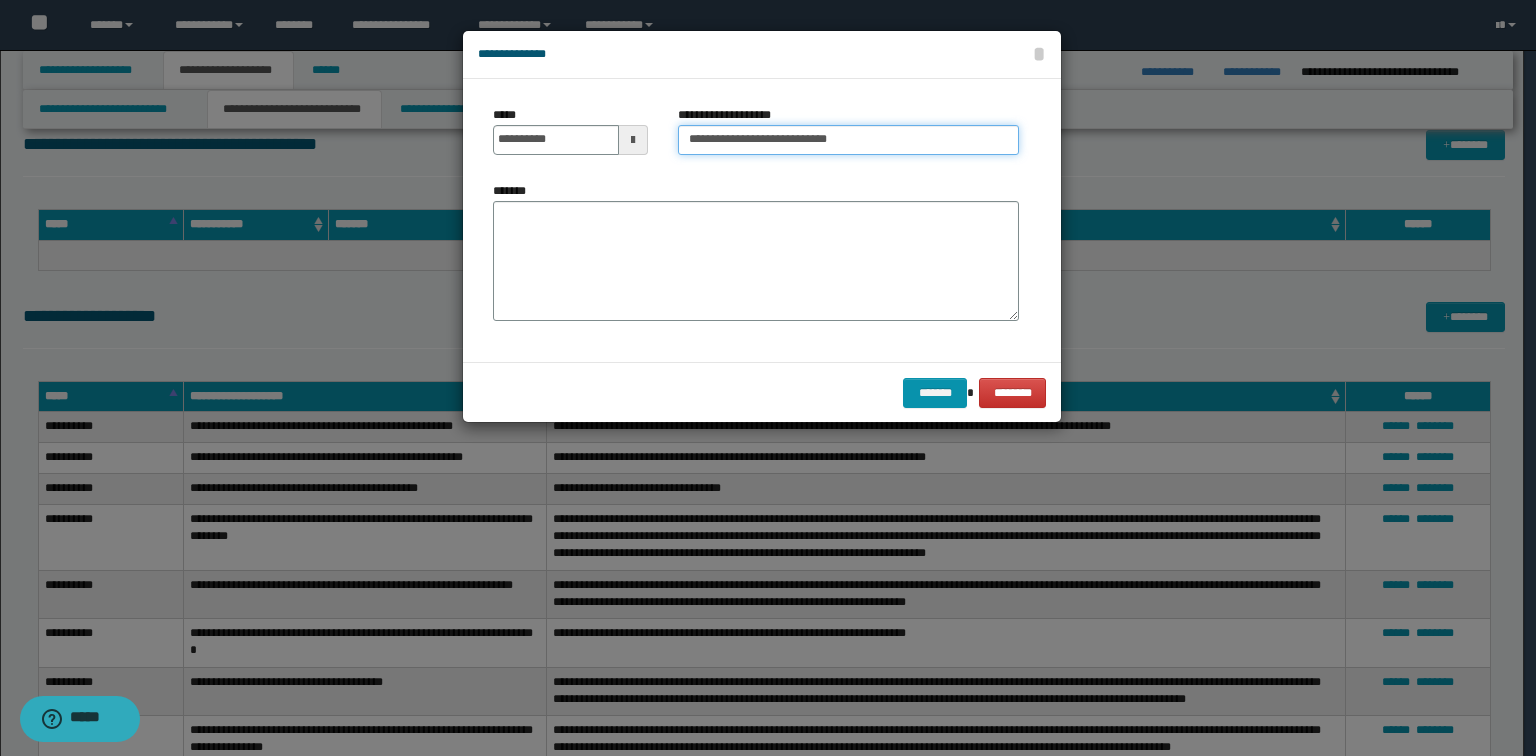 type on "**********" 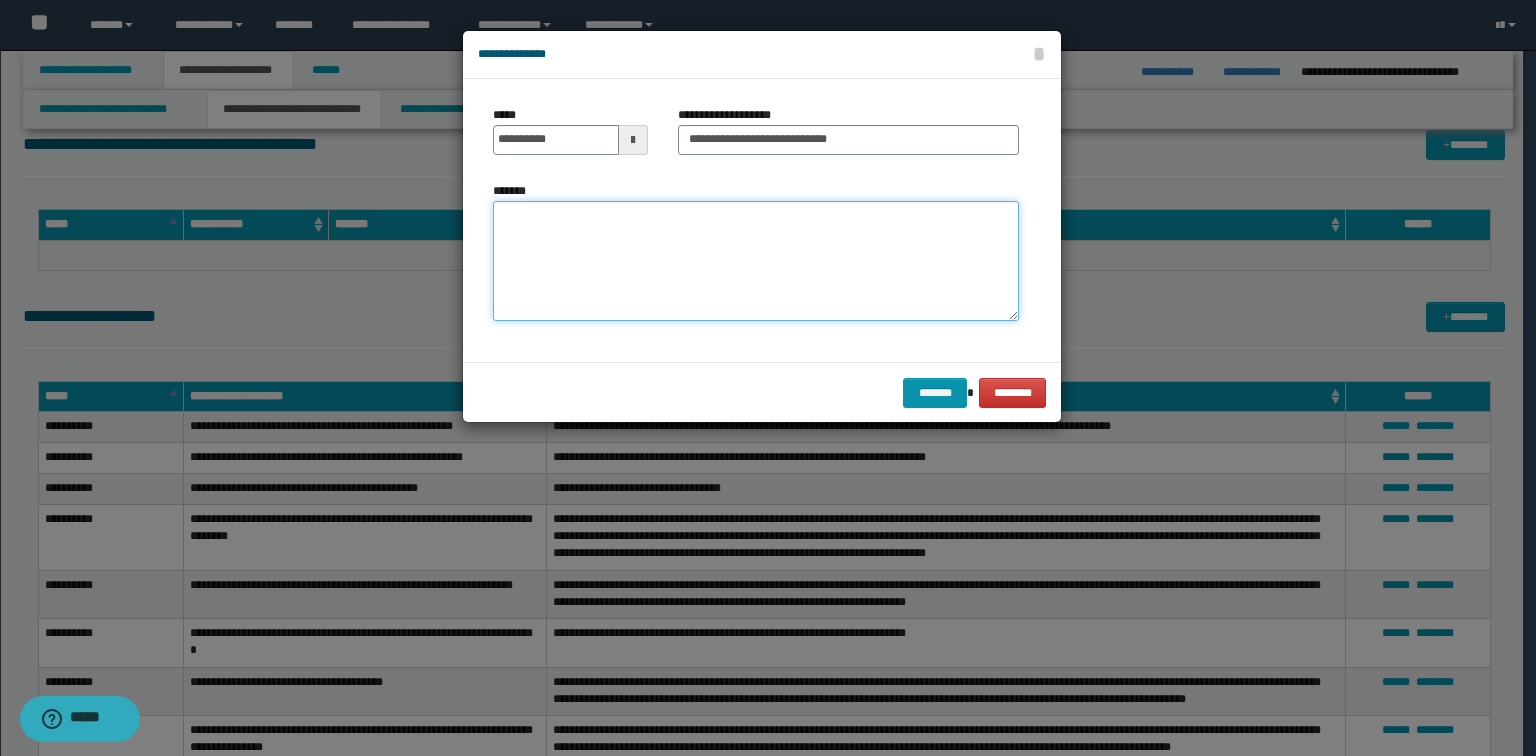 click on "*******" at bounding box center (756, 261) 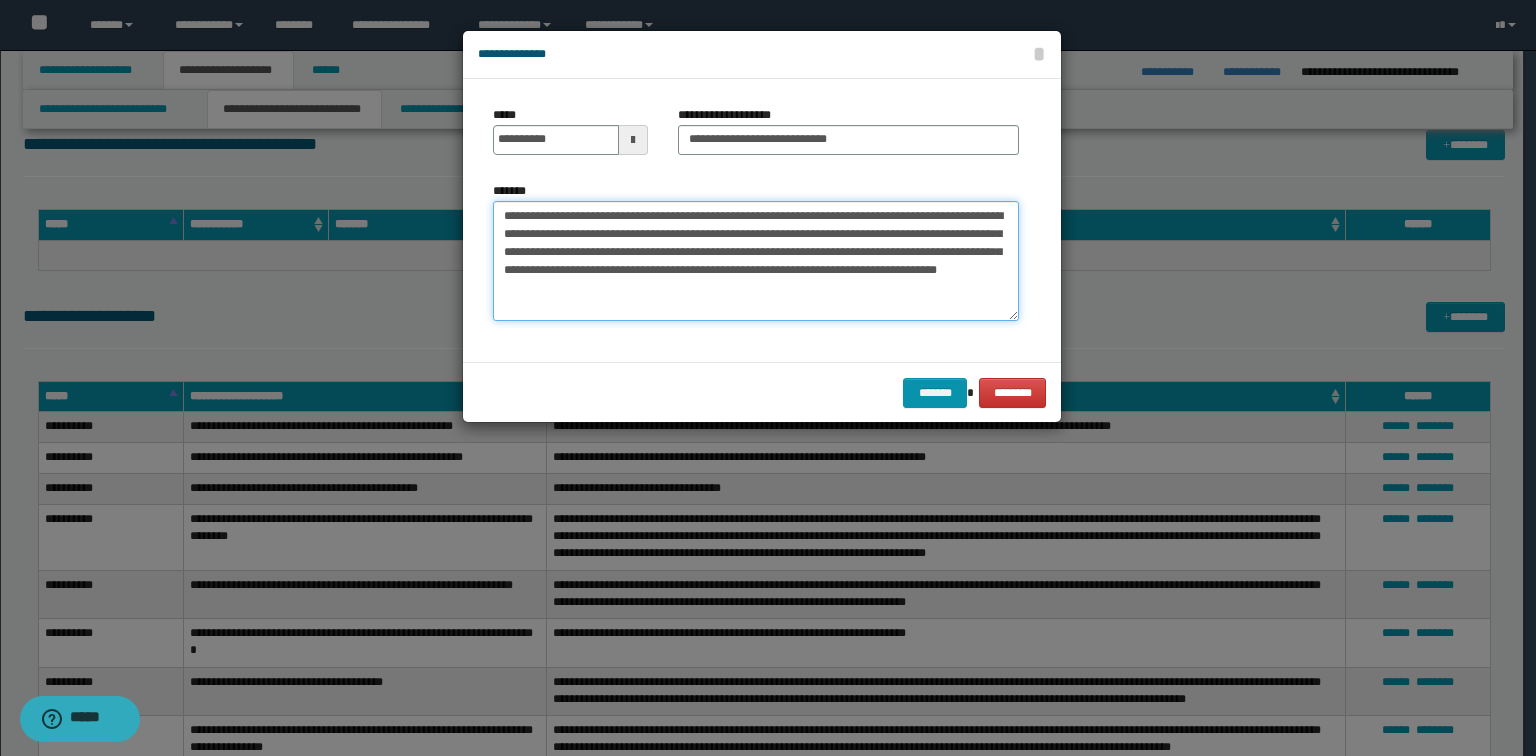 type on "**********" 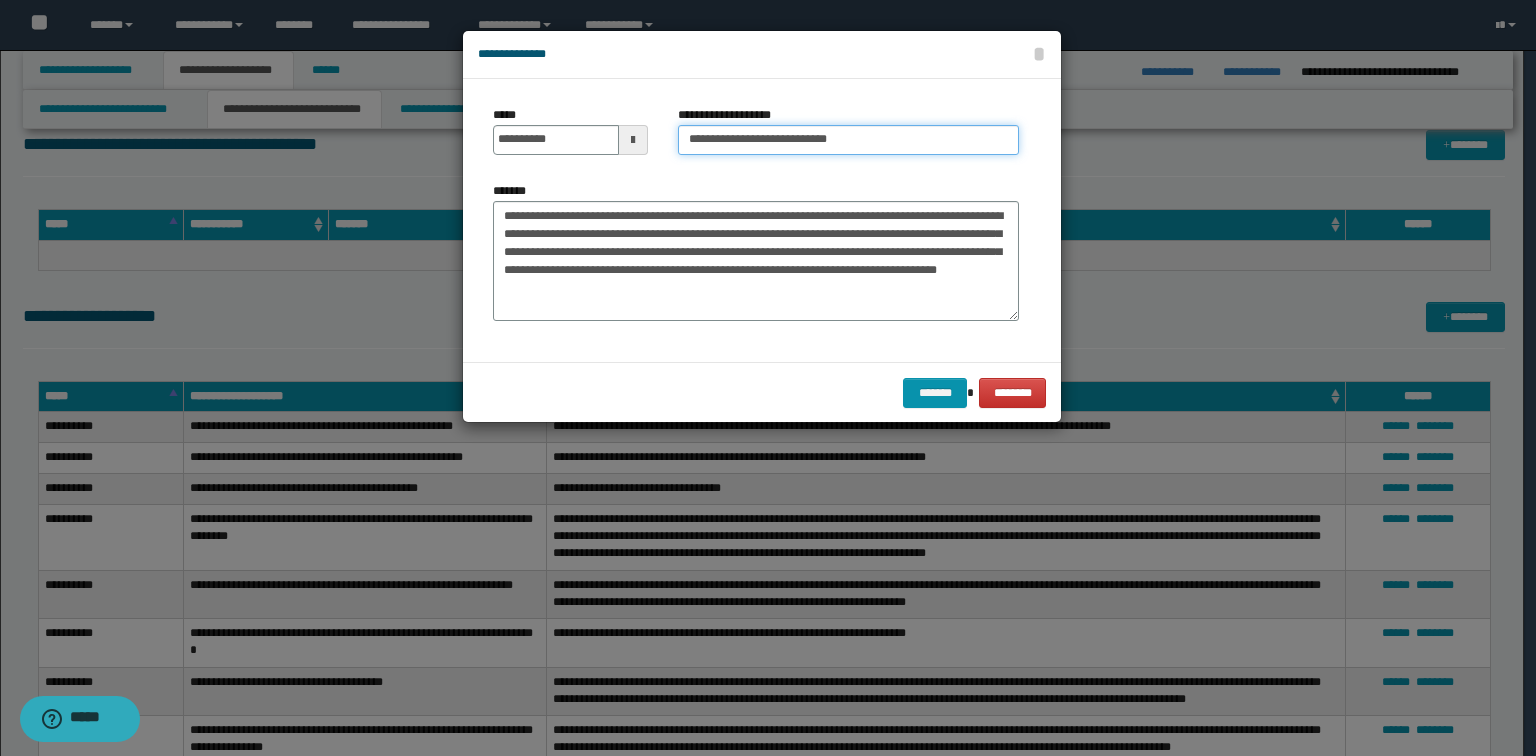 click on "**********" at bounding box center [848, 140] 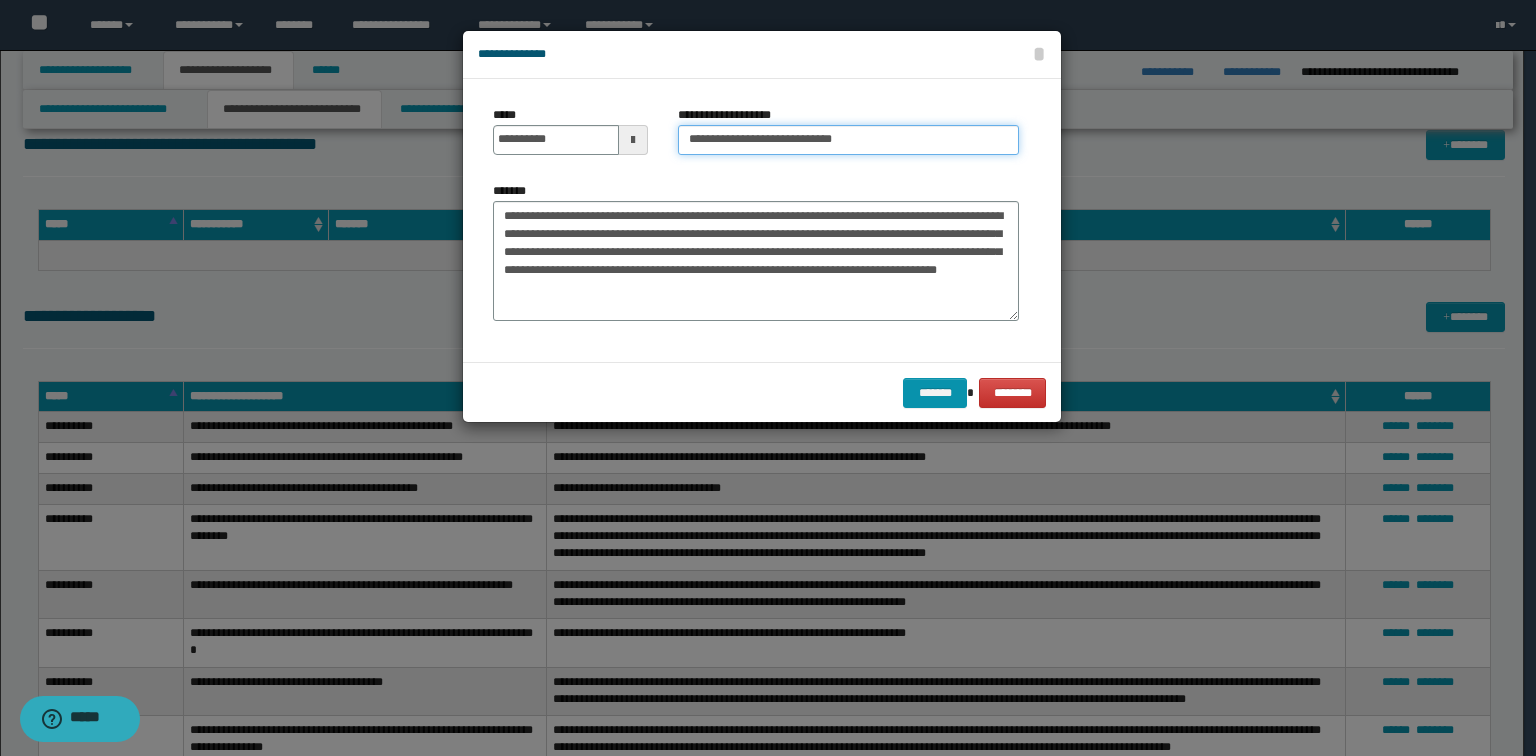 paste on "**********" 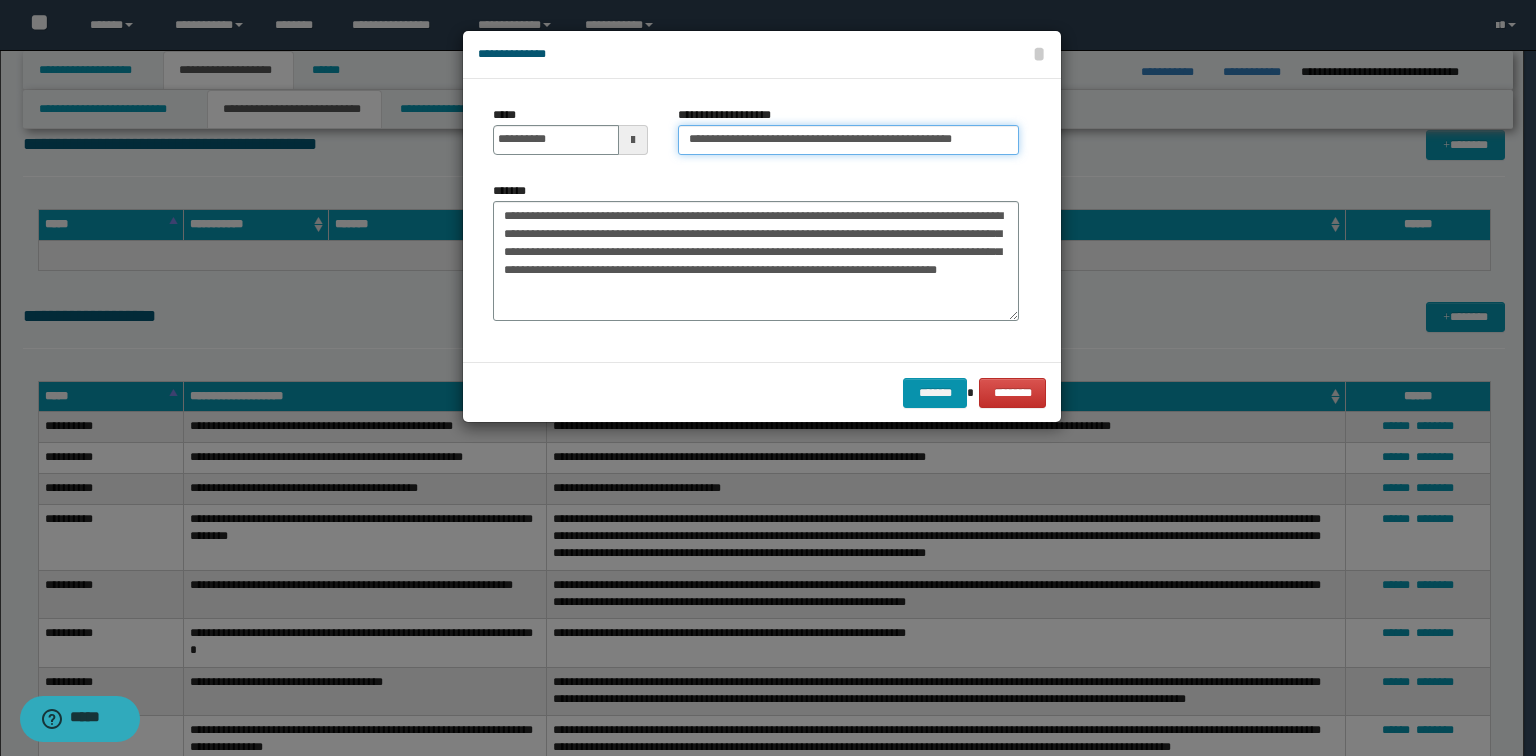 scroll, scrollTop: 0, scrollLeft: 17, axis: horizontal 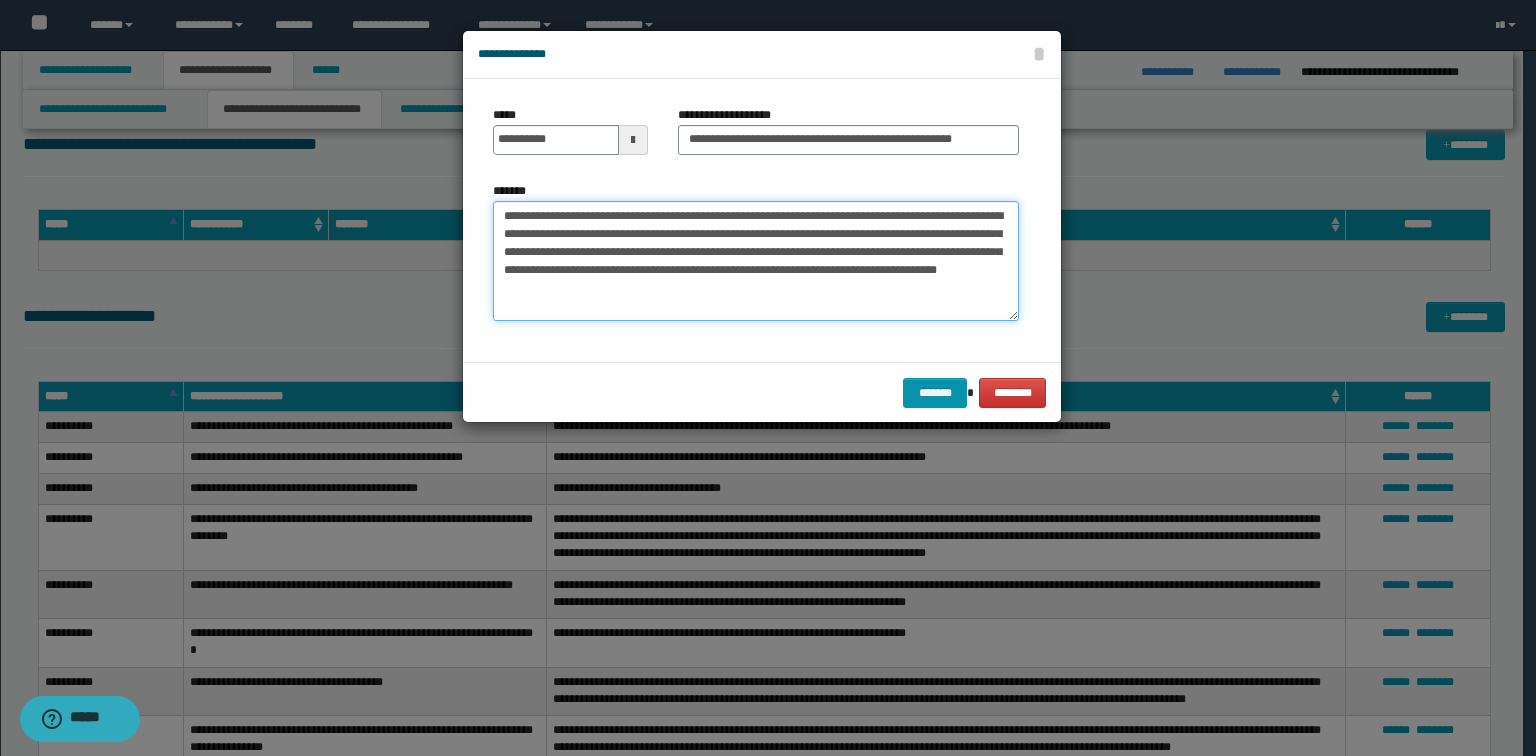 click on "**********" at bounding box center [756, 261] 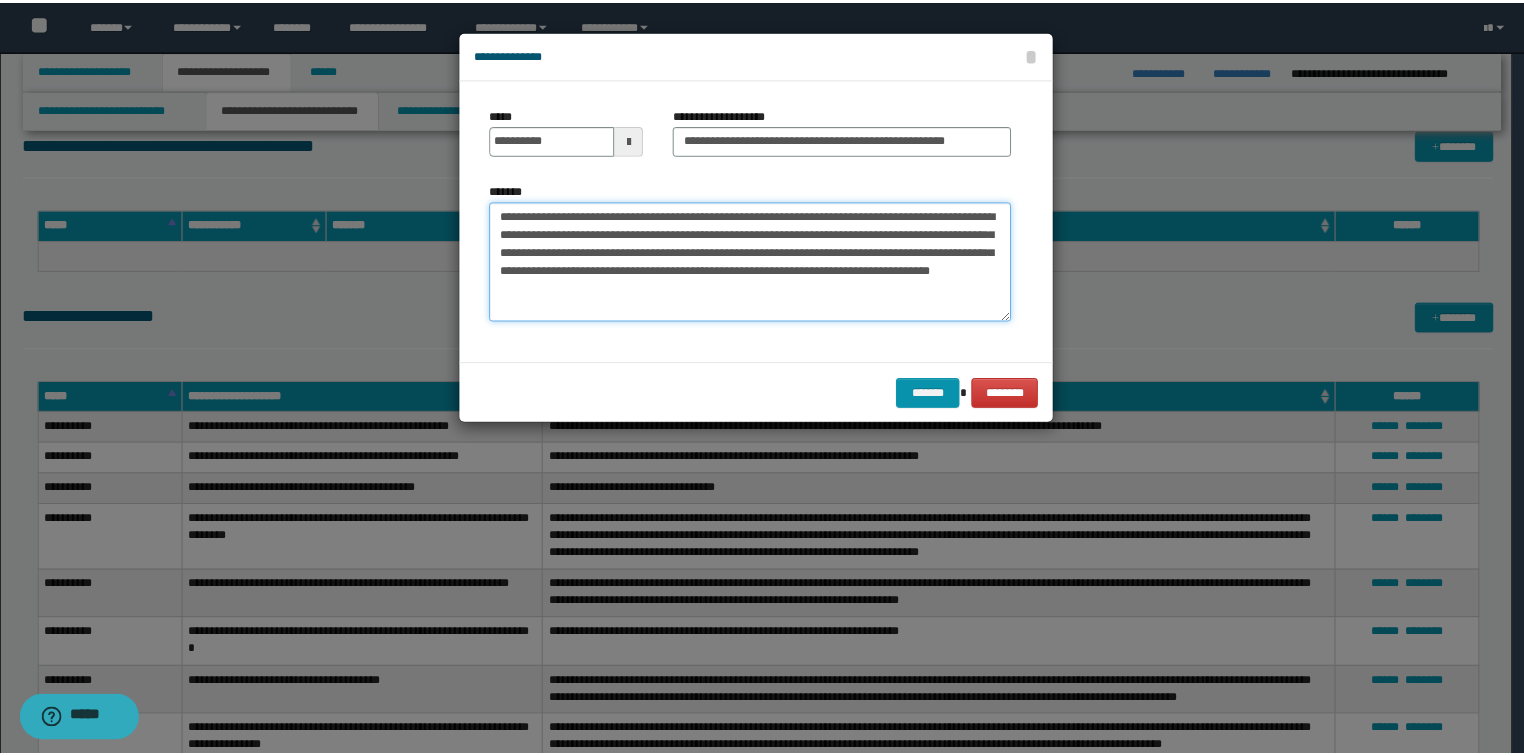 scroll, scrollTop: 0, scrollLeft: 0, axis: both 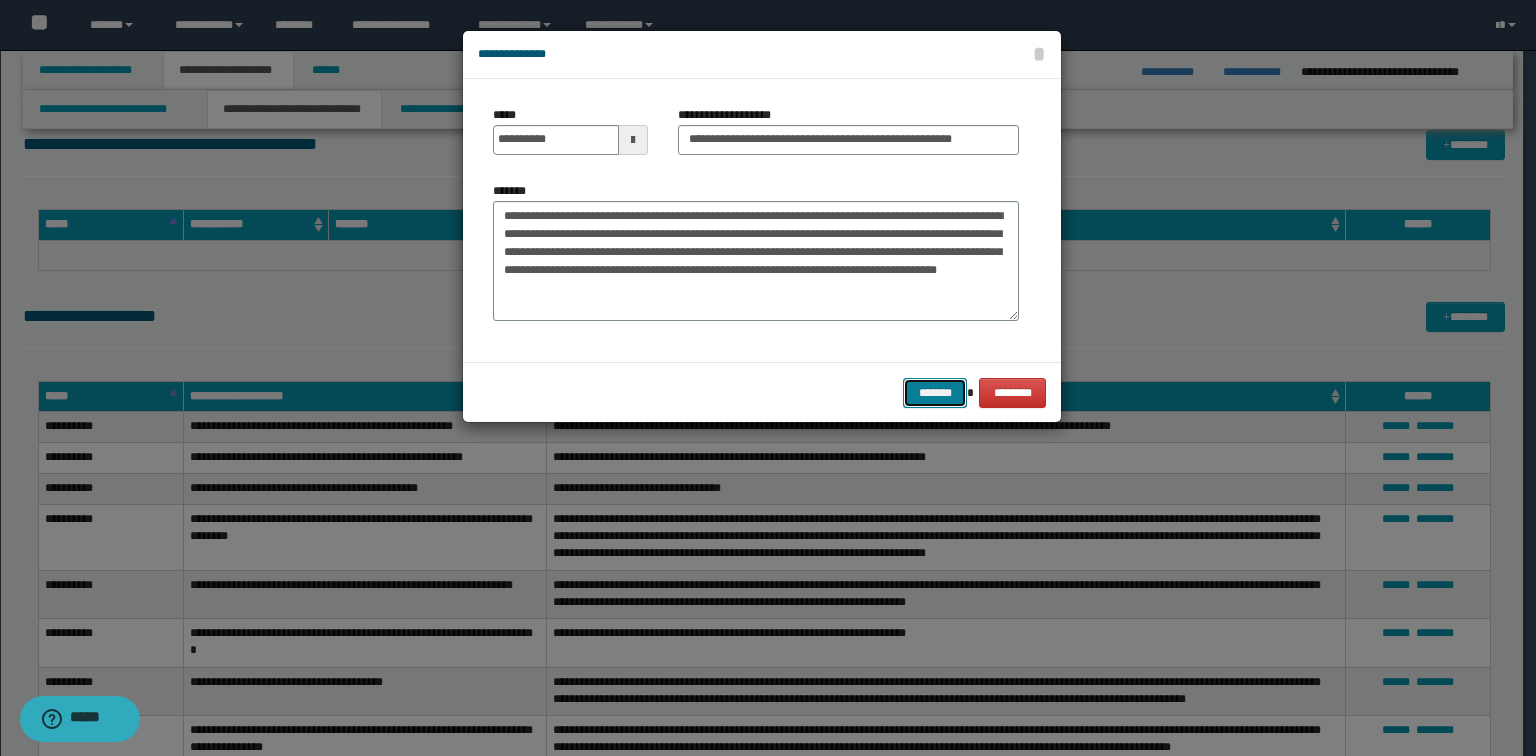click on "*******" at bounding box center (935, 393) 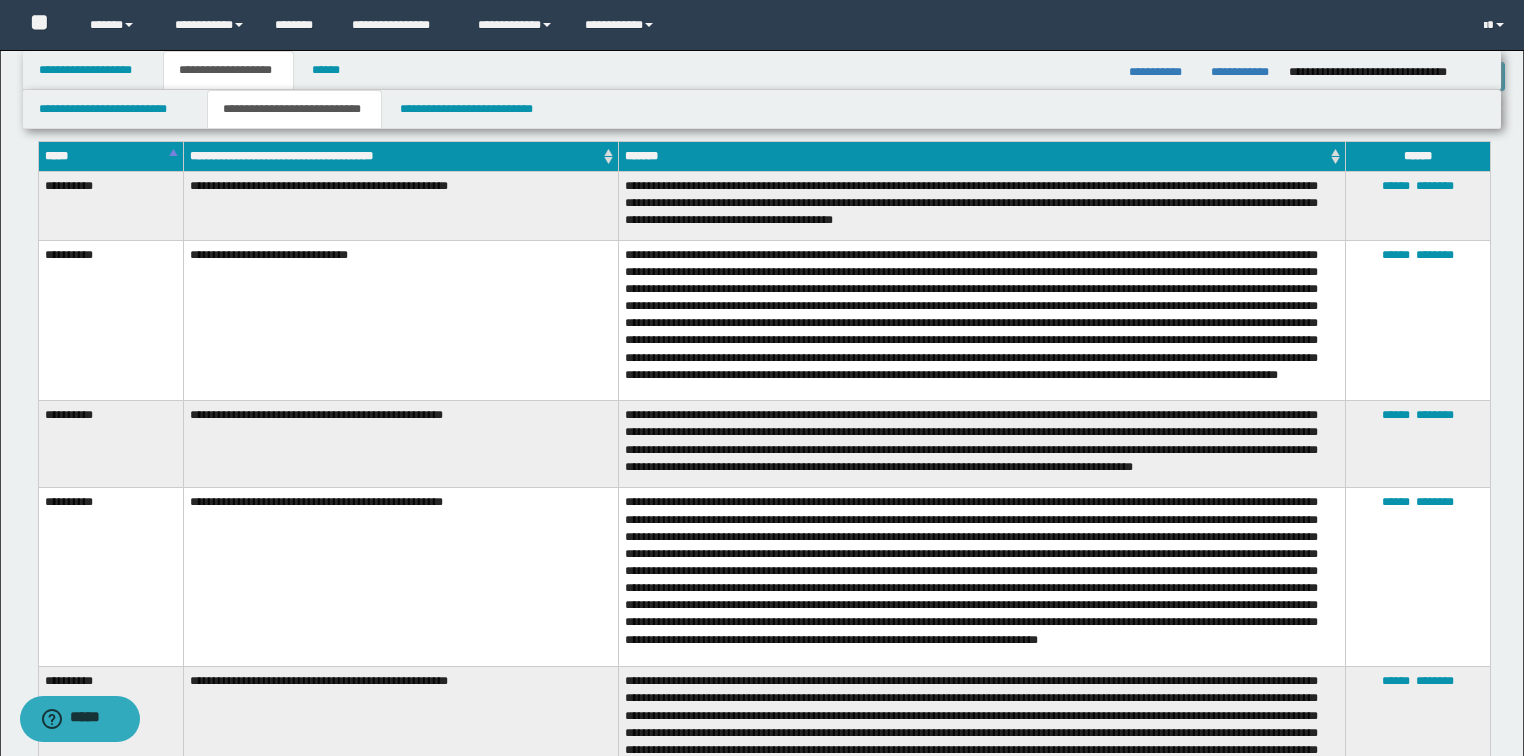 scroll, scrollTop: 6073, scrollLeft: 0, axis: vertical 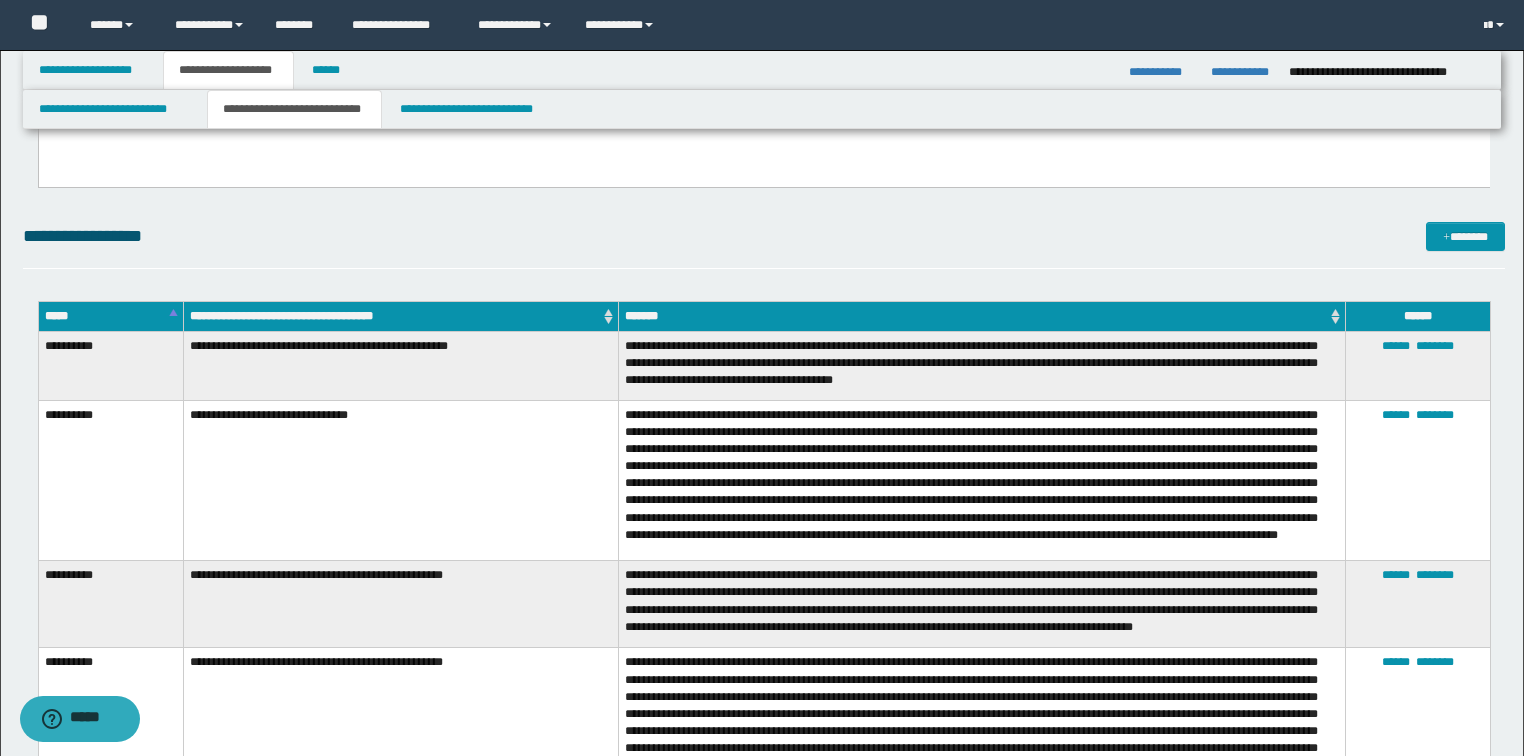 click on "*****" at bounding box center (110, 316) 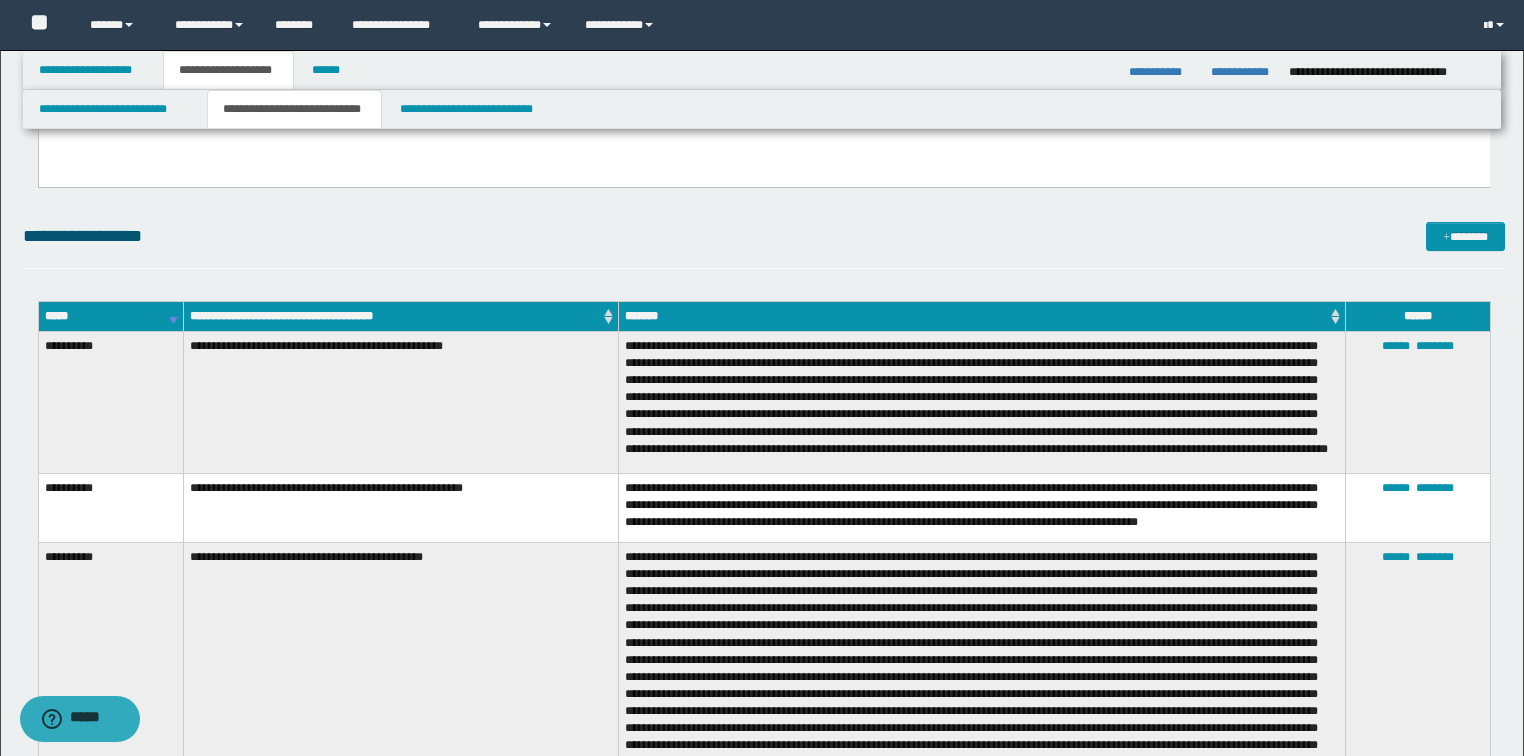 click on "*****" at bounding box center [110, 316] 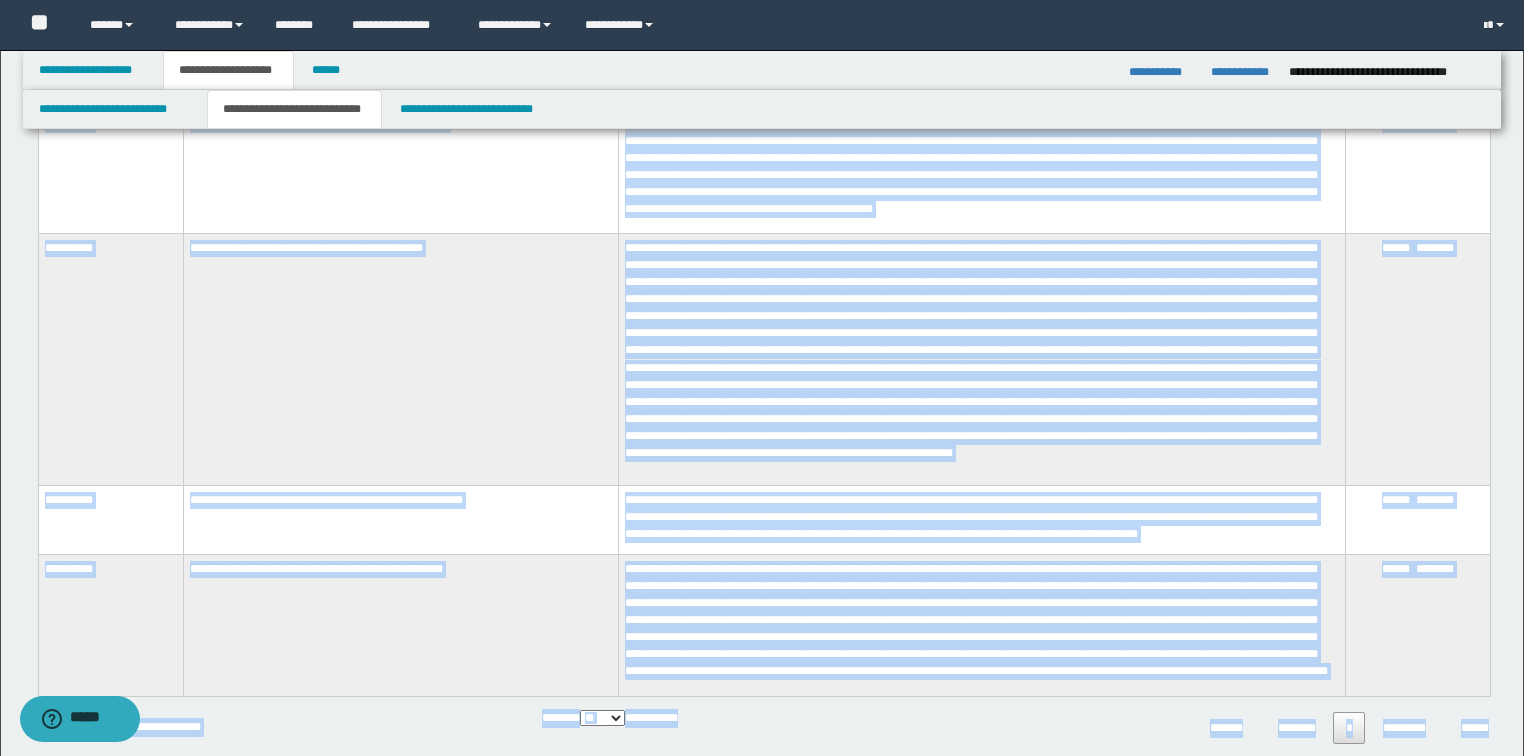 scroll, scrollTop: 8825, scrollLeft: 0, axis: vertical 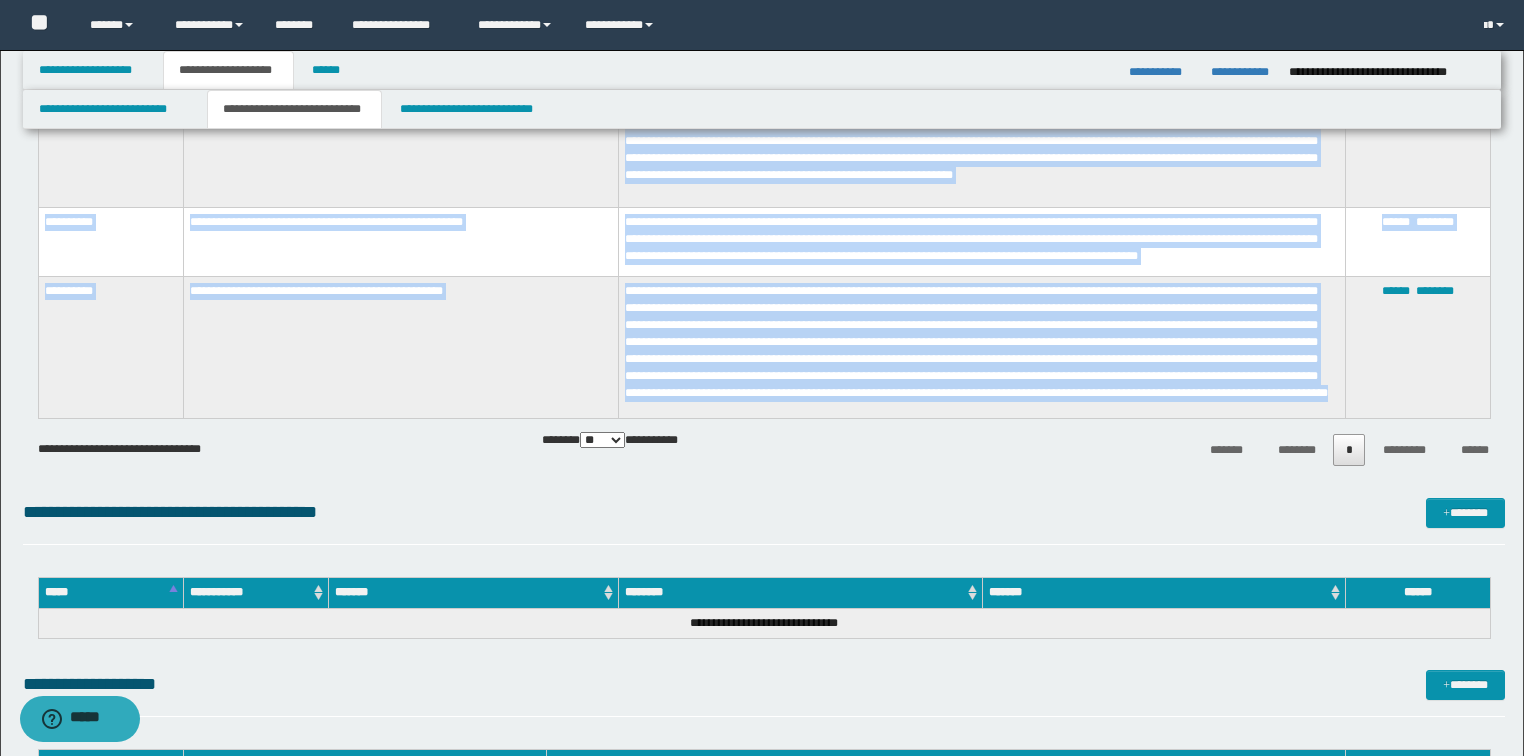 drag, startPoint x: 41, startPoint y: 348, endPoint x: 993, endPoint y: 400, distance: 953.4191 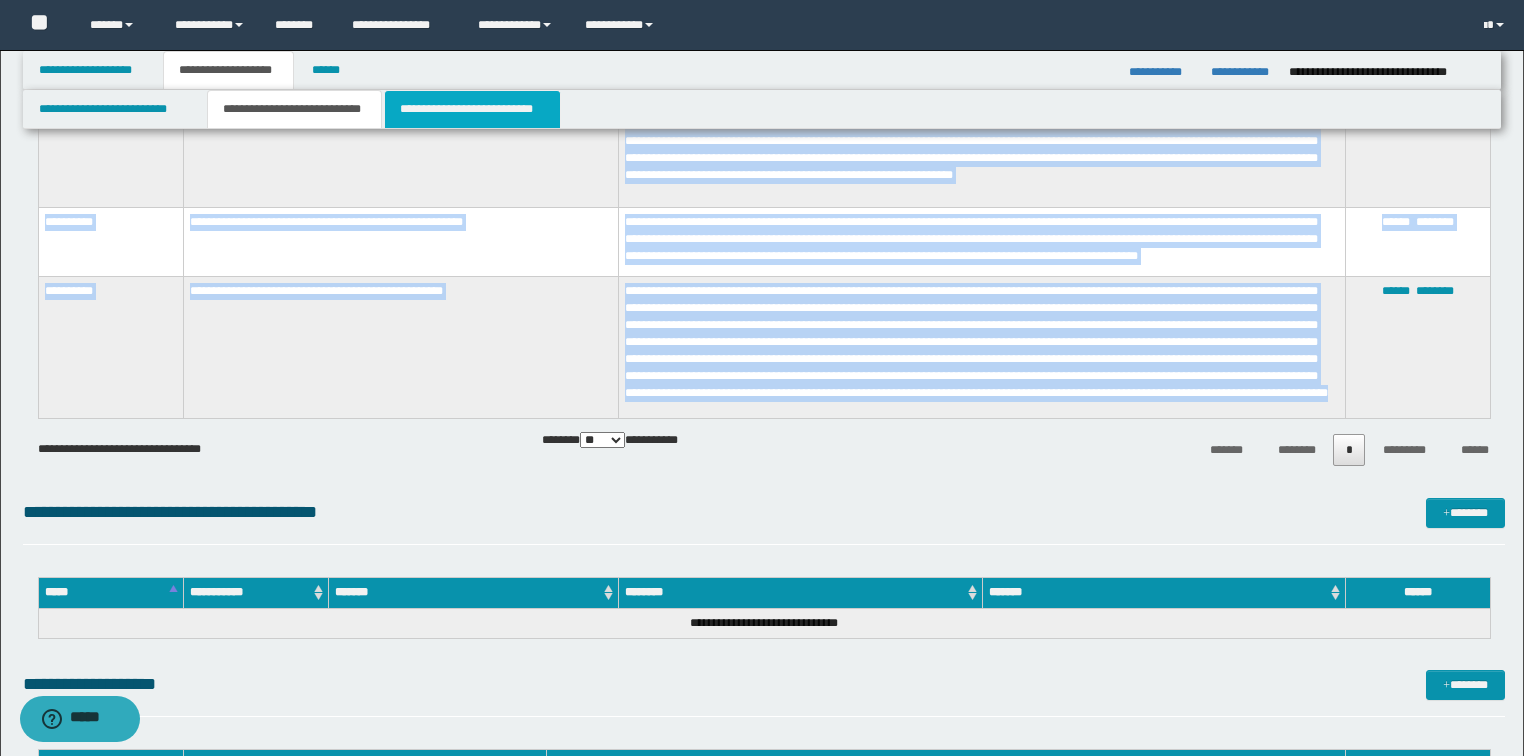 click on "**********" at bounding box center (472, 109) 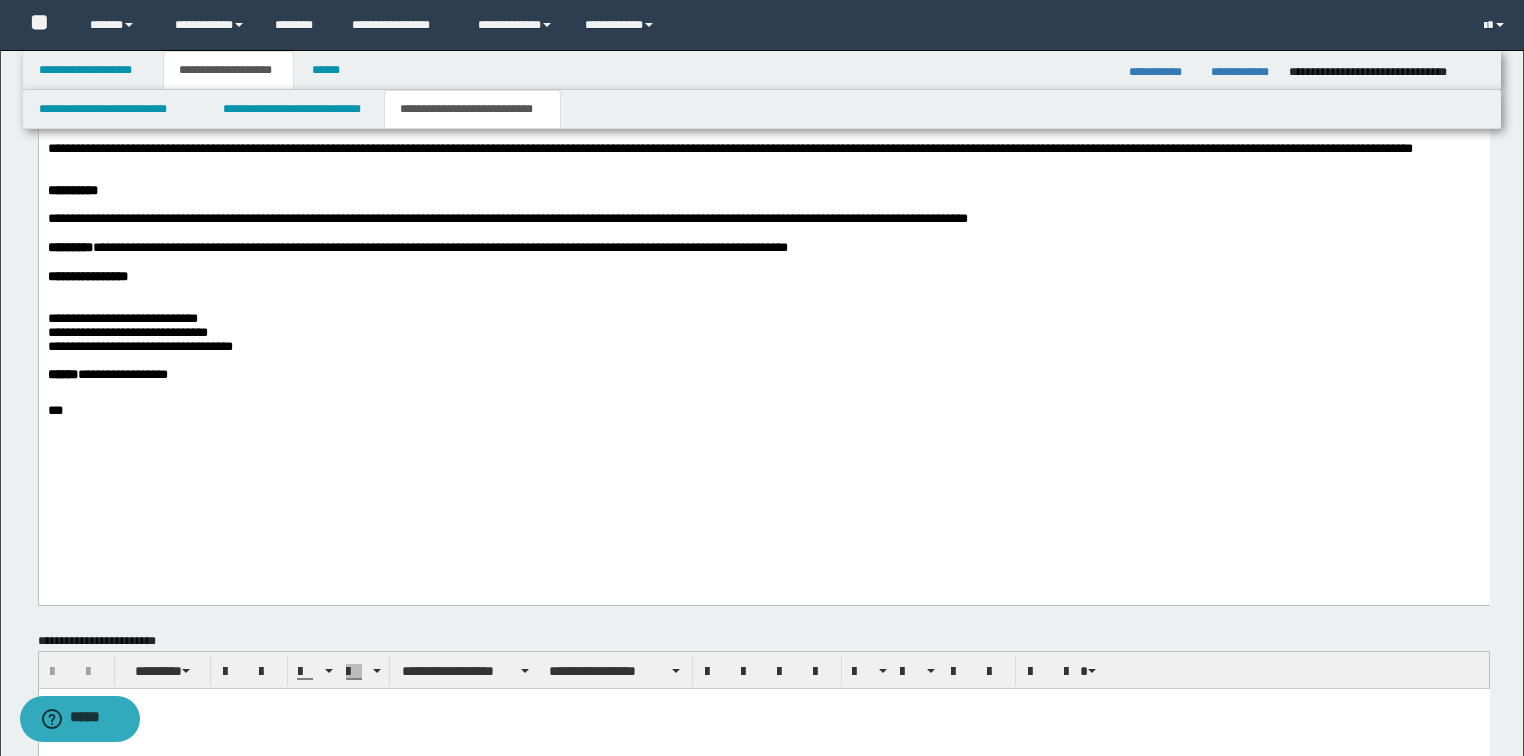 scroll, scrollTop: 1440, scrollLeft: 0, axis: vertical 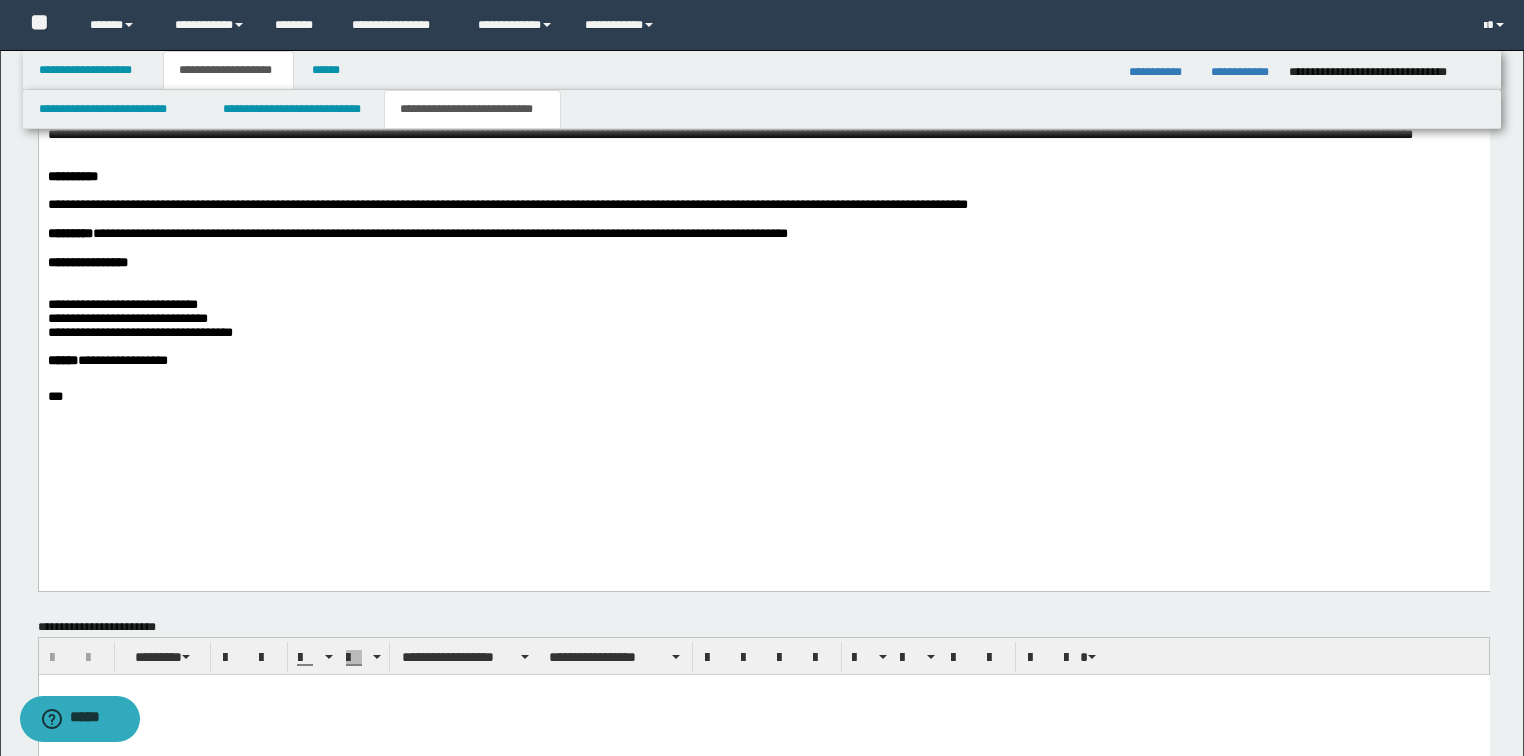 click on "**********" at bounding box center [763, 136] 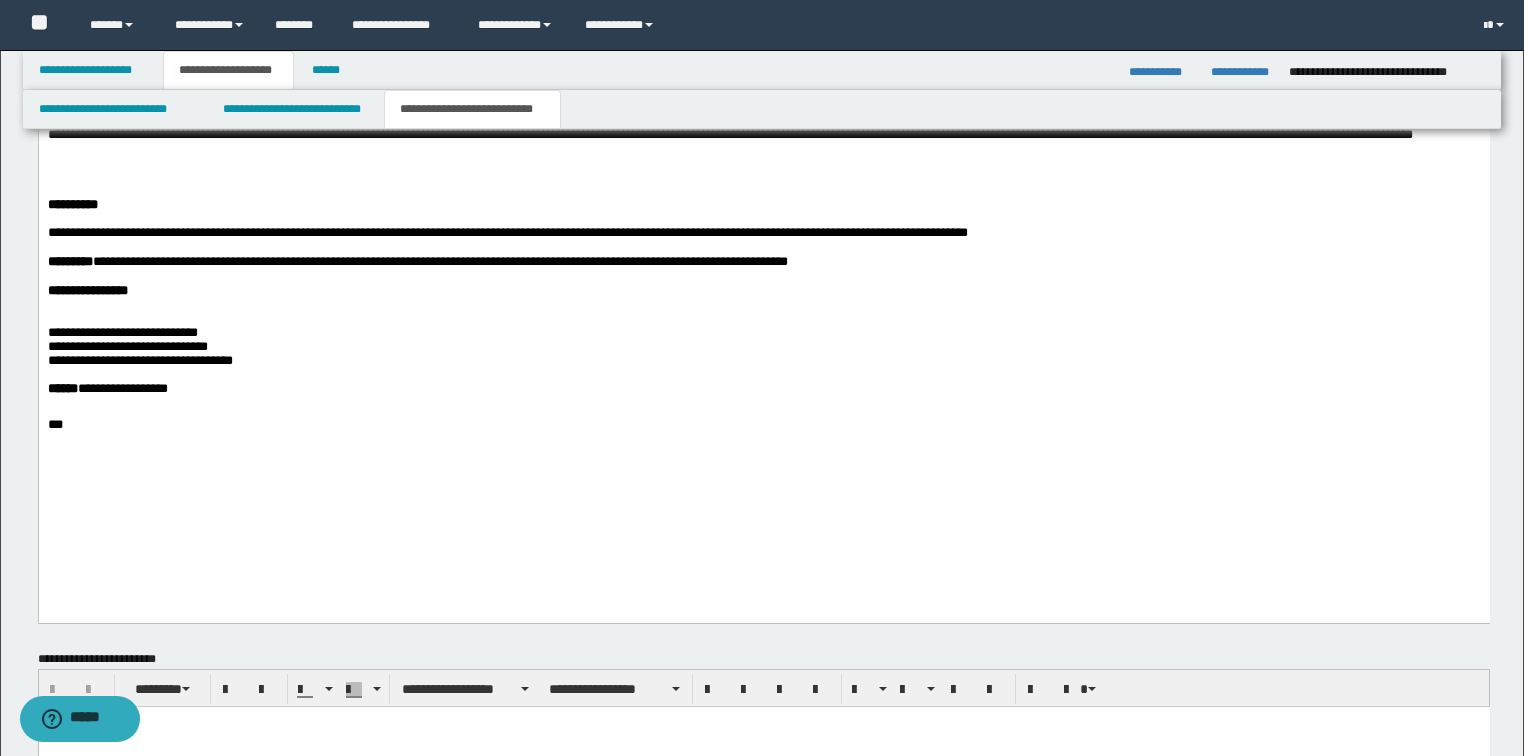 type 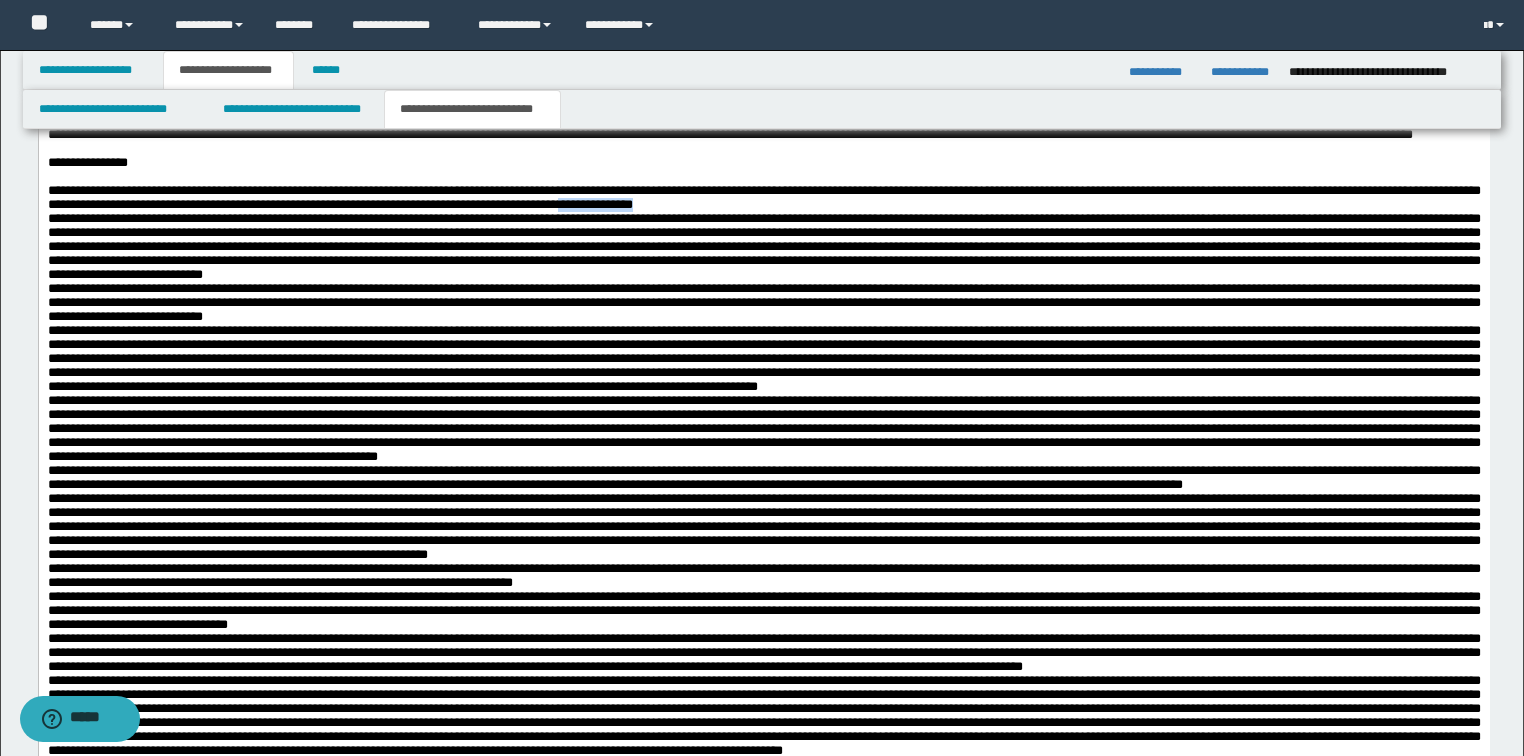 drag, startPoint x: 1103, startPoint y: 264, endPoint x: 1000, endPoint y: 267, distance: 103.04368 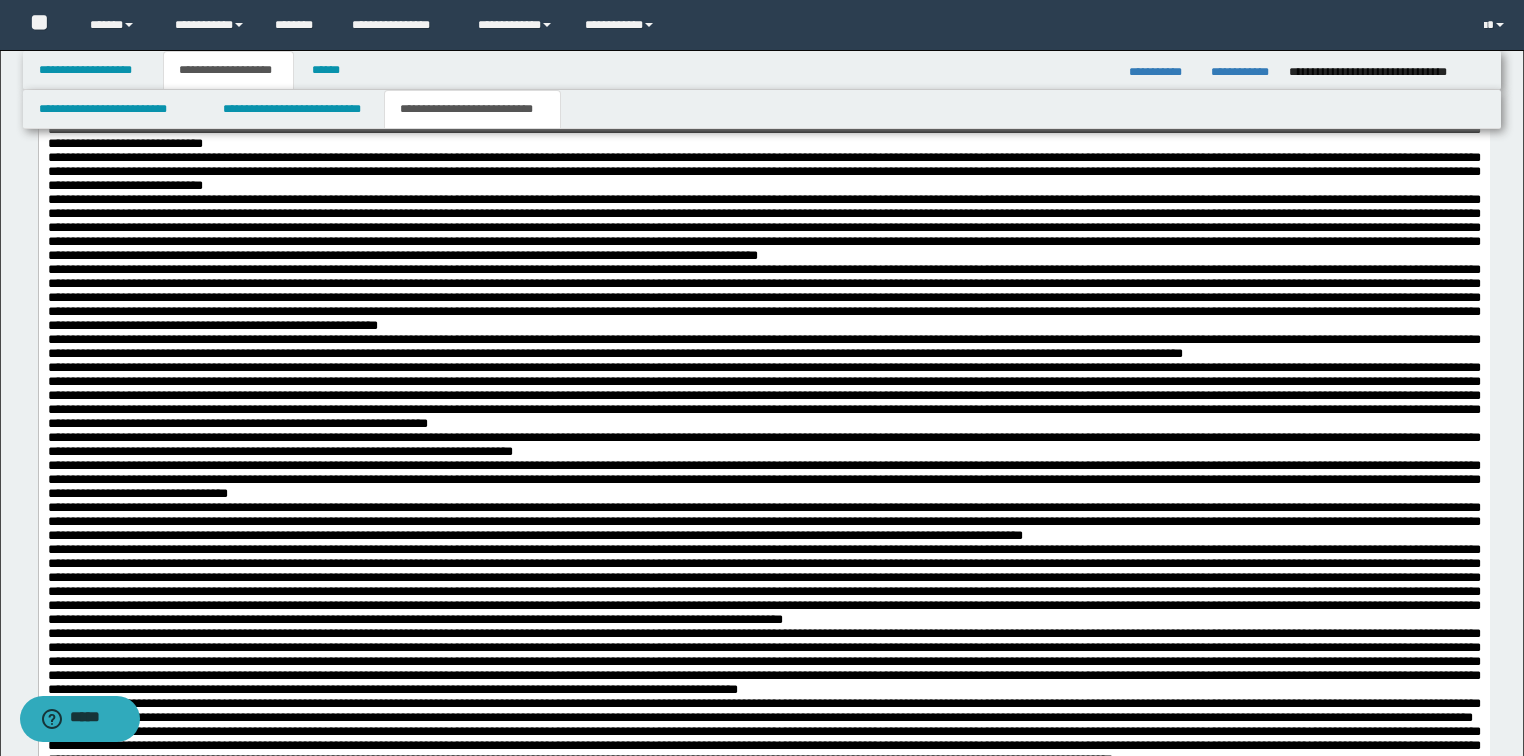 scroll, scrollTop: 1600, scrollLeft: 0, axis: vertical 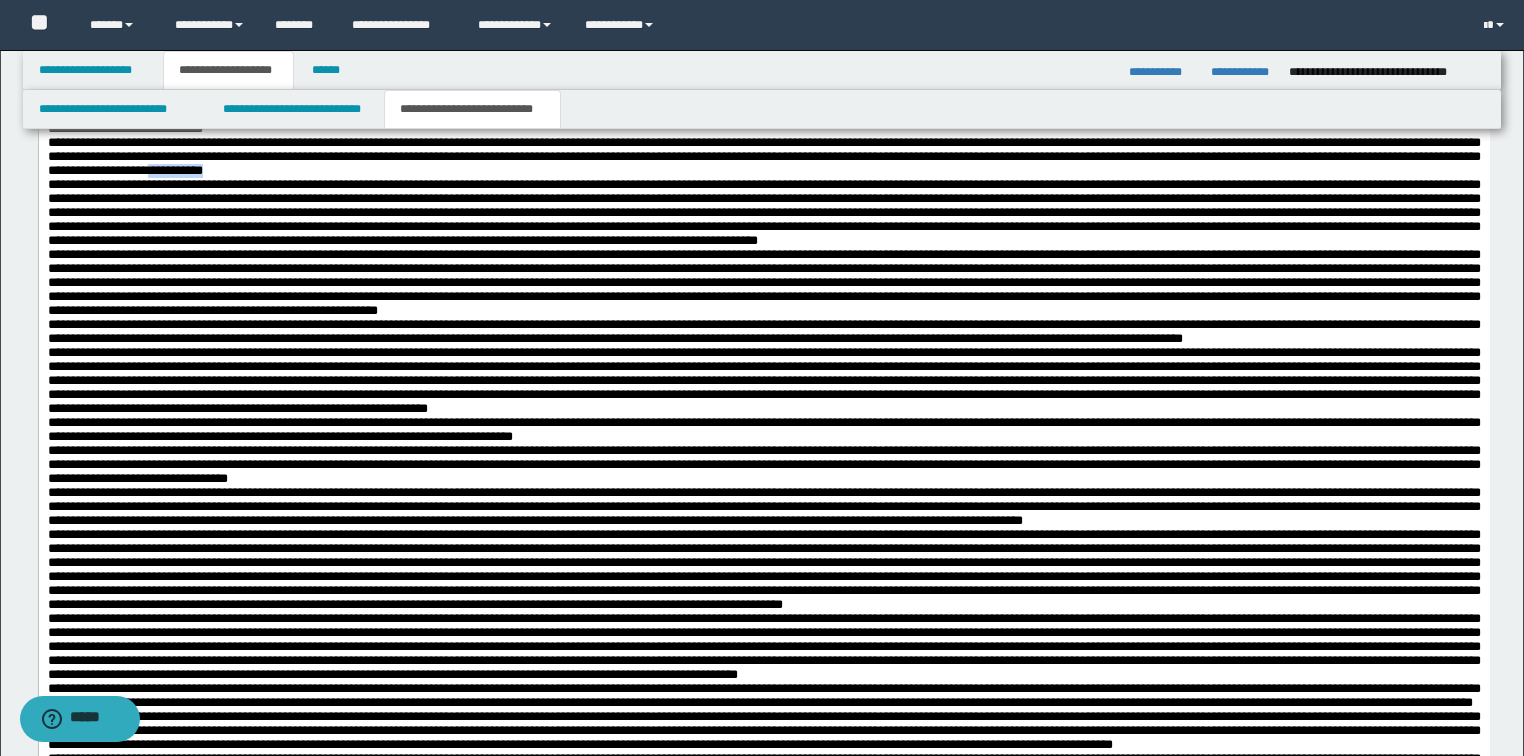 drag, startPoint x: 879, startPoint y: 240, endPoint x: 801, endPoint y: 238, distance: 78.025635 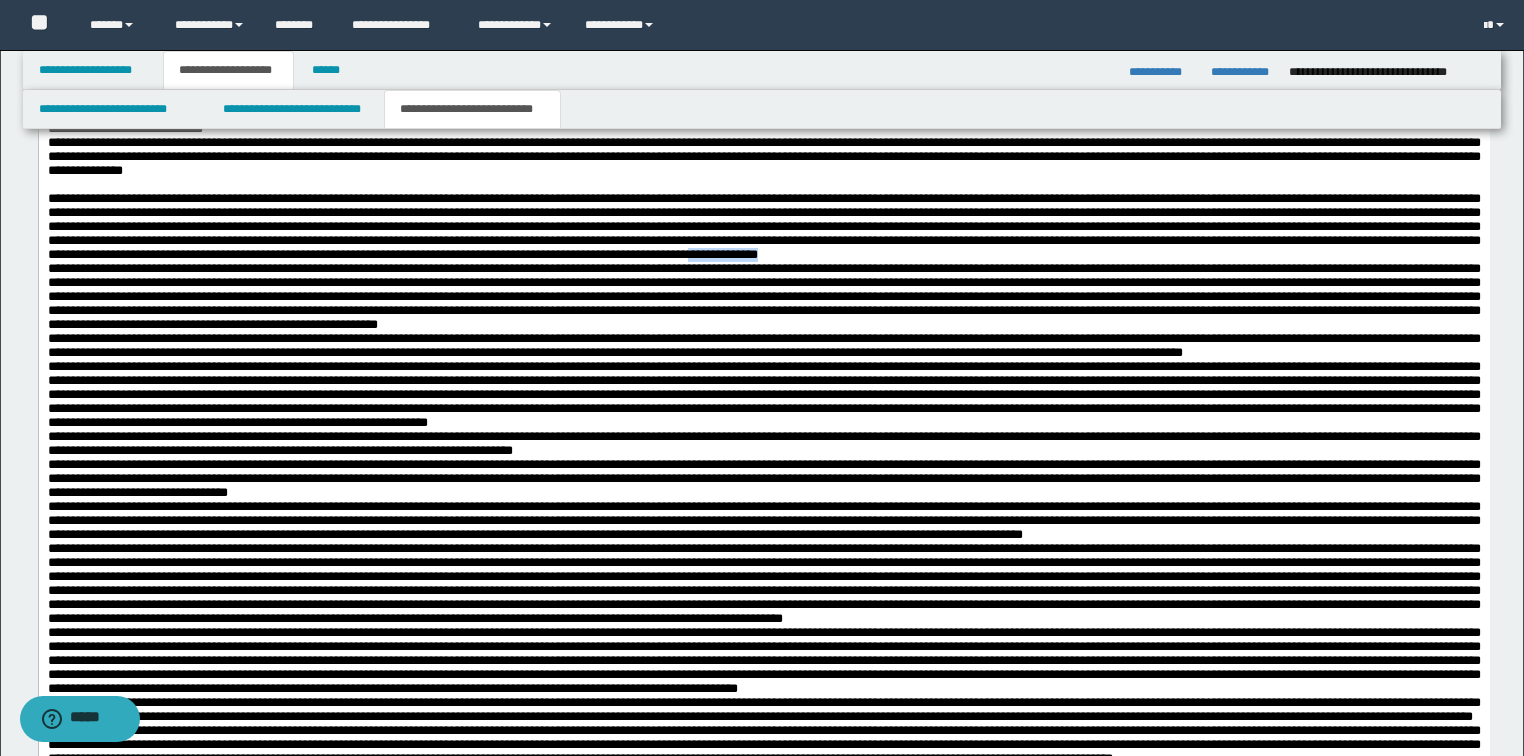 drag, startPoint x: 687, startPoint y: 358, endPoint x: 582, endPoint y: 352, distance: 105.17129 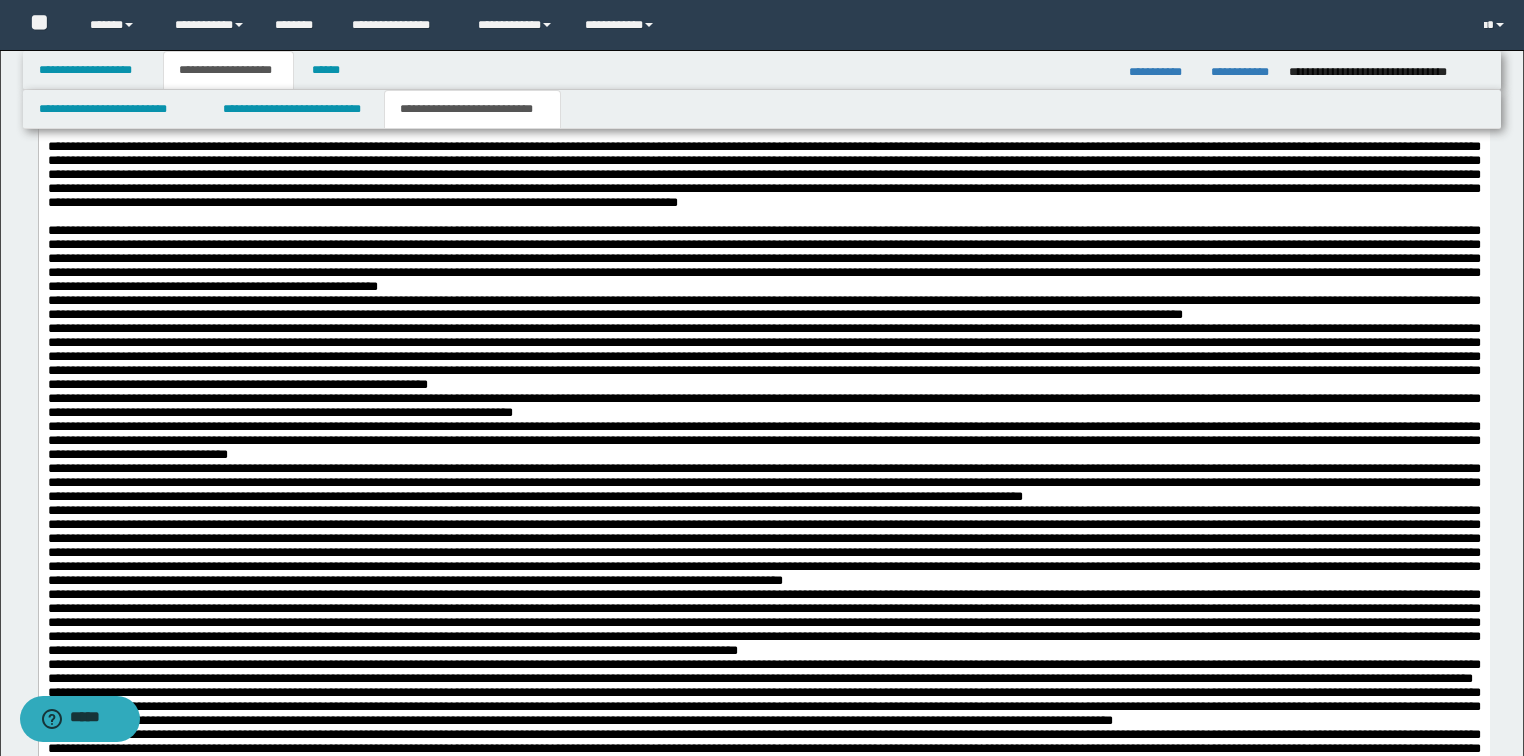 scroll, scrollTop: 1680, scrollLeft: 0, axis: vertical 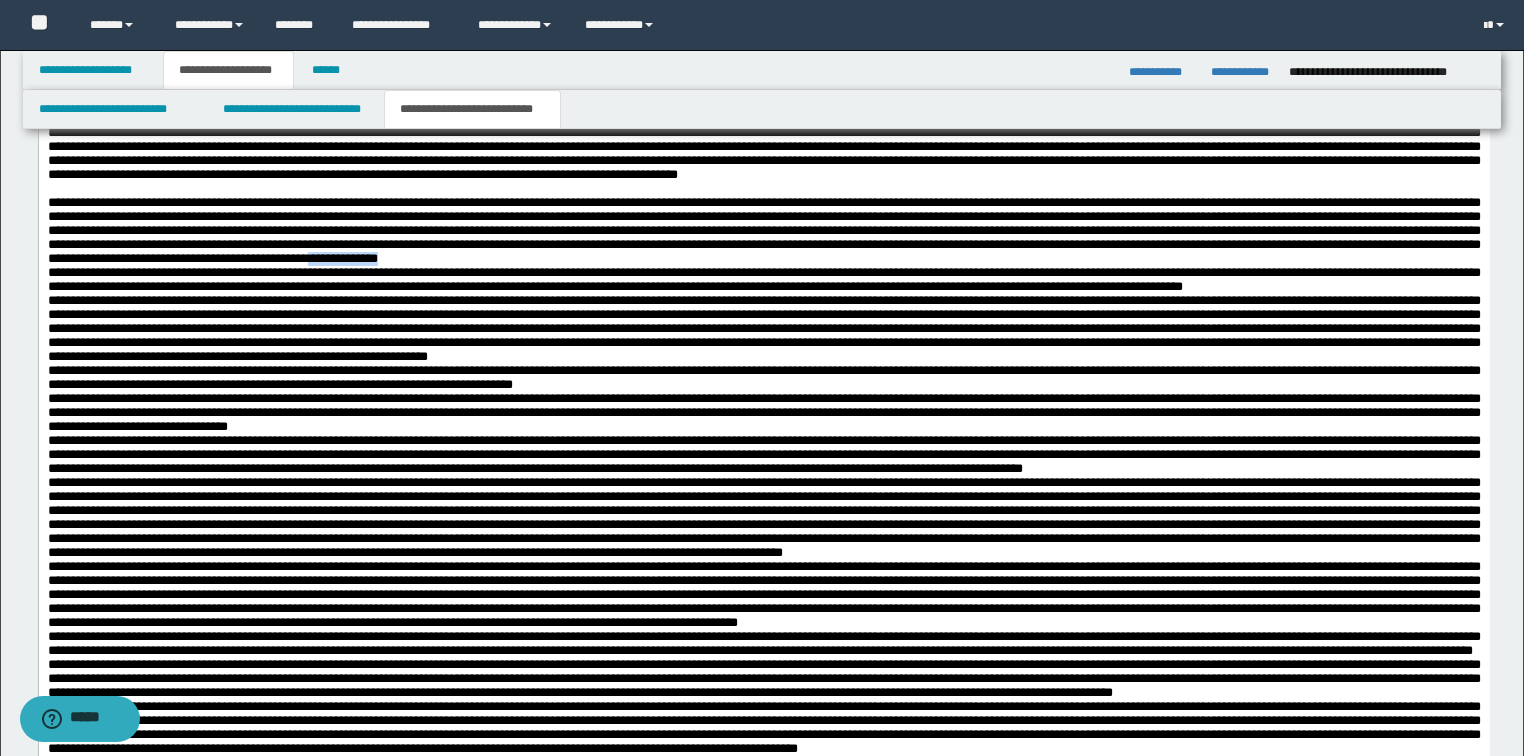 drag, startPoint x: 198, startPoint y: 388, endPoint x: 104, endPoint y: 388, distance: 94 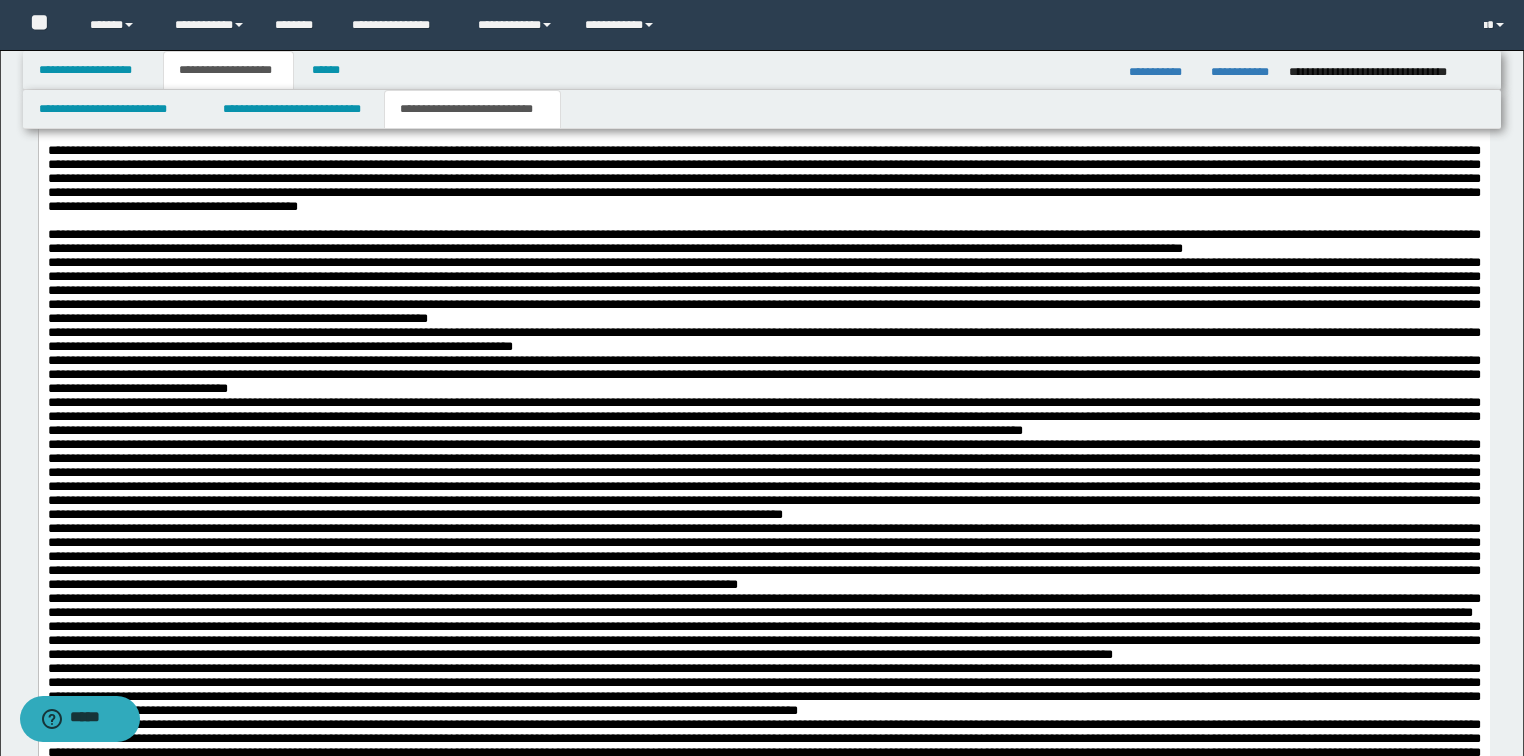 scroll, scrollTop: 1760, scrollLeft: 0, axis: vertical 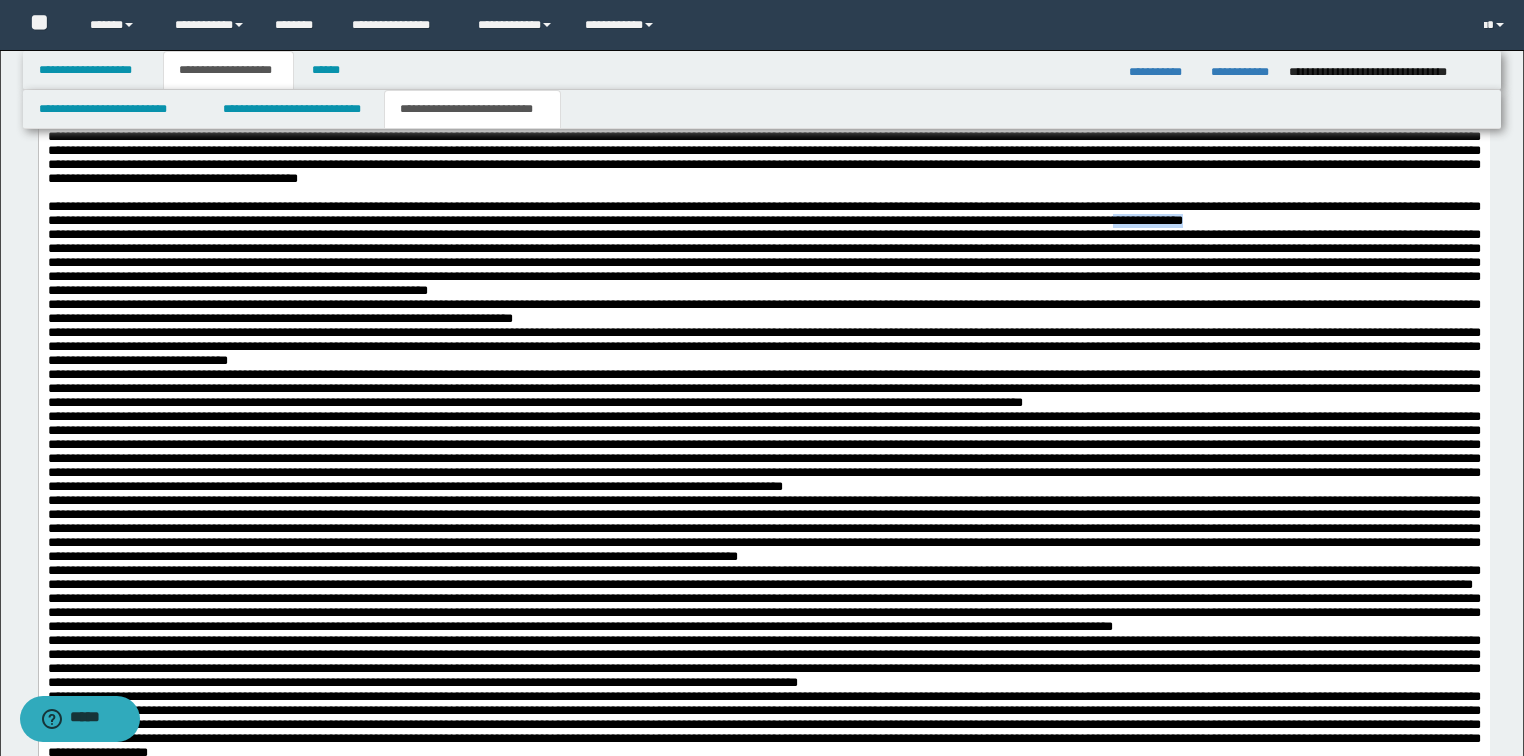drag, startPoint x: 325, startPoint y: 374, endPoint x: 235, endPoint y: 376, distance: 90.02222 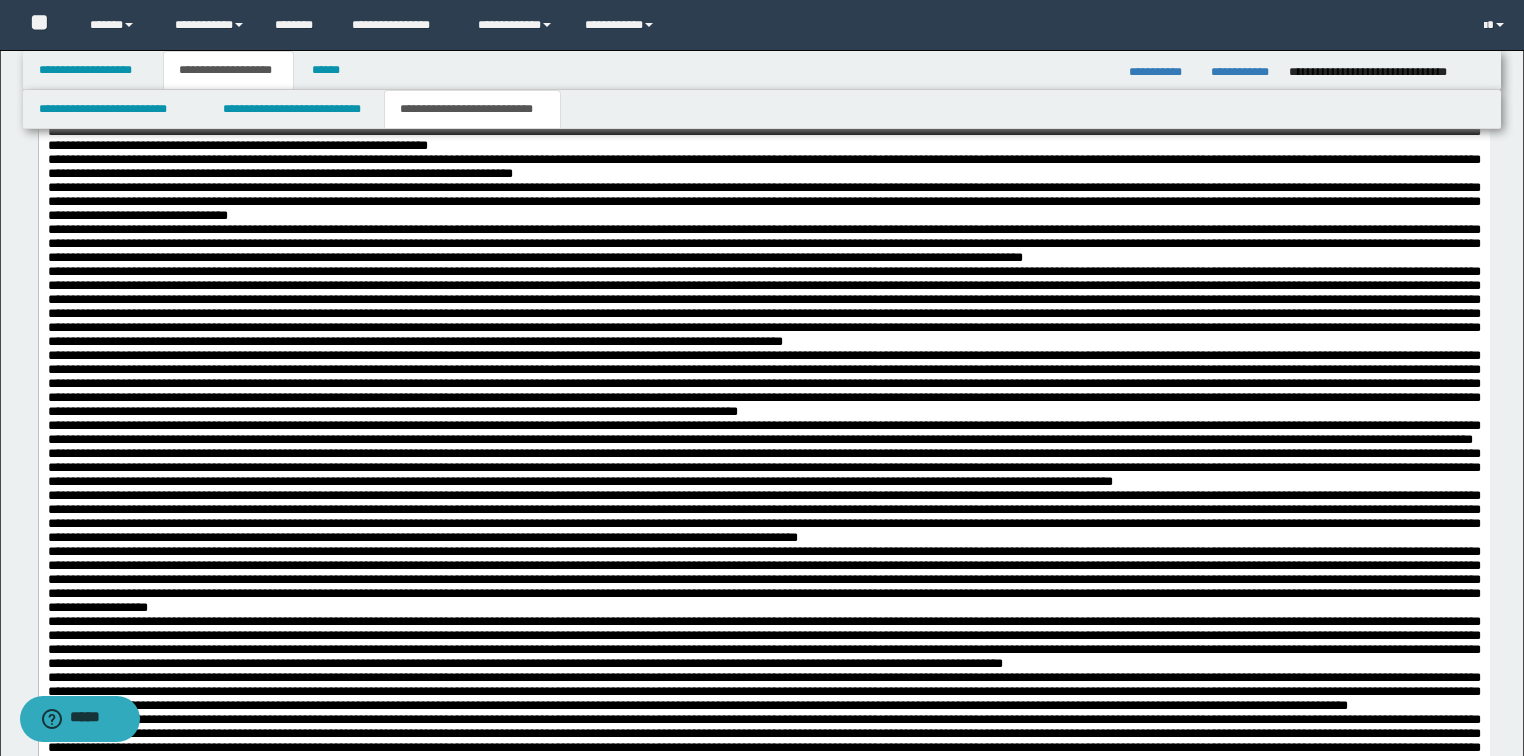 scroll, scrollTop: 1920, scrollLeft: 0, axis: vertical 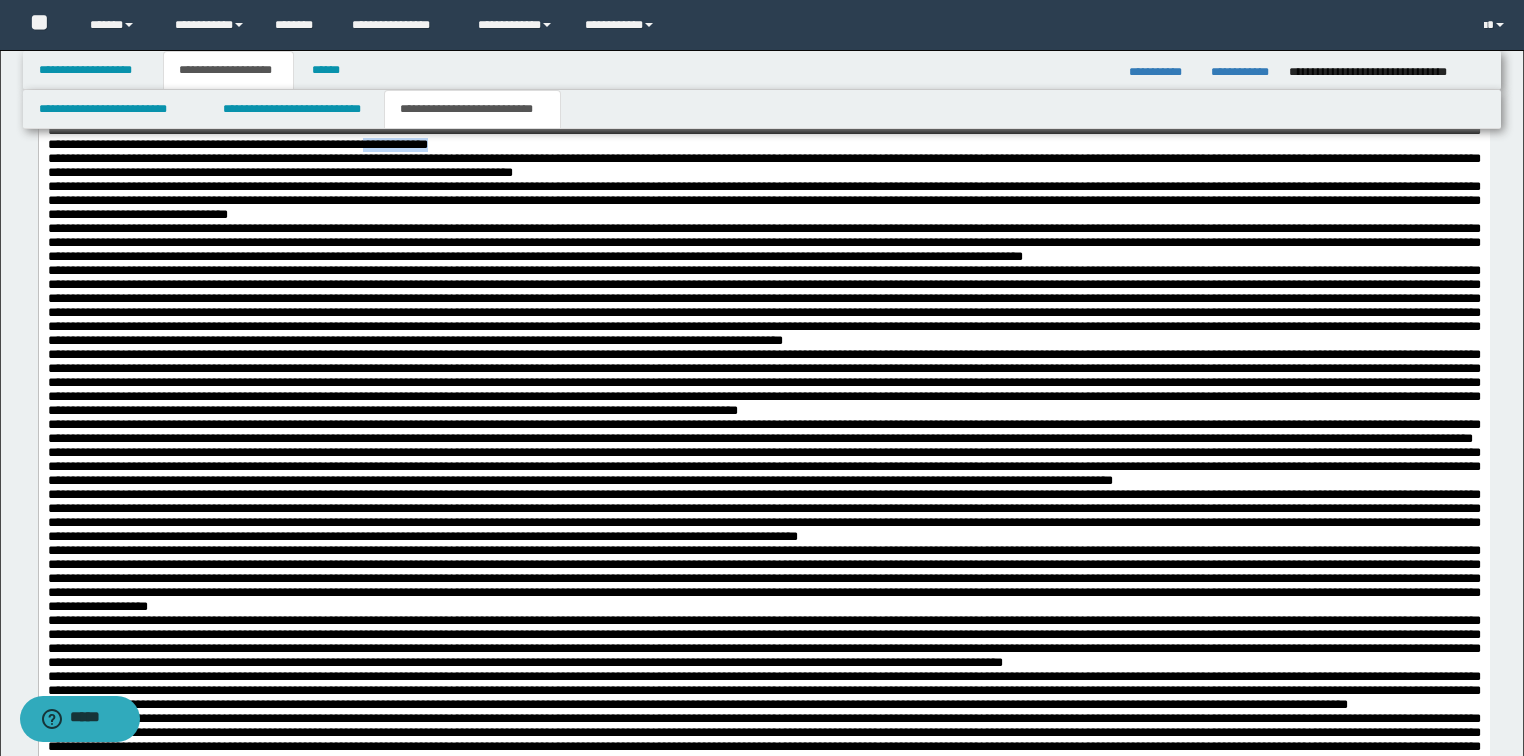 drag, startPoint x: 237, startPoint y: 326, endPoint x: 158, endPoint y: 326, distance: 79 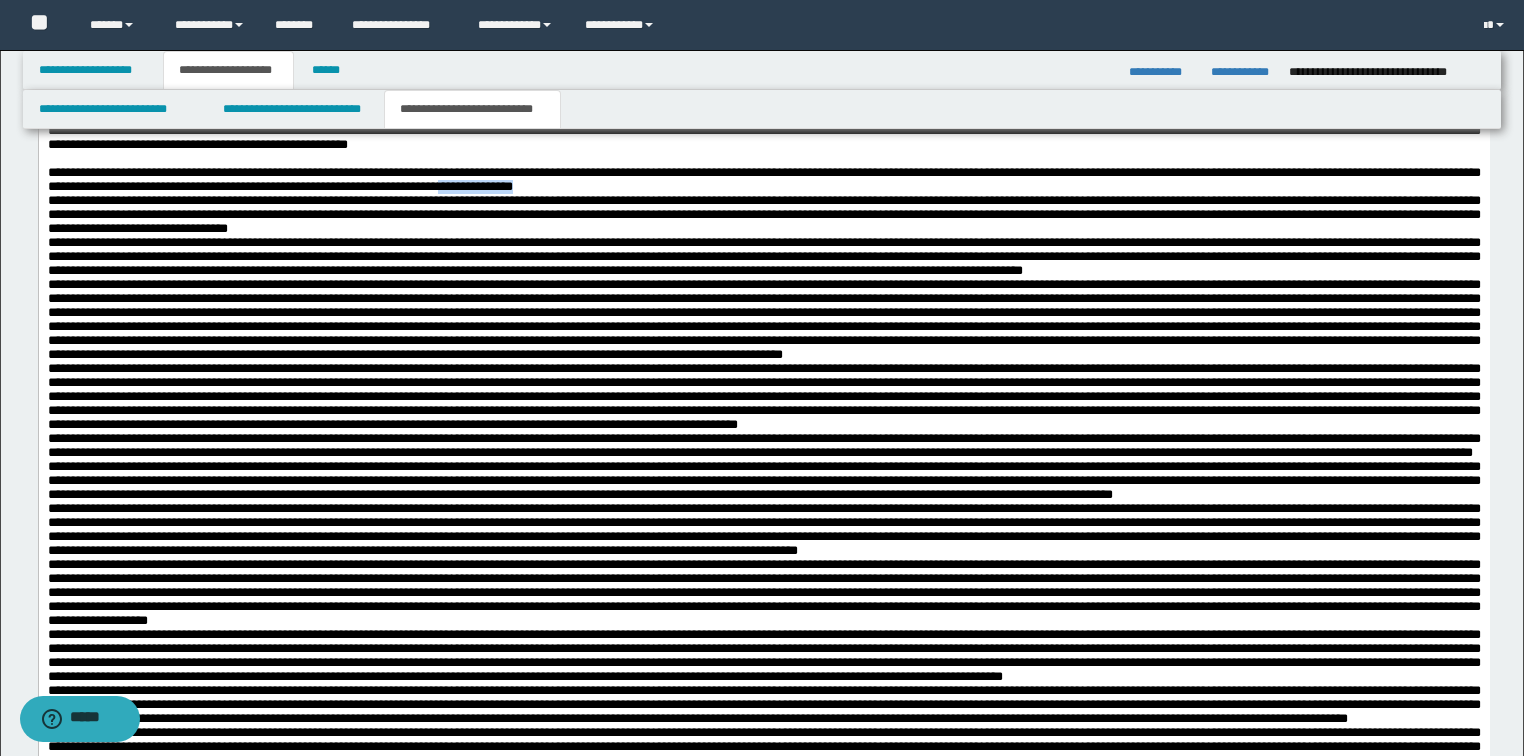 drag, startPoint x: 884, startPoint y: 366, endPoint x: 831, endPoint y: 374, distance: 53.600372 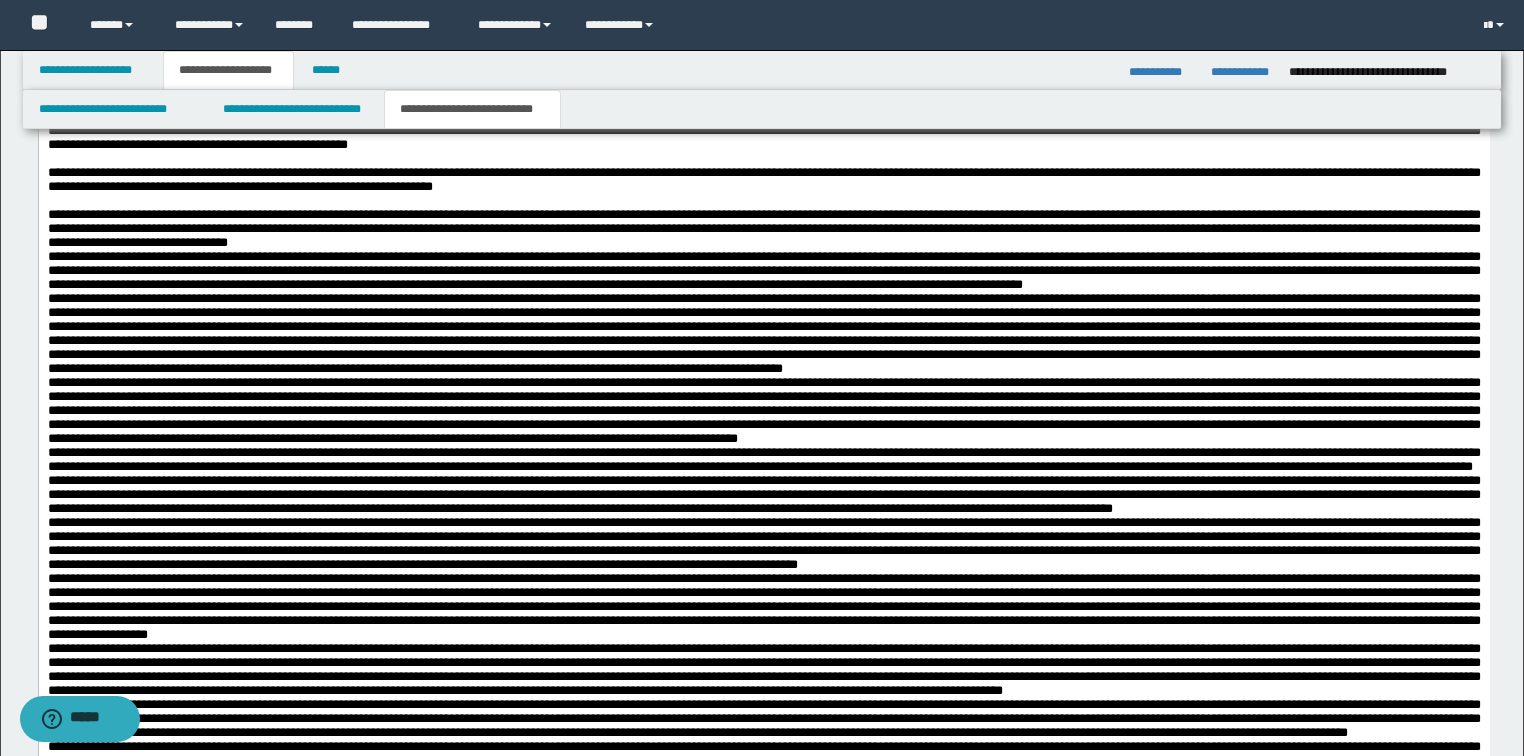 scroll, scrollTop: 2000, scrollLeft: 0, axis: vertical 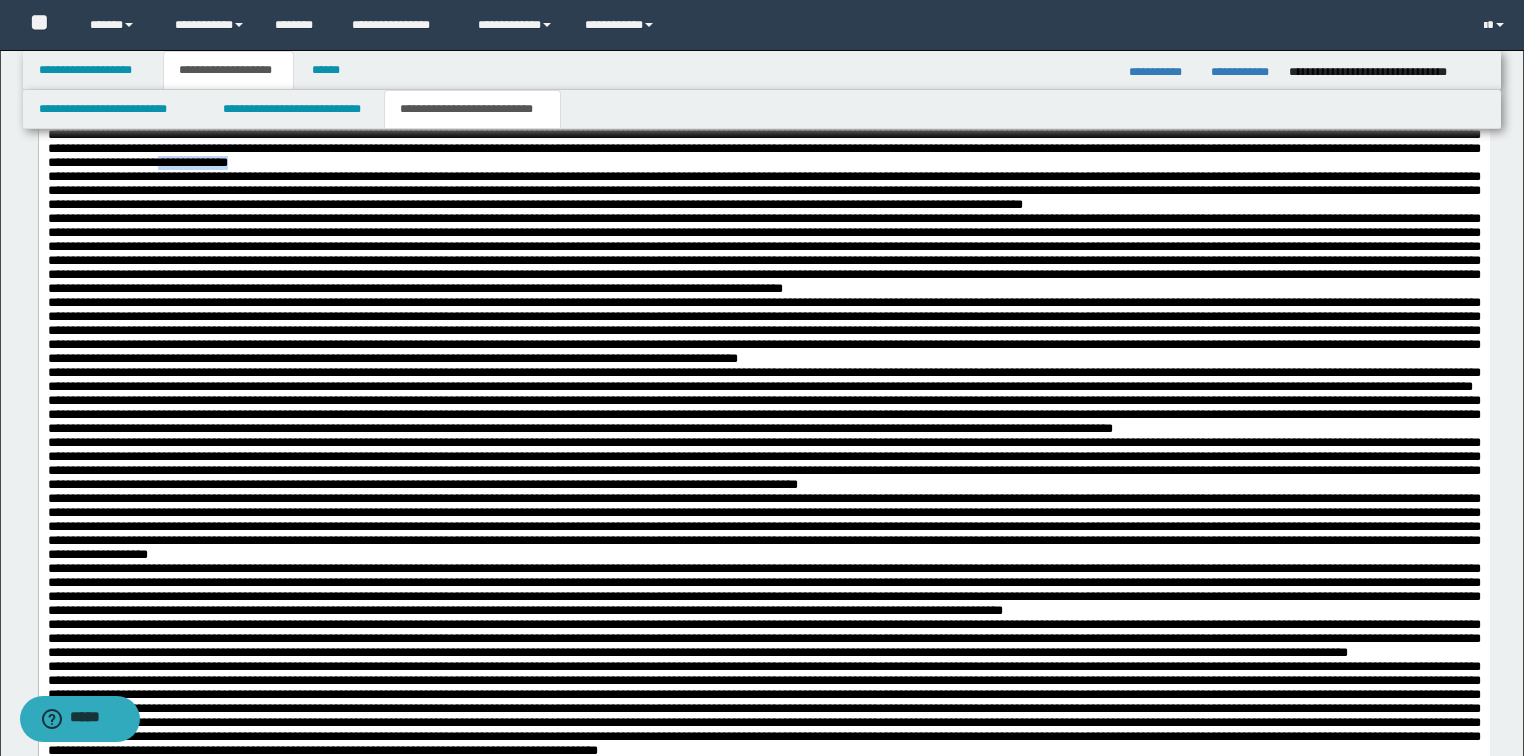 drag, startPoint x: 1014, startPoint y: 360, endPoint x: 900, endPoint y: 360, distance: 114 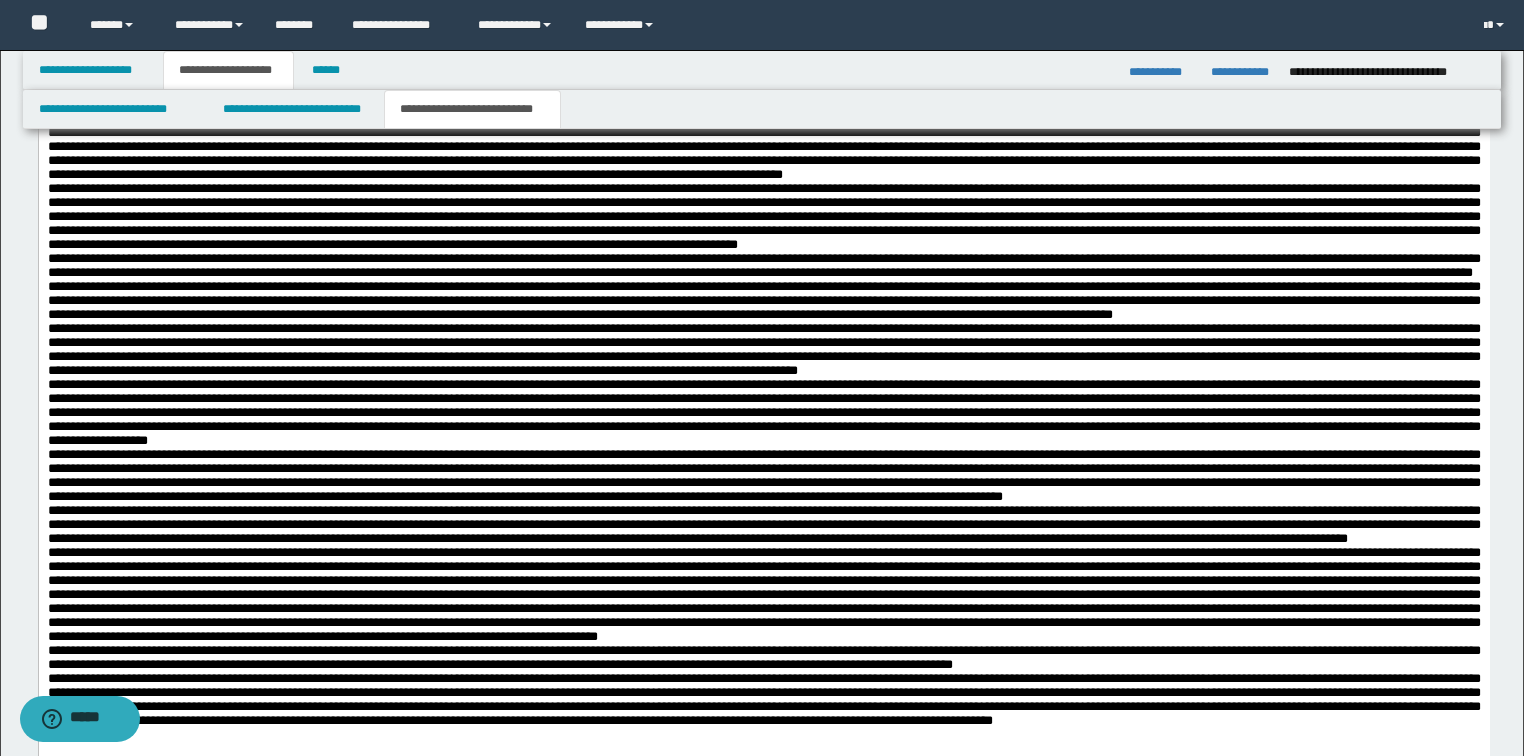 scroll, scrollTop: 2160, scrollLeft: 0, axis: vertical 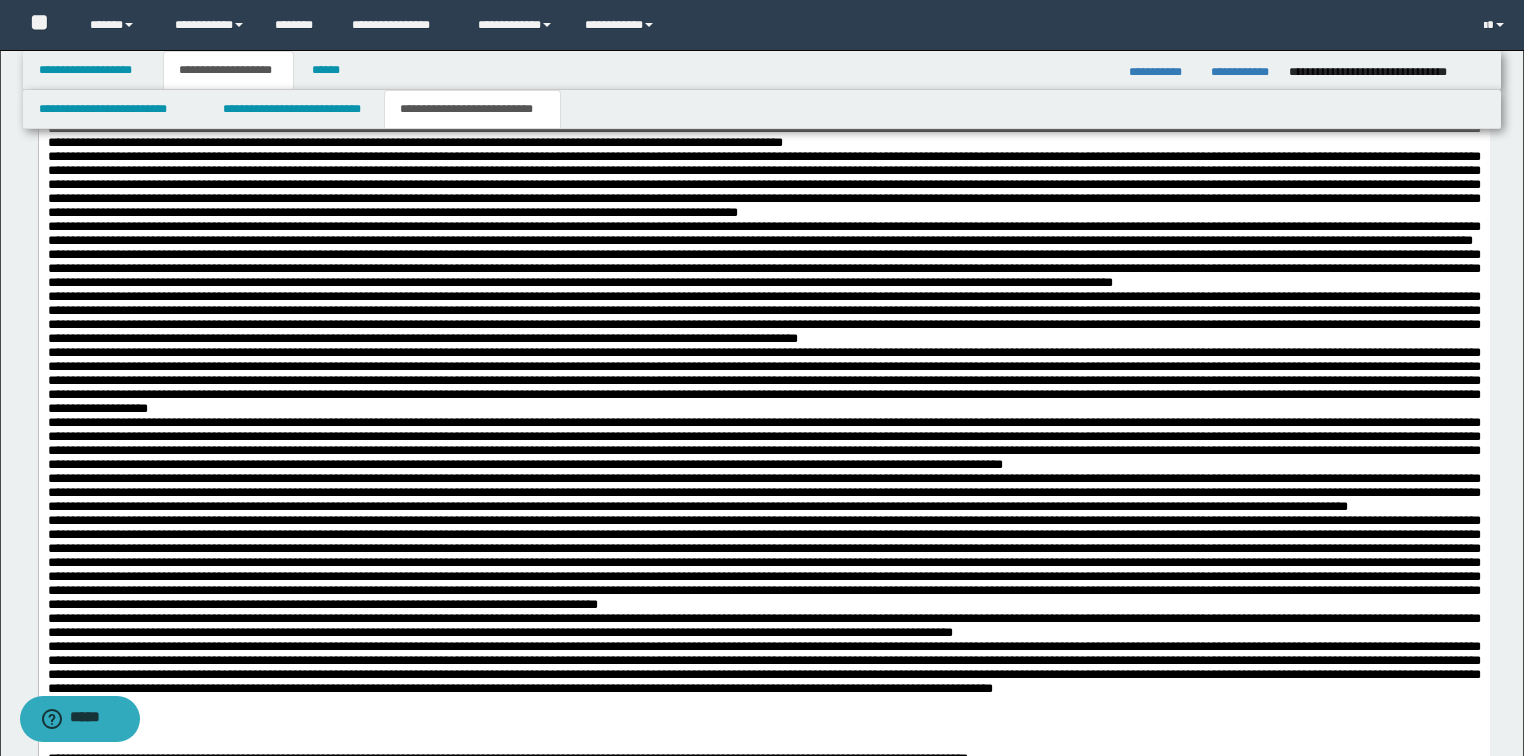 drag, startPoint x: 390, startPoint y: 274, endPoint x: 298, endPoint y: 278, distance: 92.086914 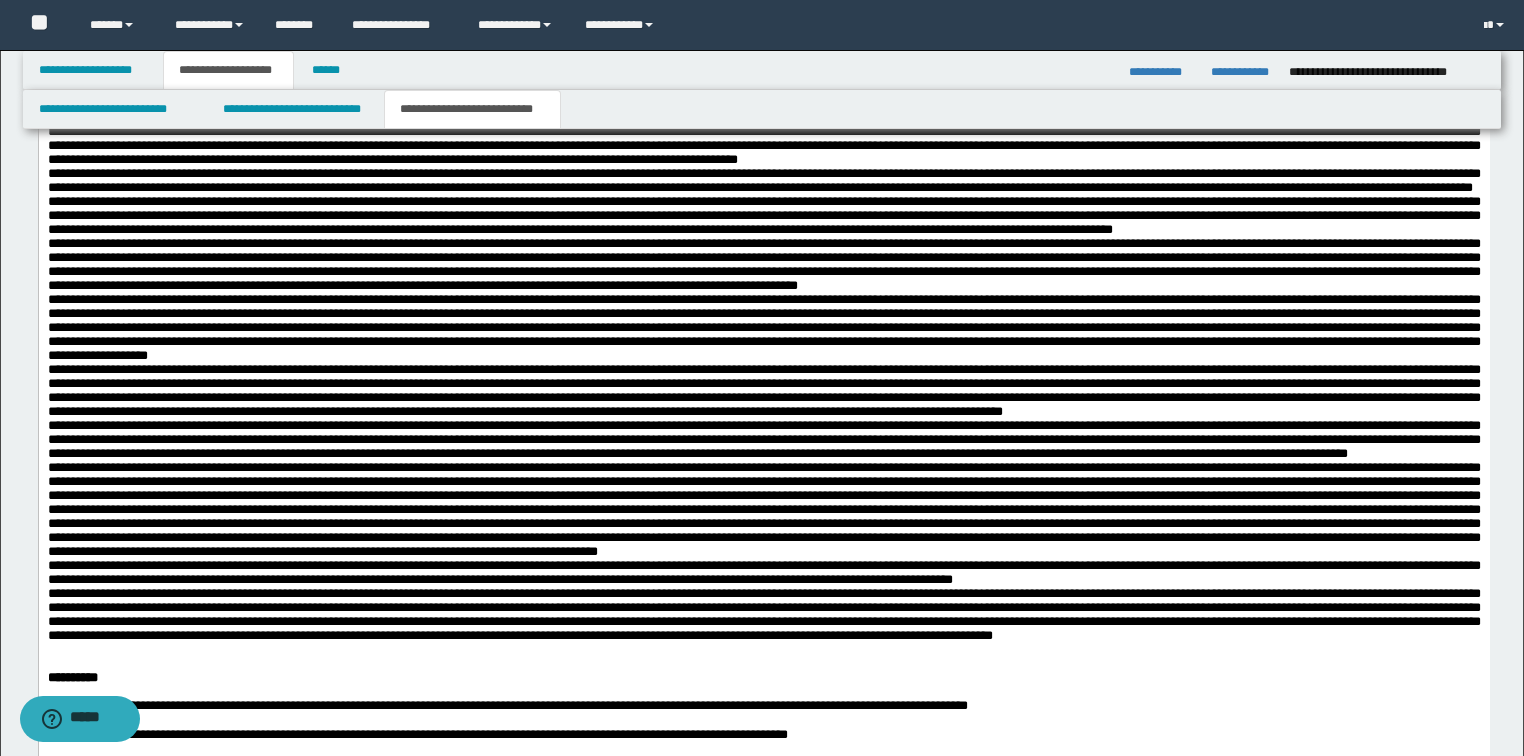 scroll, scrollTop: 2320, scrollLeft: 0, axis: vertical 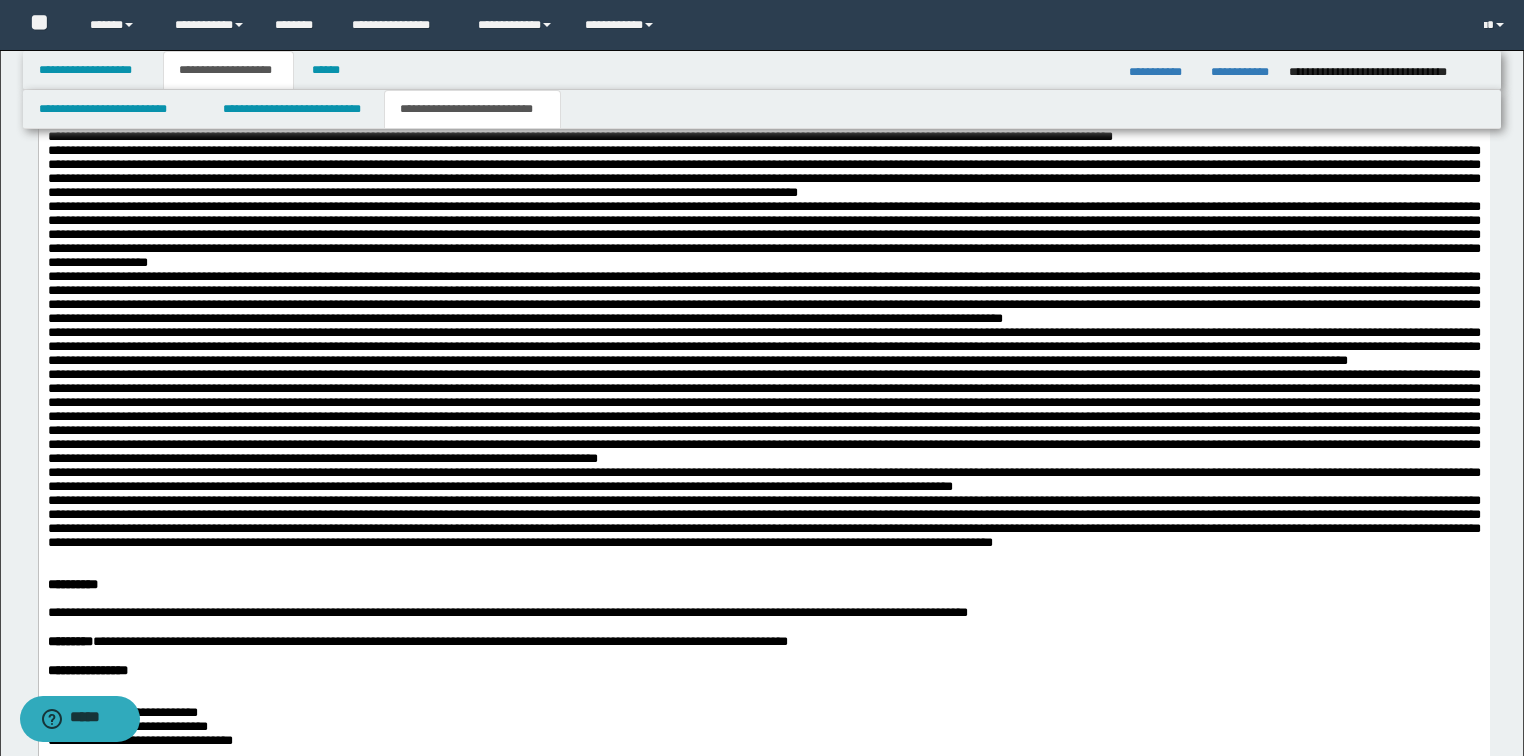 drag, startPoint x: 1205, startPoint y: 244, endPoint x: 1122, endPoint y: 247, distance: 83.0542 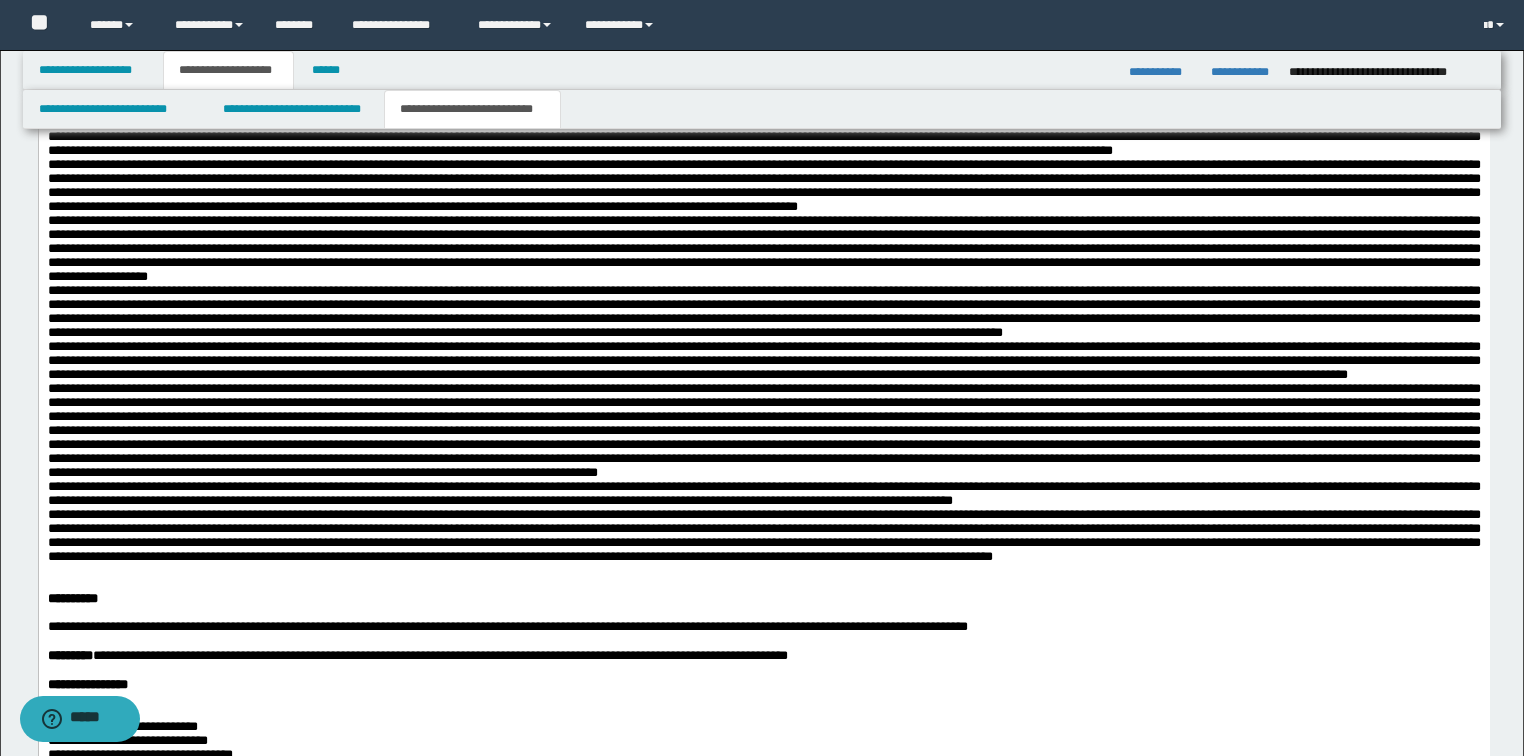drag, startPoint x: 592, startPoint y: 354, endPoint x: 495, endPoint y: 349, distance: 97.128784 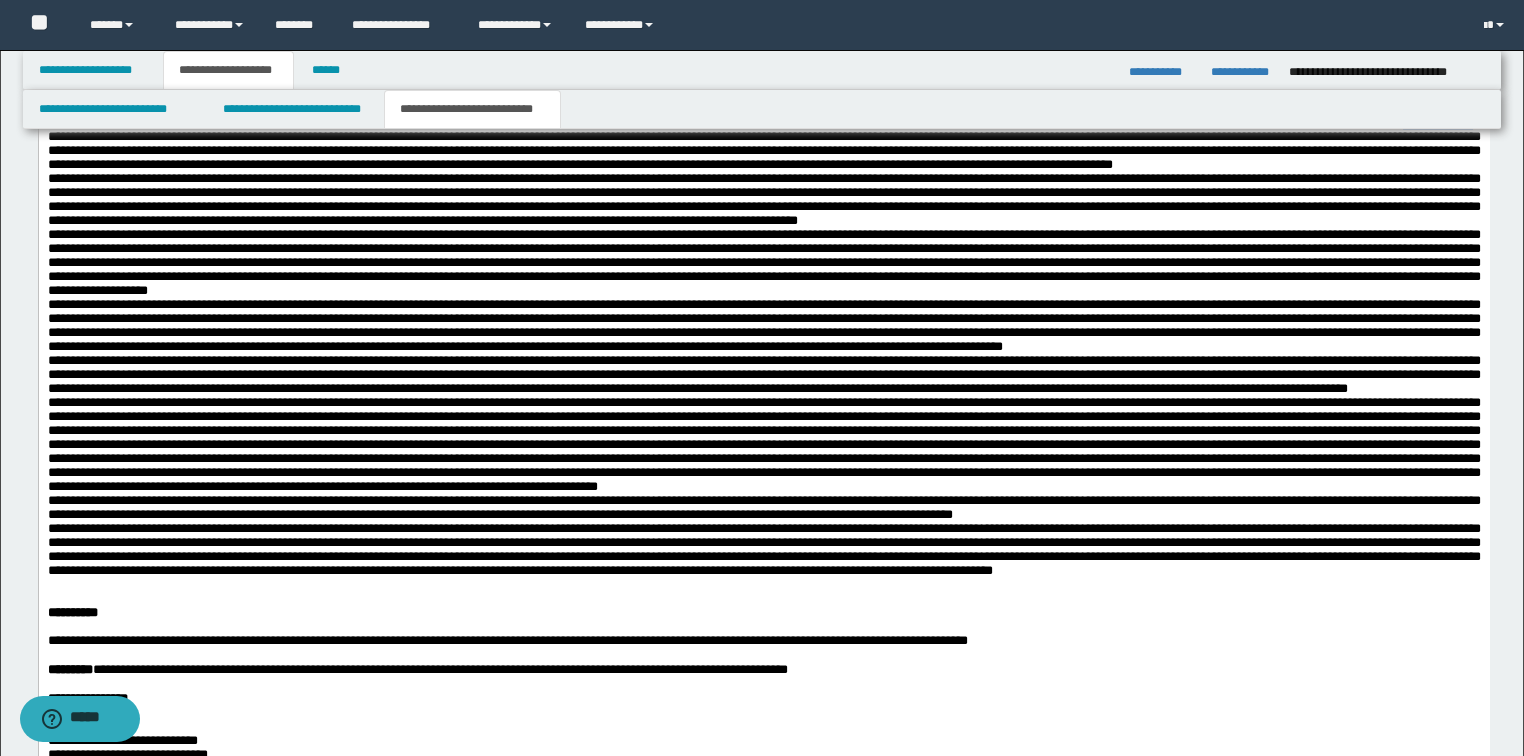 drag, startPoint x: 818, startPoint y: 416, endPoint x: 722, endPoint y: 423, distance: 96.25487 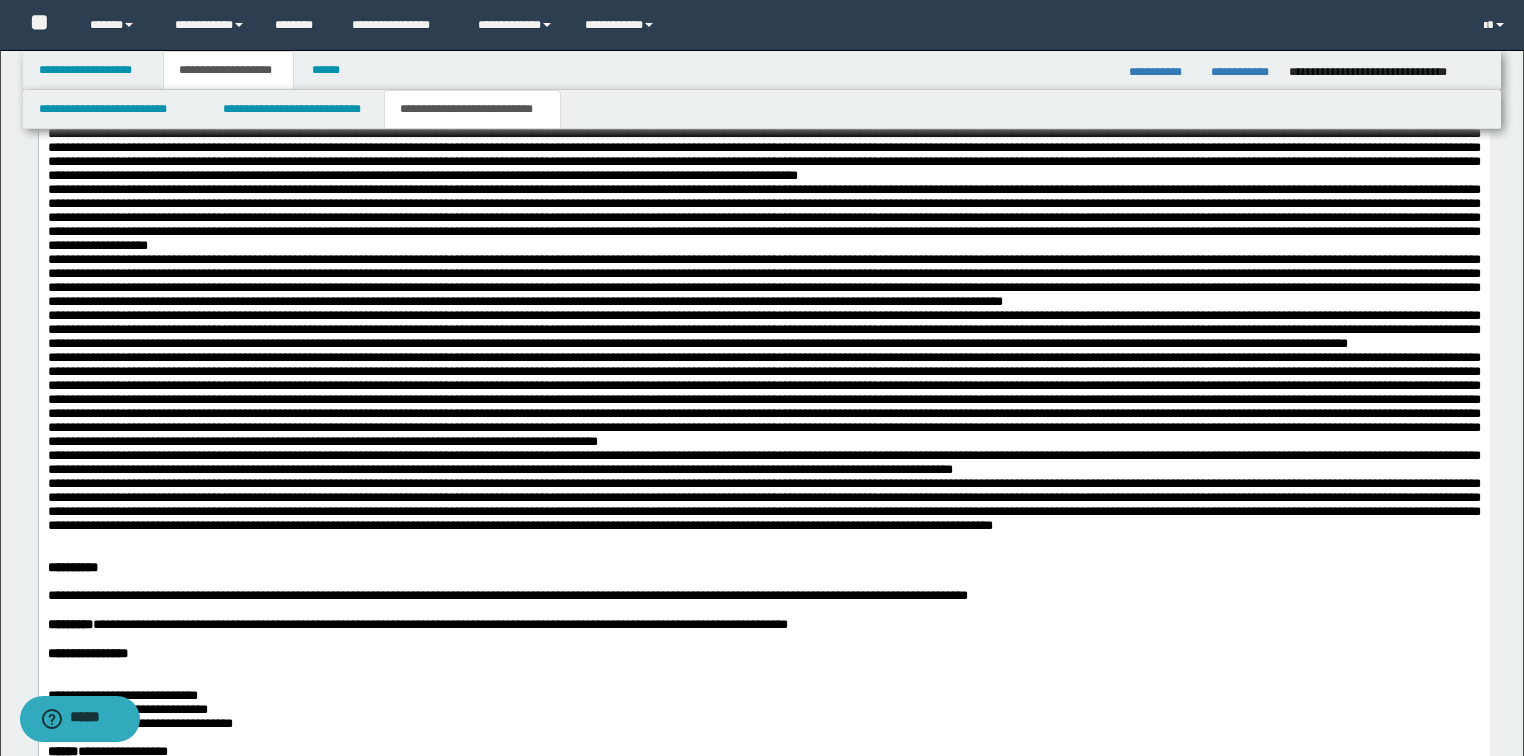 scroll, scrollTop: 2560, scrollLeft: 0, axis: vertical 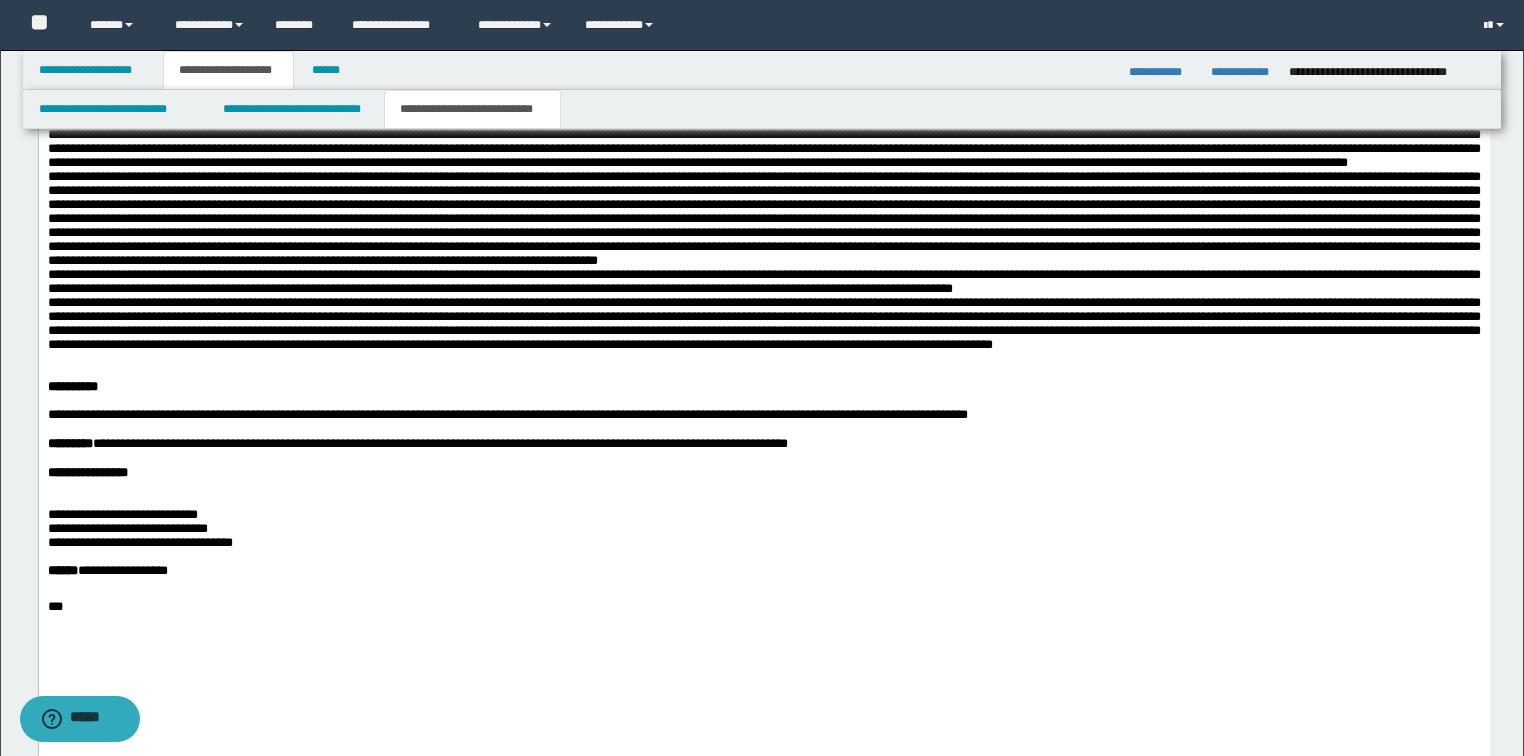 drag, startPoint x: 611, startPoint y: 263, endPoint x: 461, endPoint y: 264, distance: 150.00333 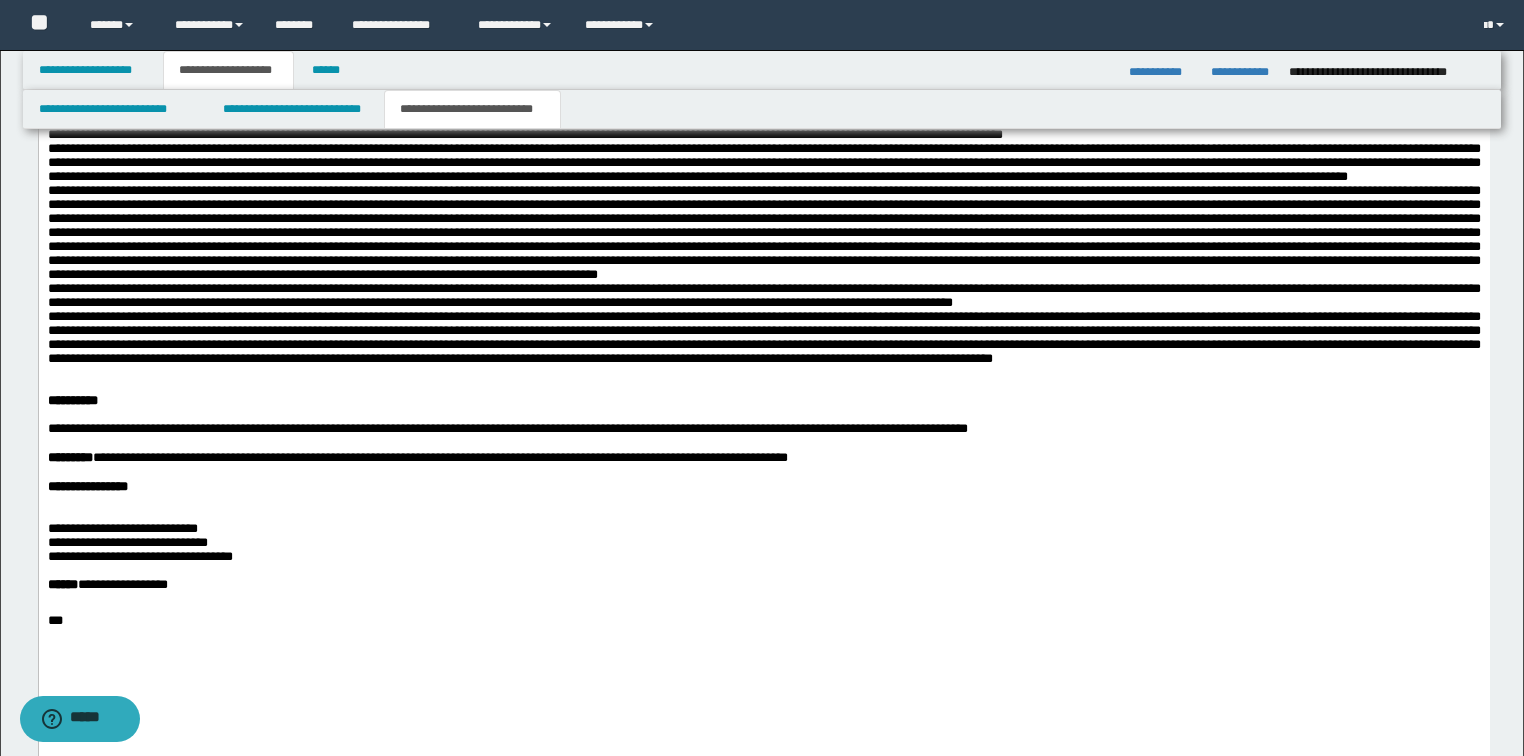 drag, startPoint x: 395, startPoint y: 359, endPoint x: 315, endPoint y: 357, distance: 80.024994 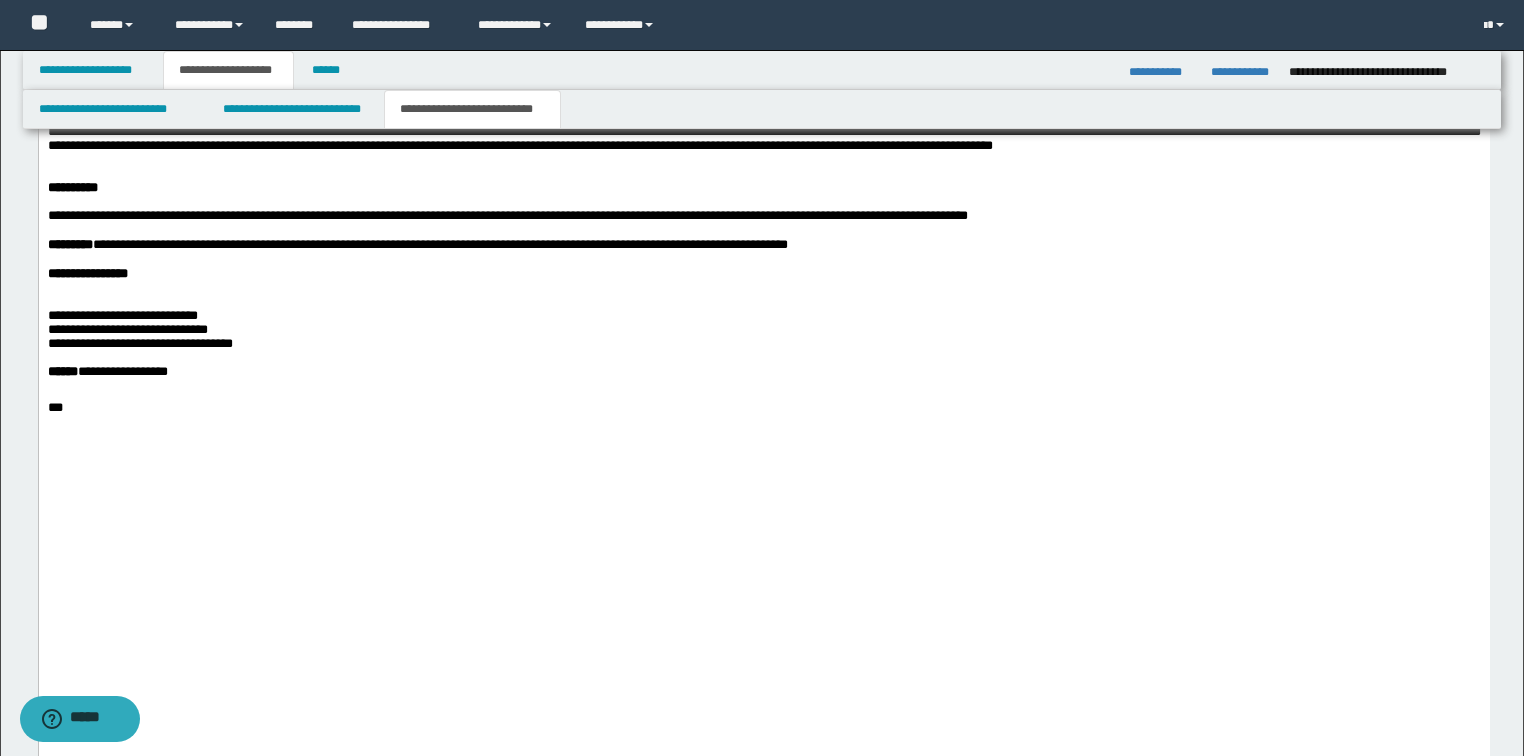 scroll, scrollTop: 2800, scrollLeft: 0, axis: vertical 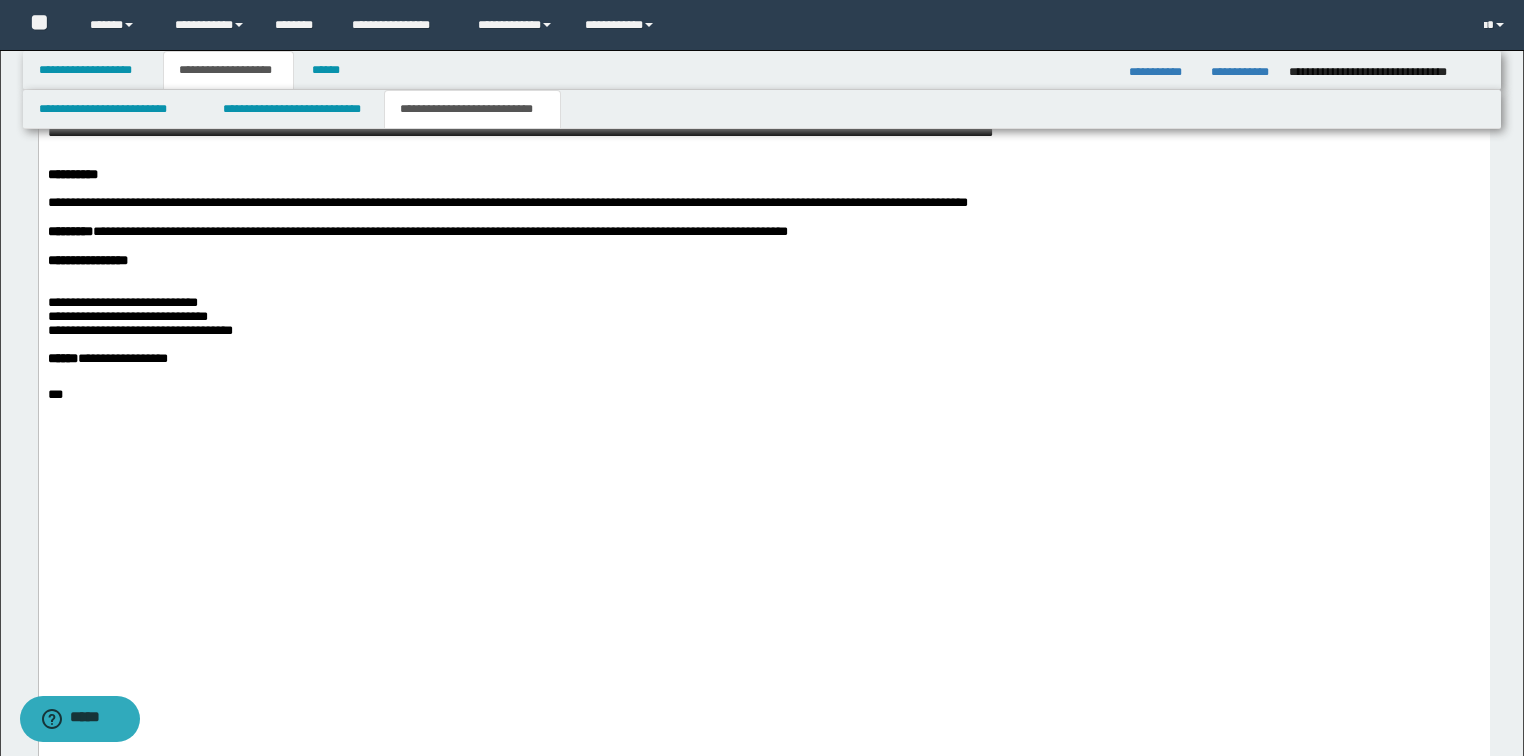 drag, startPoint x: 140, startPoint y: 234, endPoint x: 31, endPoint y: 230, distance: 109.07337 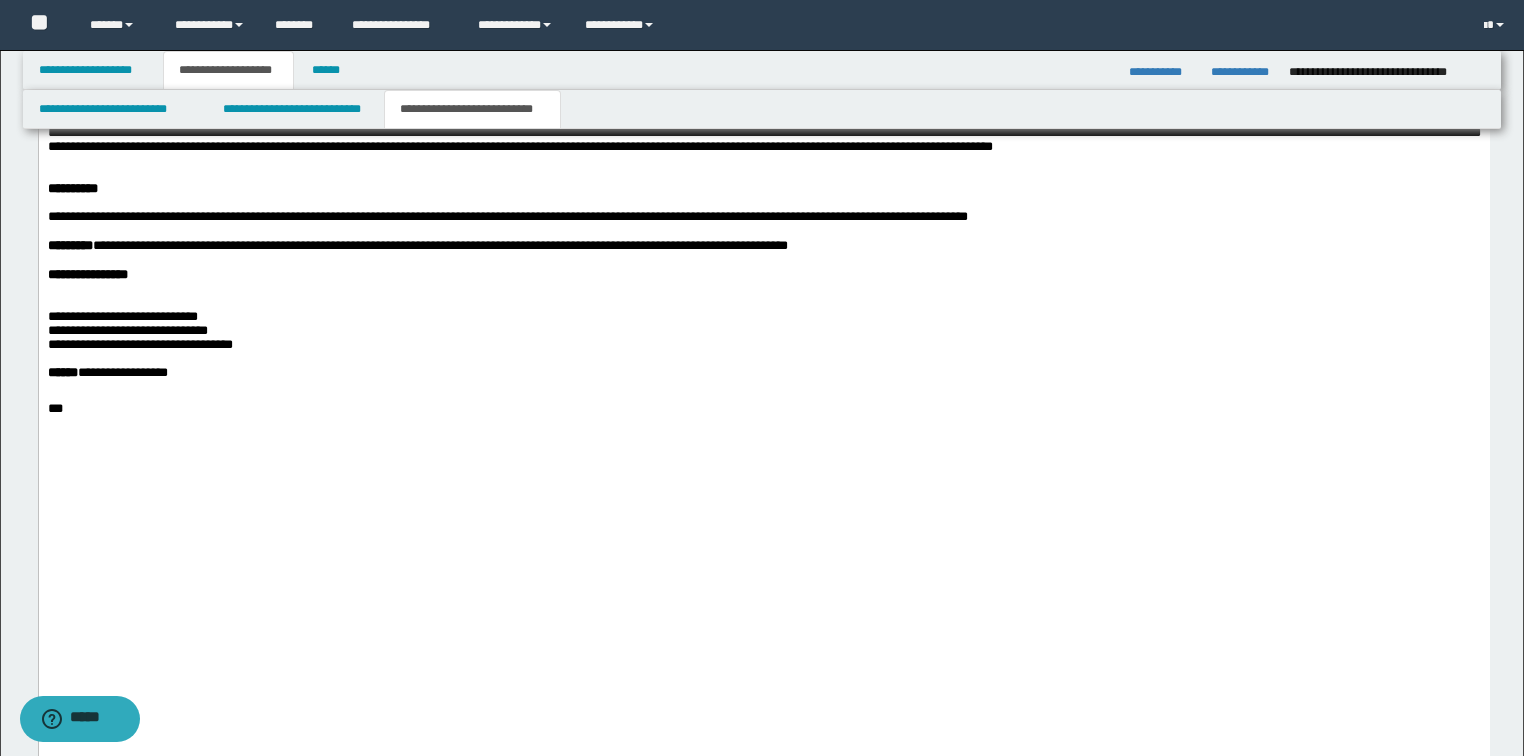 drag, startPoint x: 709, startPoint y: 310, endPoint x: 607, endPoint y: 308, distance: 102.01961 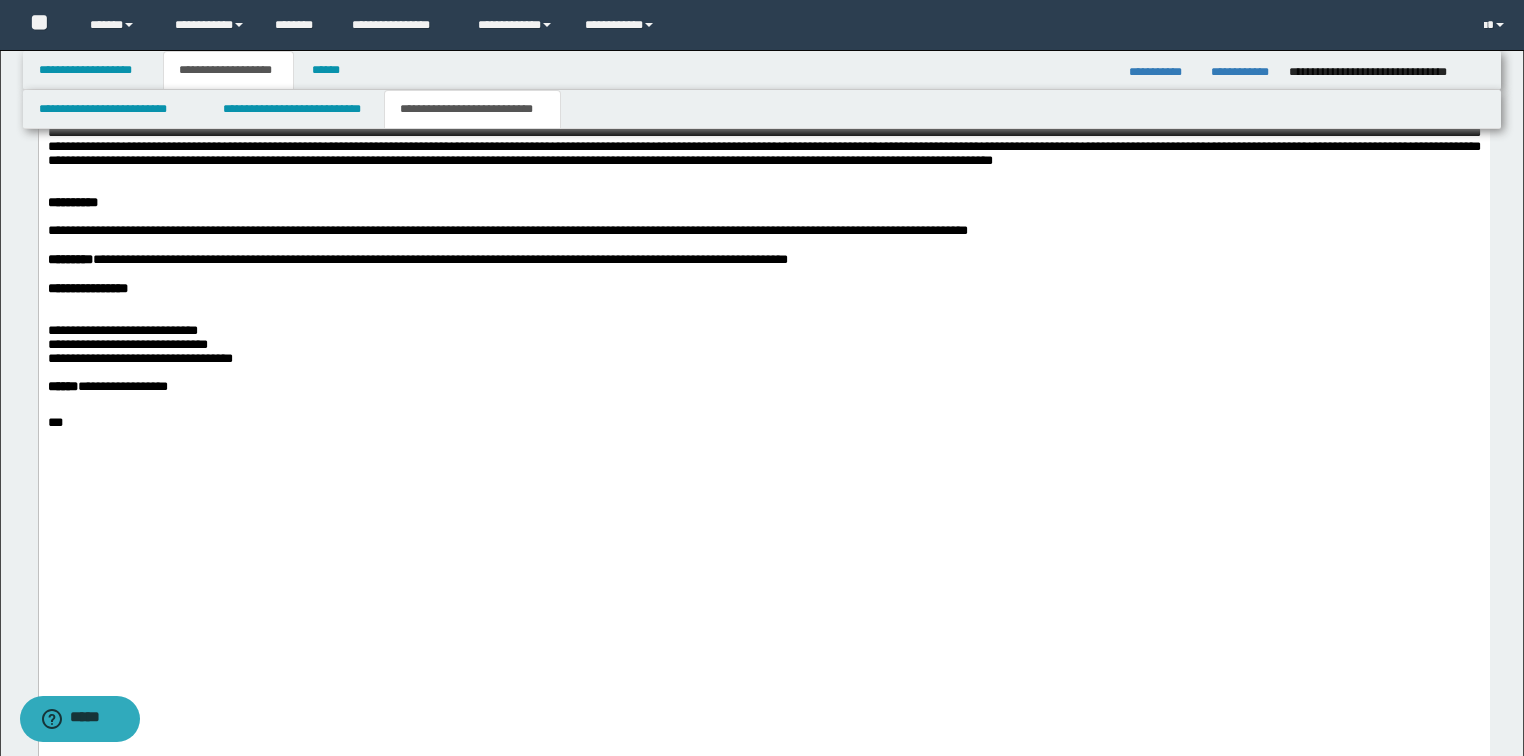 drag, startPoint x: 967, startPoint y: 394, endPoint x: 851, endPoint y: 388, distance: 116.15507 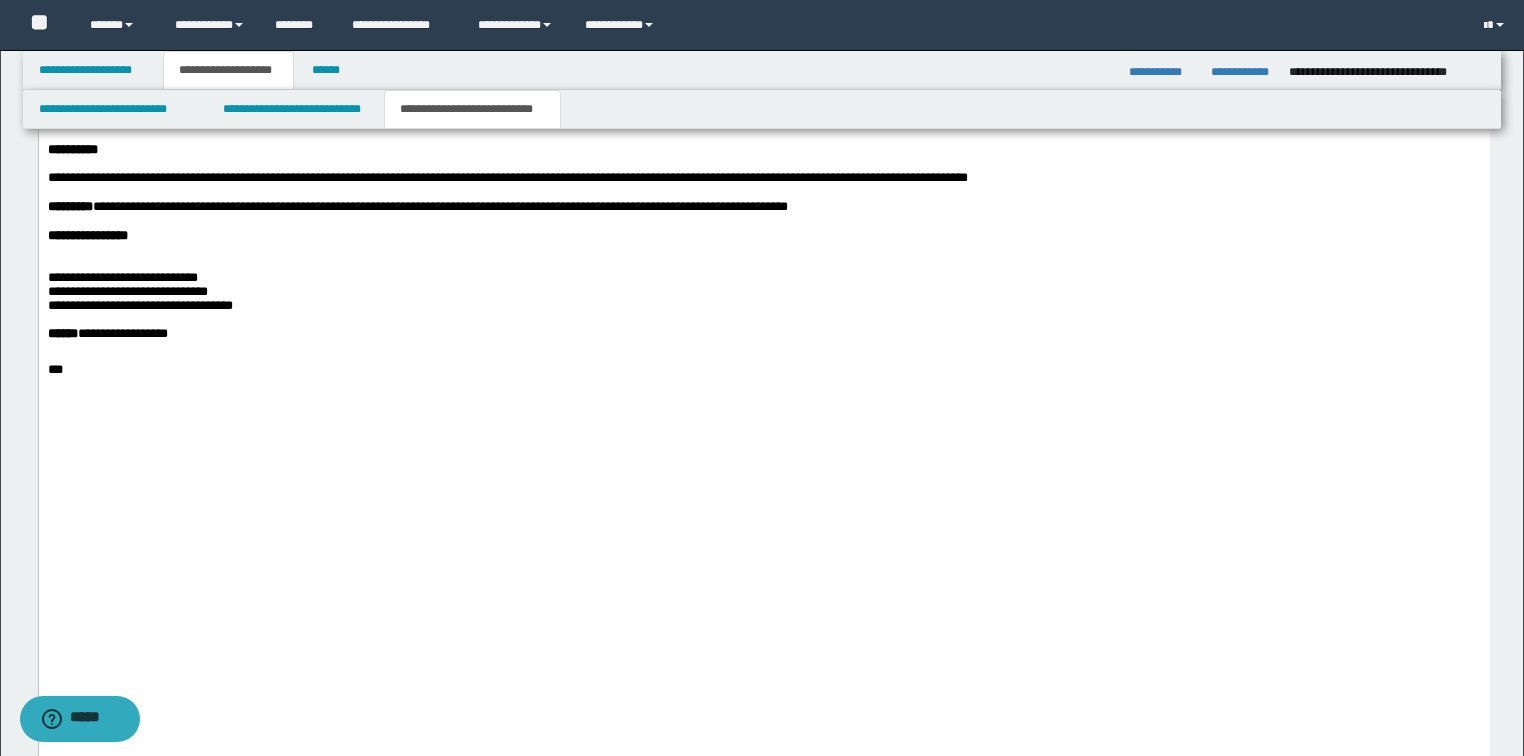 scroll, scrollTop: 2960, scrollLeft: 0, axis: vertical 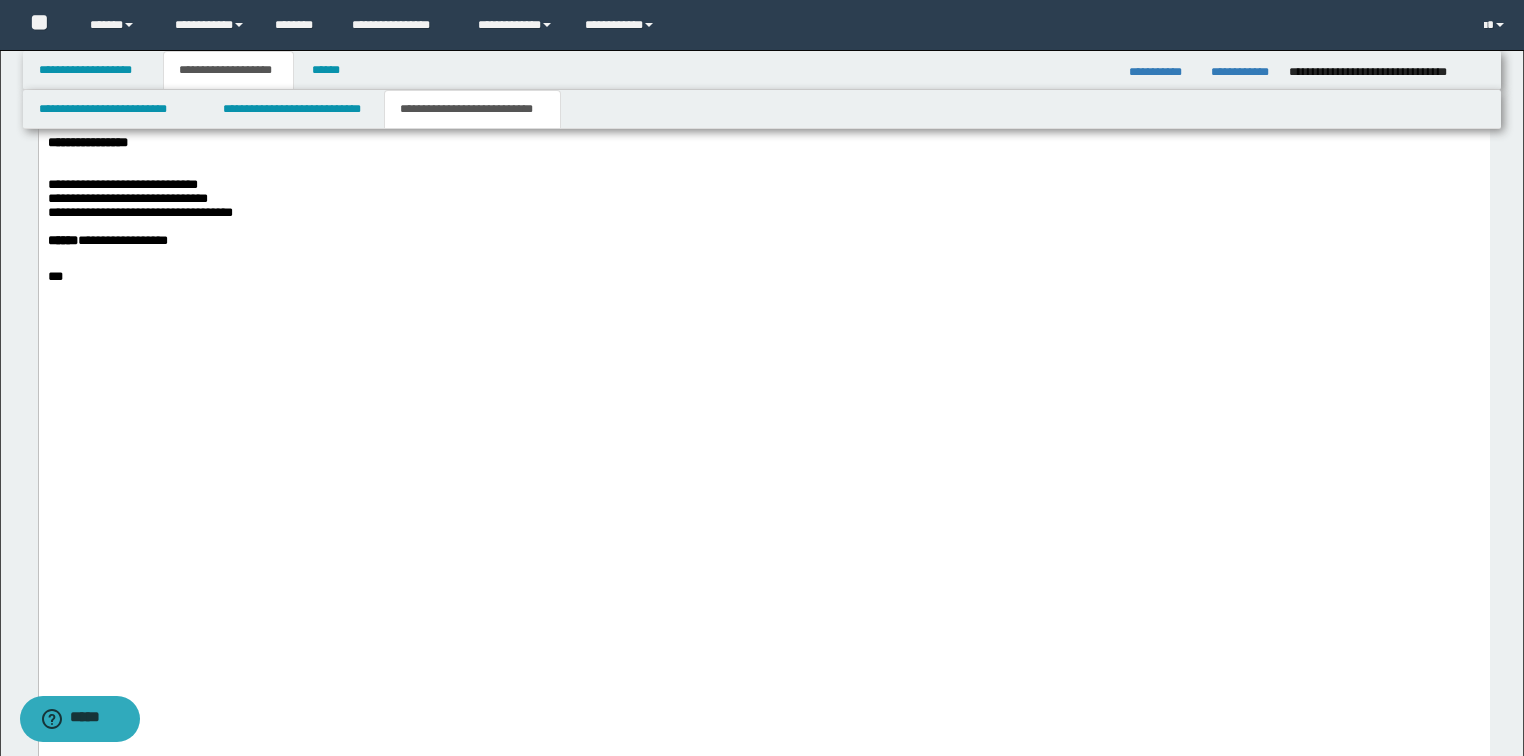 drag, startPoint x: 1138, startPoint y: 372, endPoint x: 1011, endPoint y: 369, distance: 127.03543 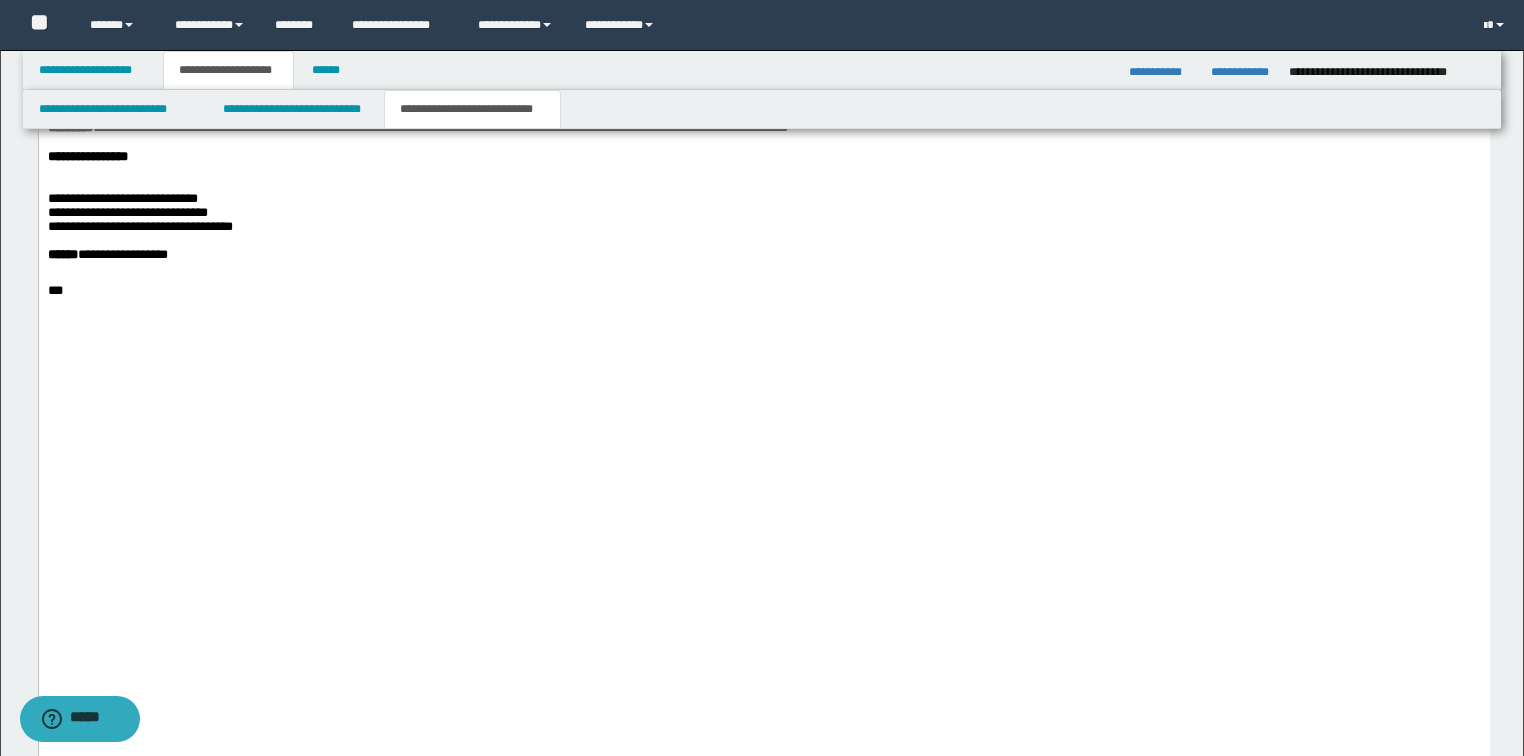 drag, startPoint x: 1453, startPoint y: 424, endPoint x: 1361, endPoint y: 420, distance: 92.086914 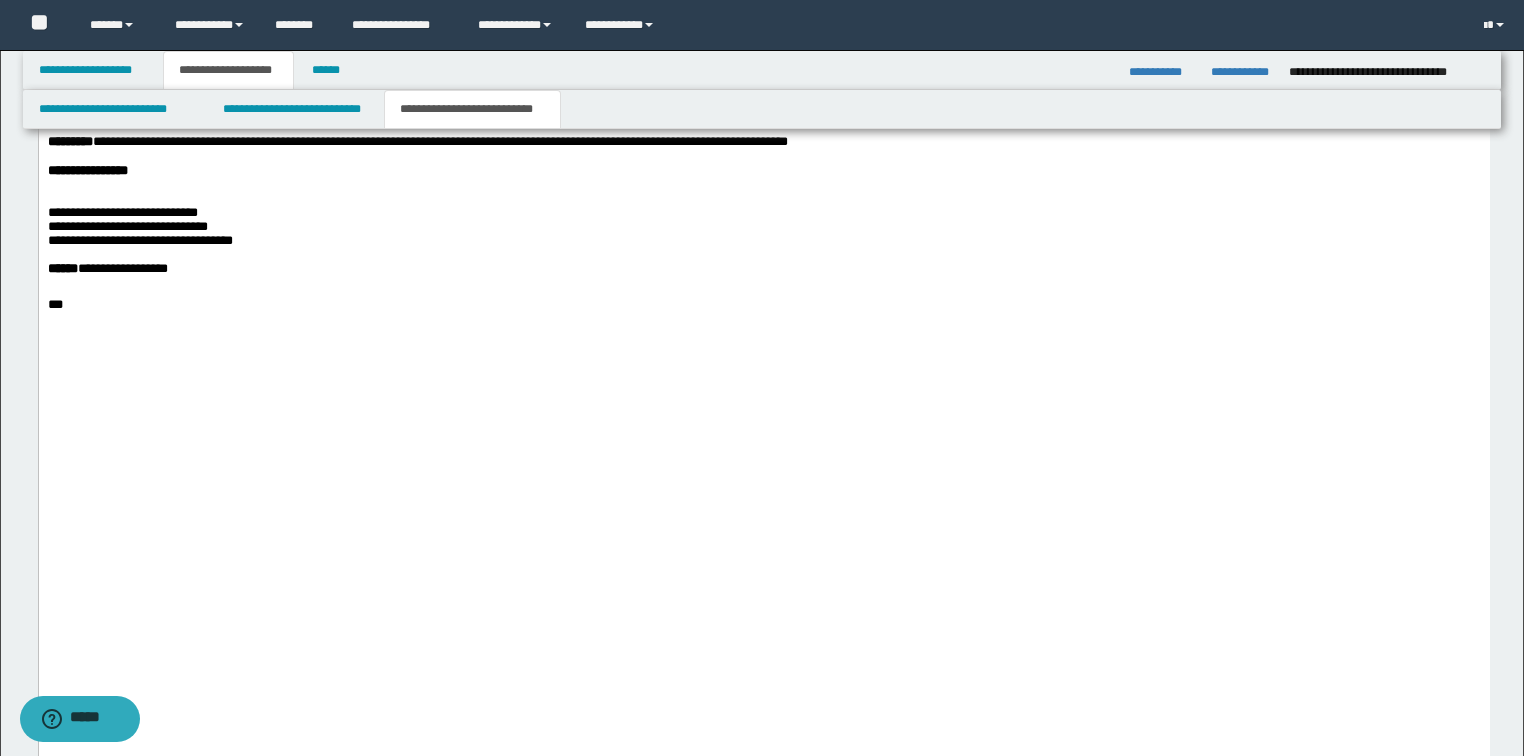 click at bounding box center [763, 58] 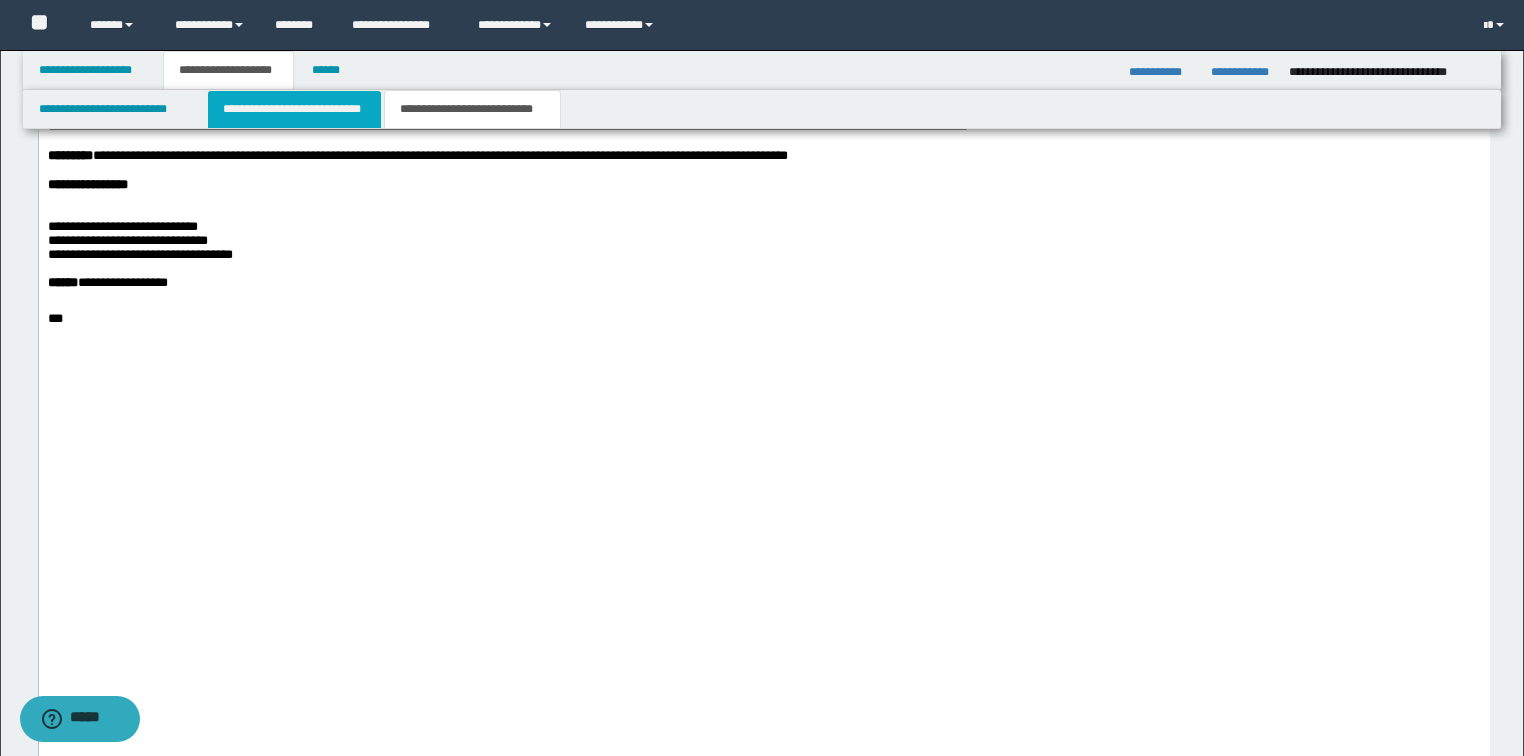 click on "**********" at bounding box center (294, 109) 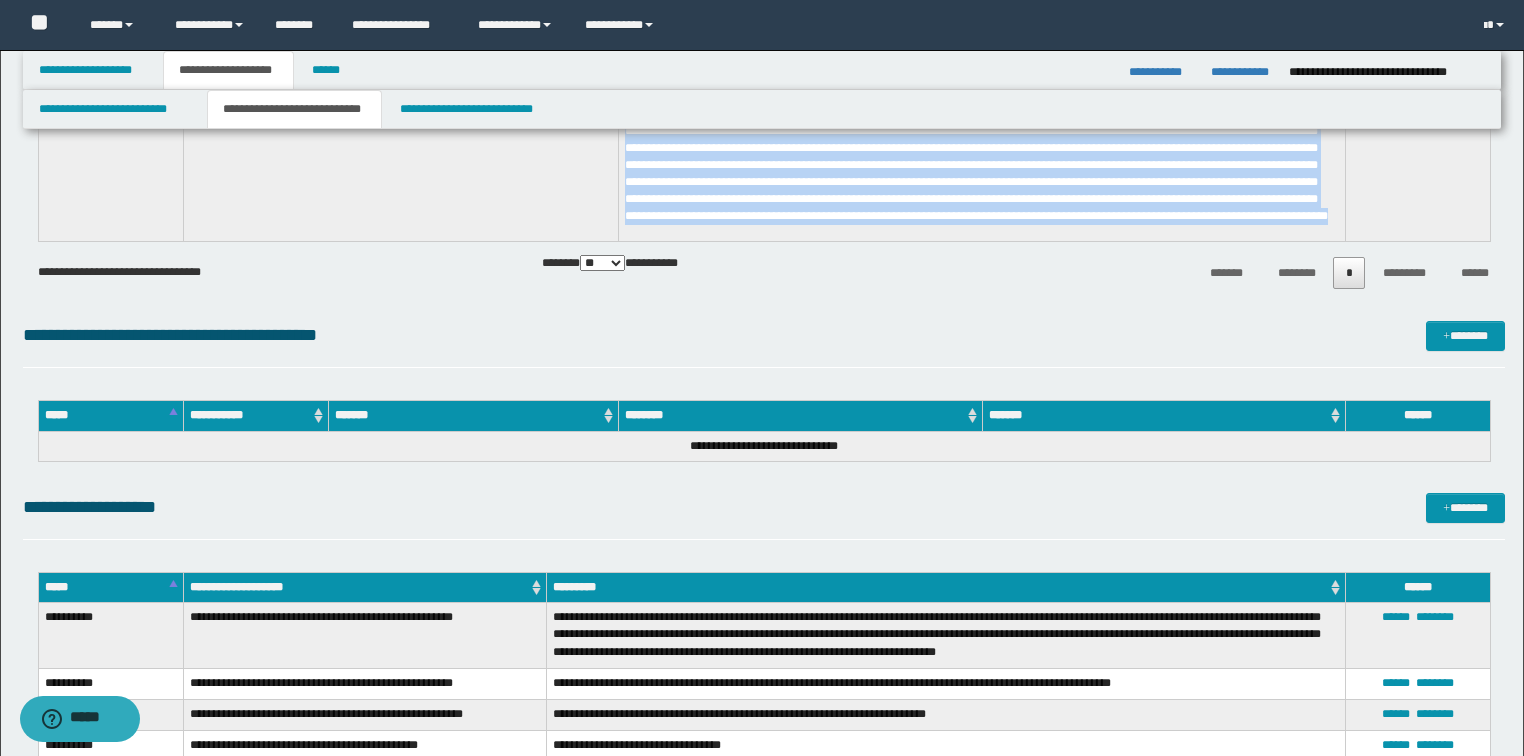 scroll, scrollTop: 9120, scrollLeft: 0, axis: vertical 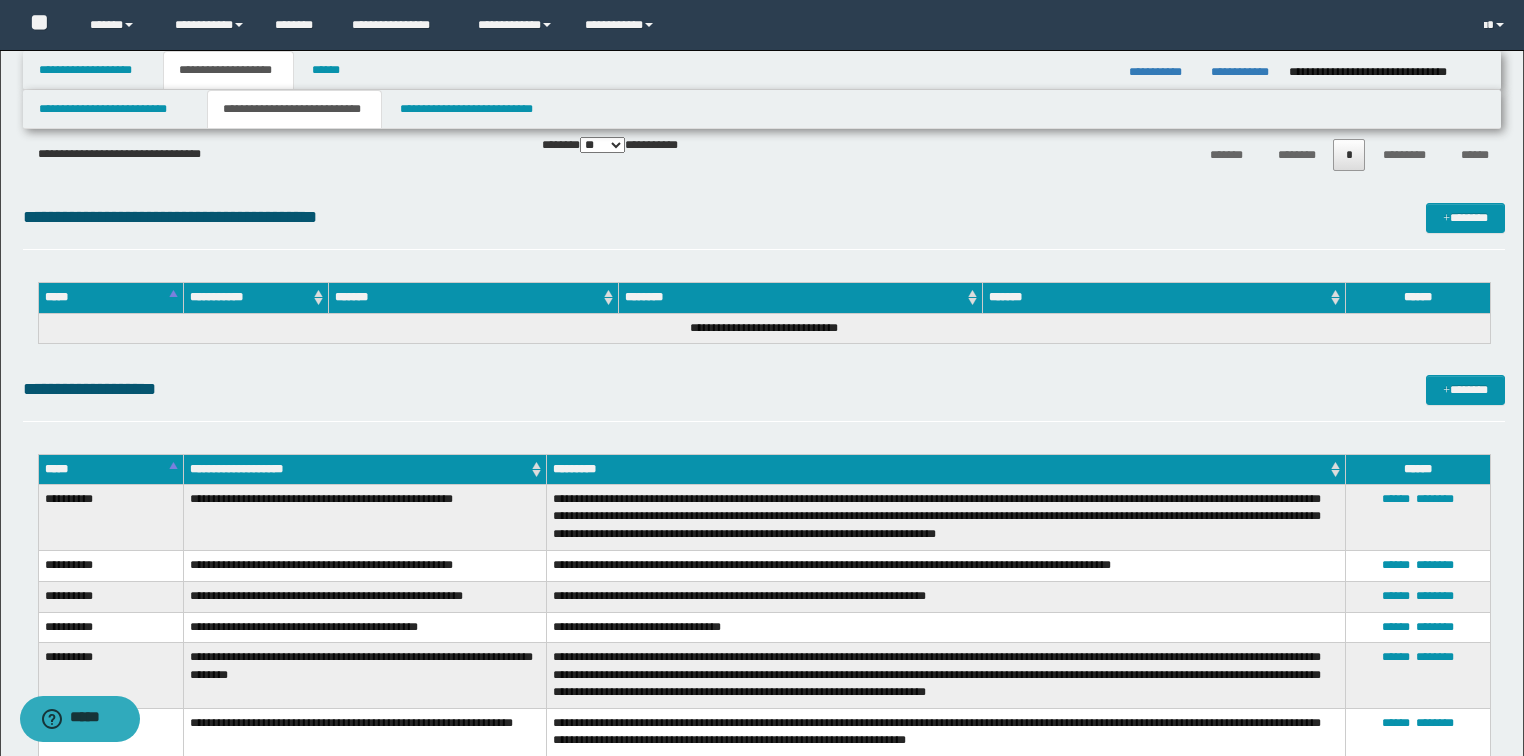 click on "**********" at bounding box center [764, 328] 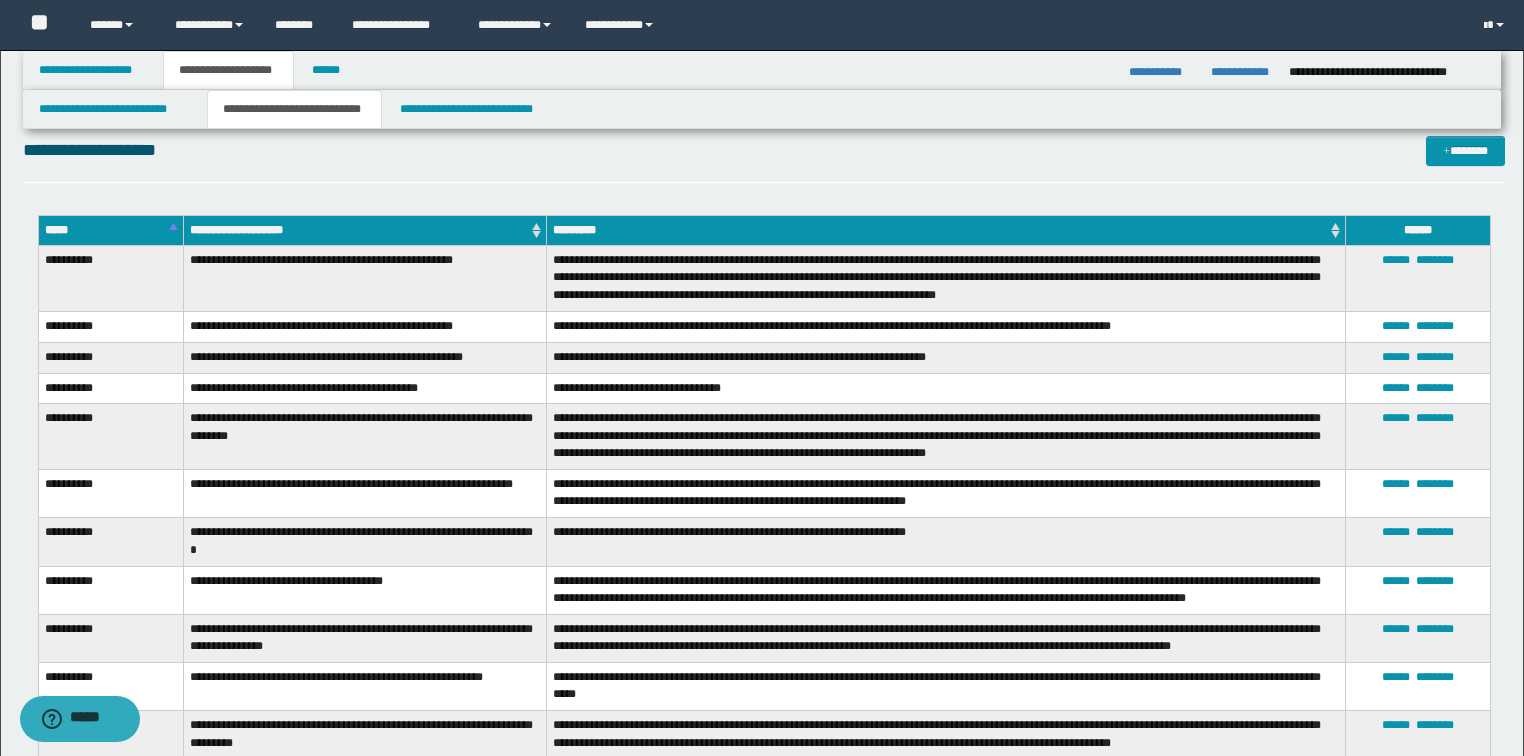 scroll, scrollTop: 9360, scrollLeft: 0, axis: vertical 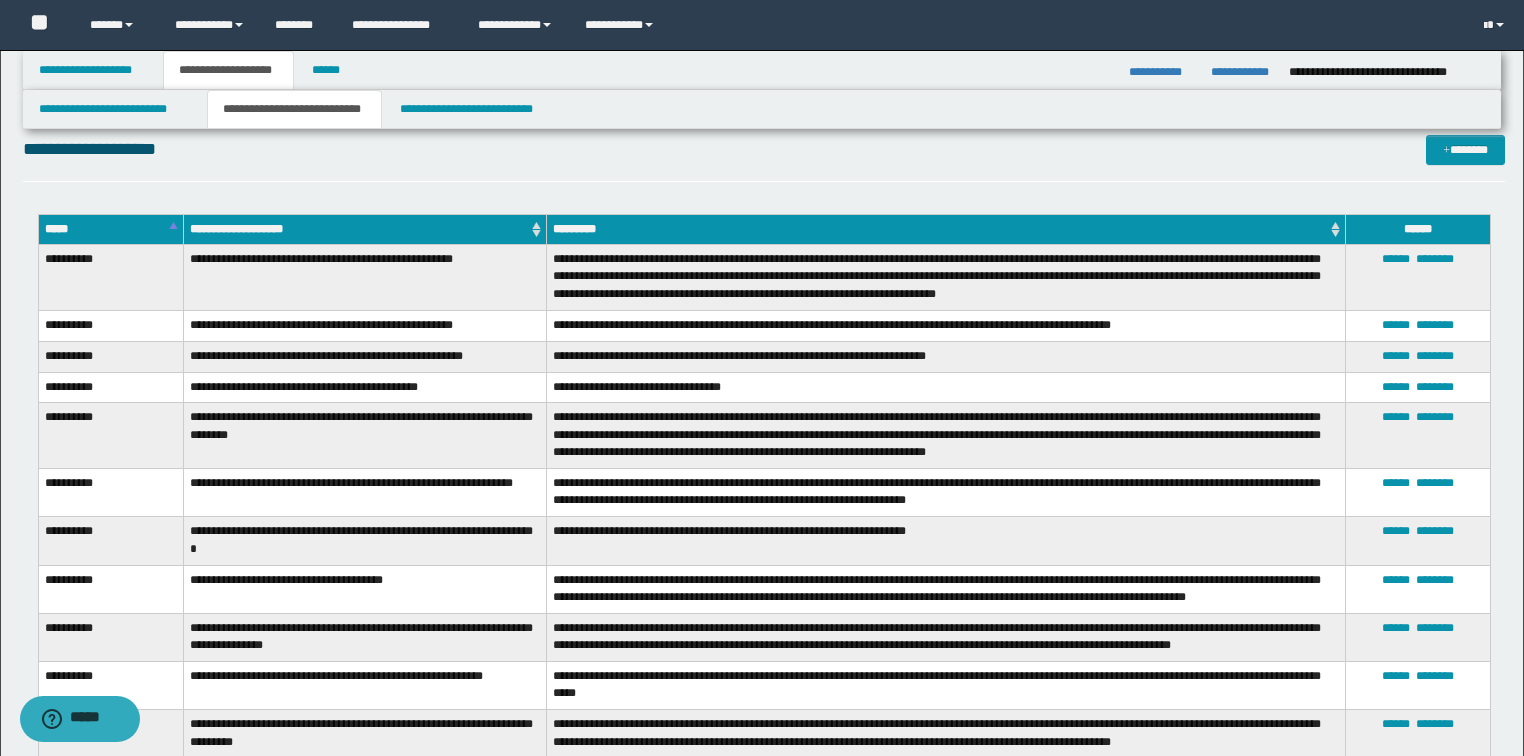 click on "*****" at bounding box center (110, 230) 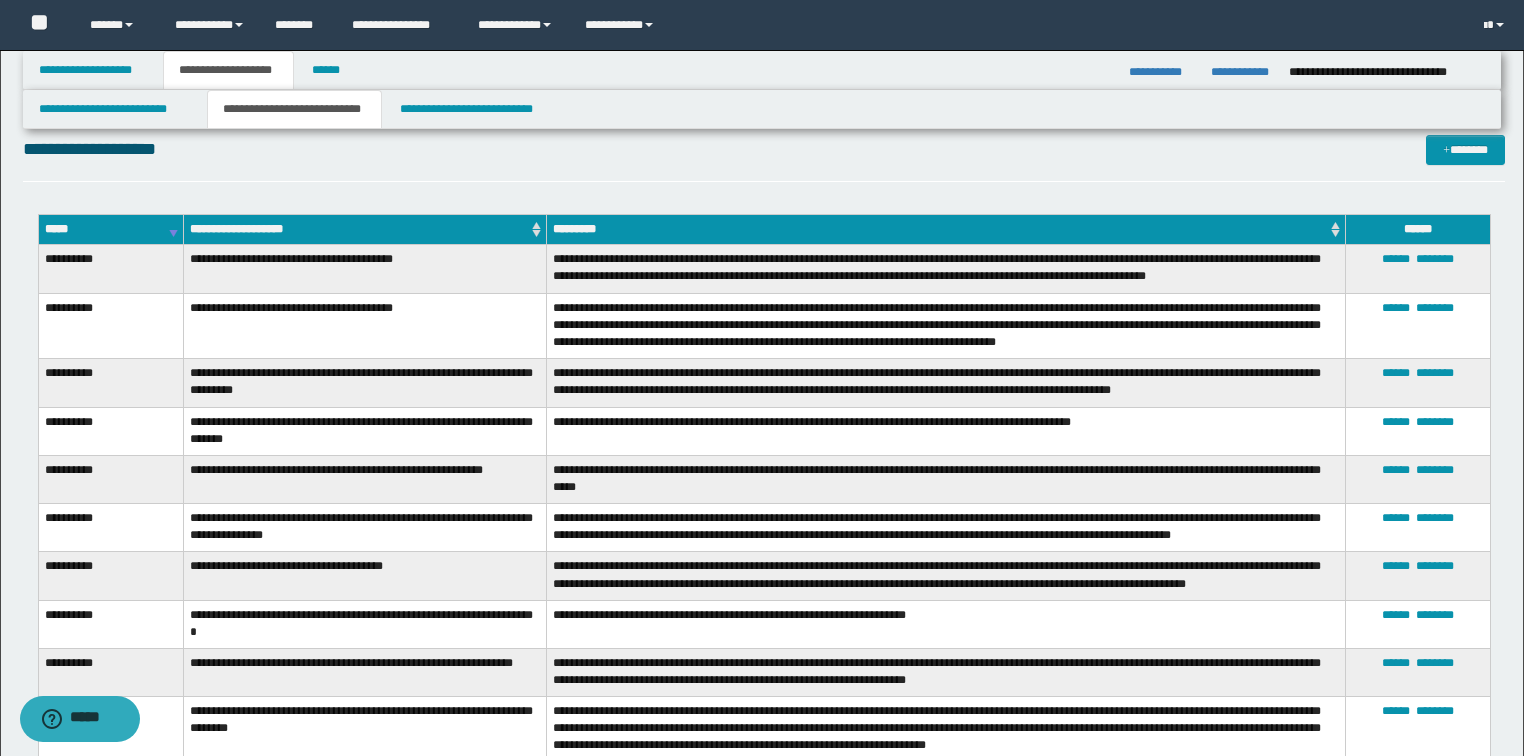 click on "*****" at bounding box center [110, 230] 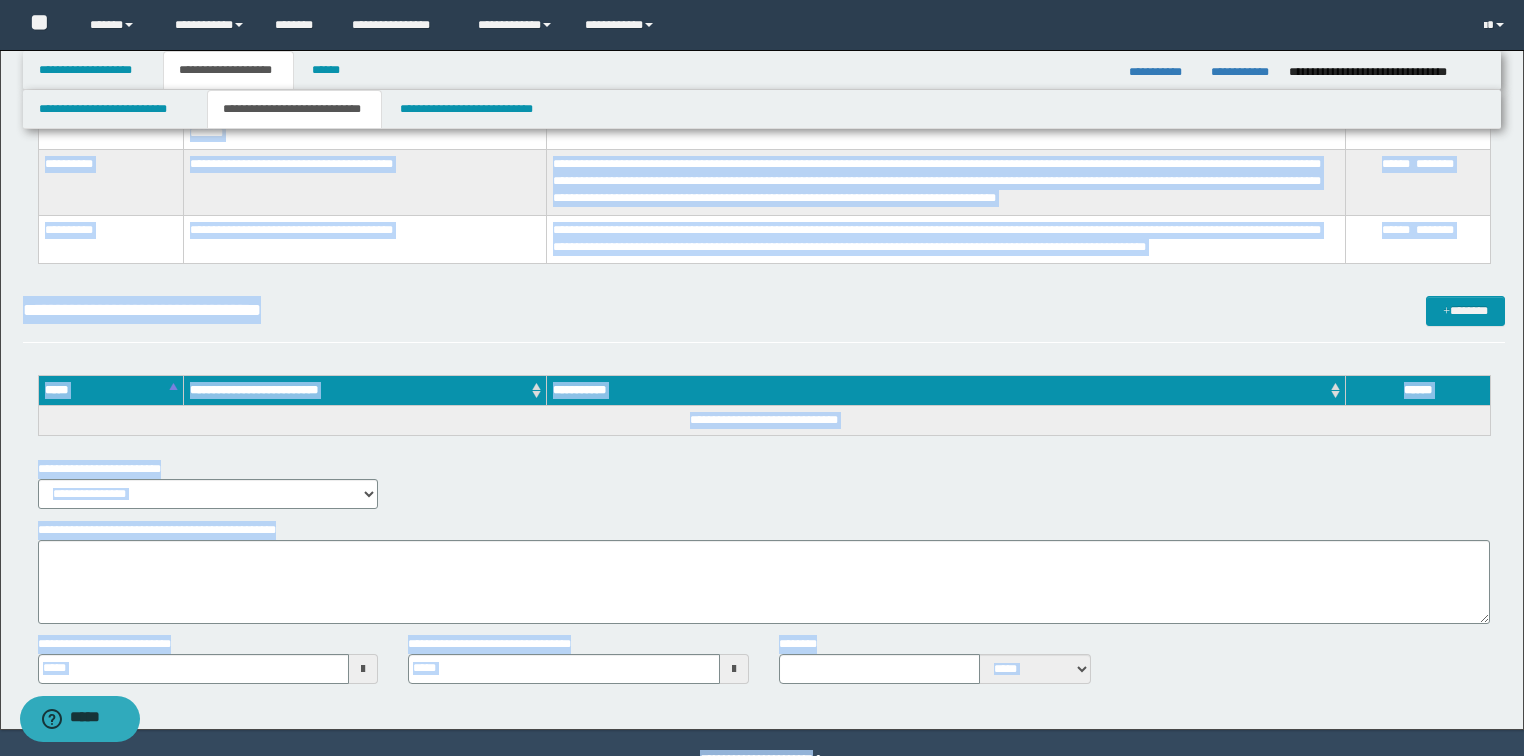 scroll, scrollTop: 10068, scrollLeft: 0, axis: vertical 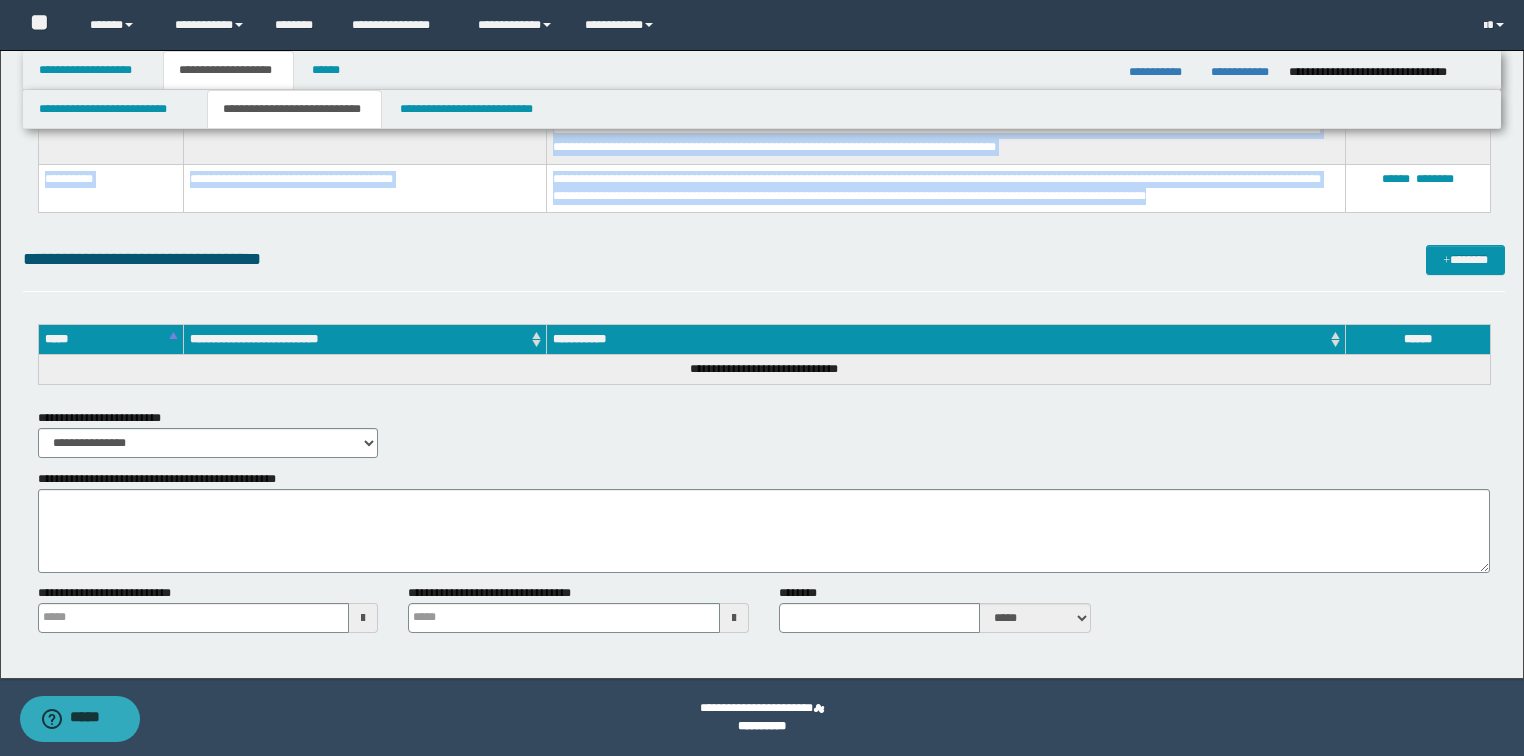 drag, startPoint x: 40, startPoint y: 261, endPoint x: 928, endPoint y: 213, distance: 889.2963 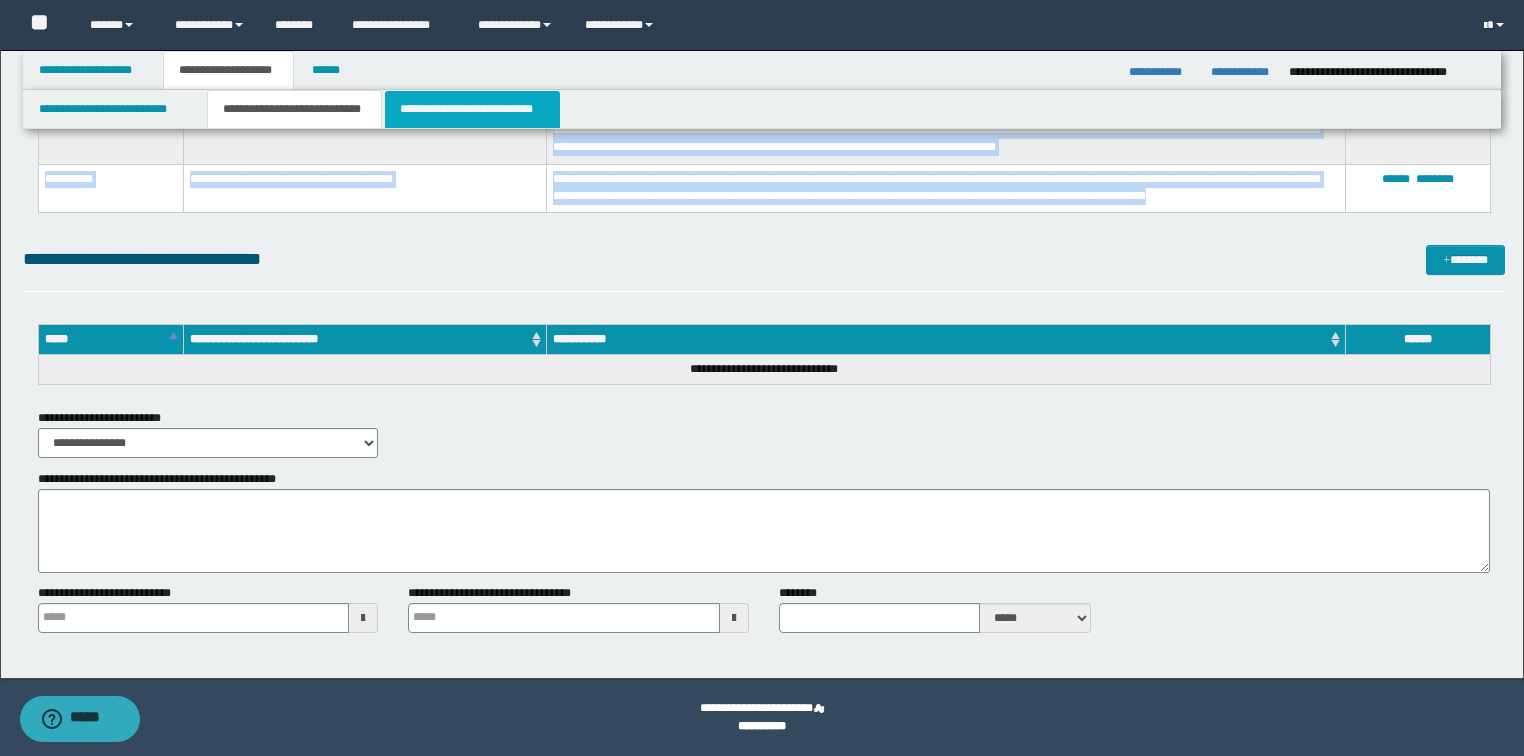 click on "**********" at bounding box center [472, 109] 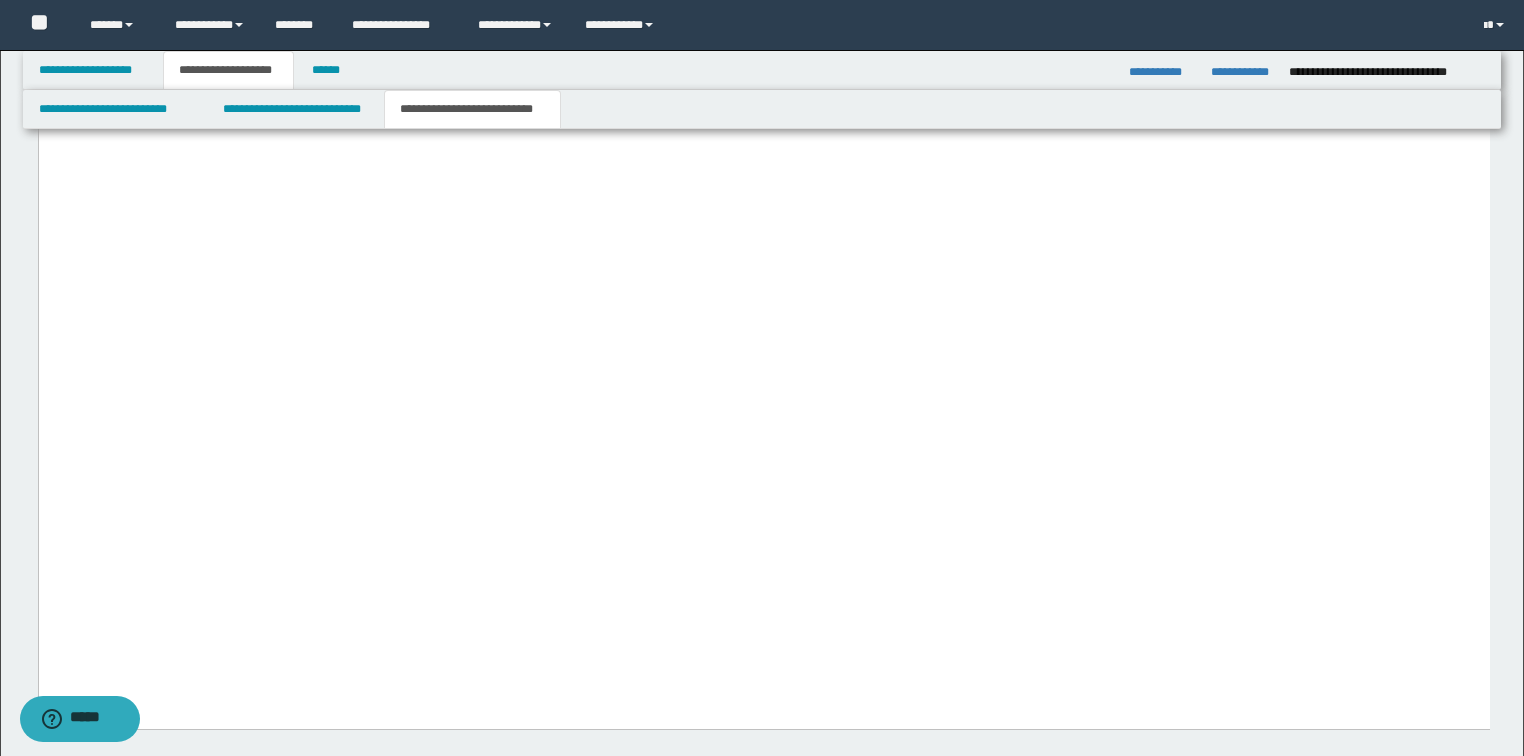 scroll, scrollTop: 3013, scrollLeft: 0, axis: vertical 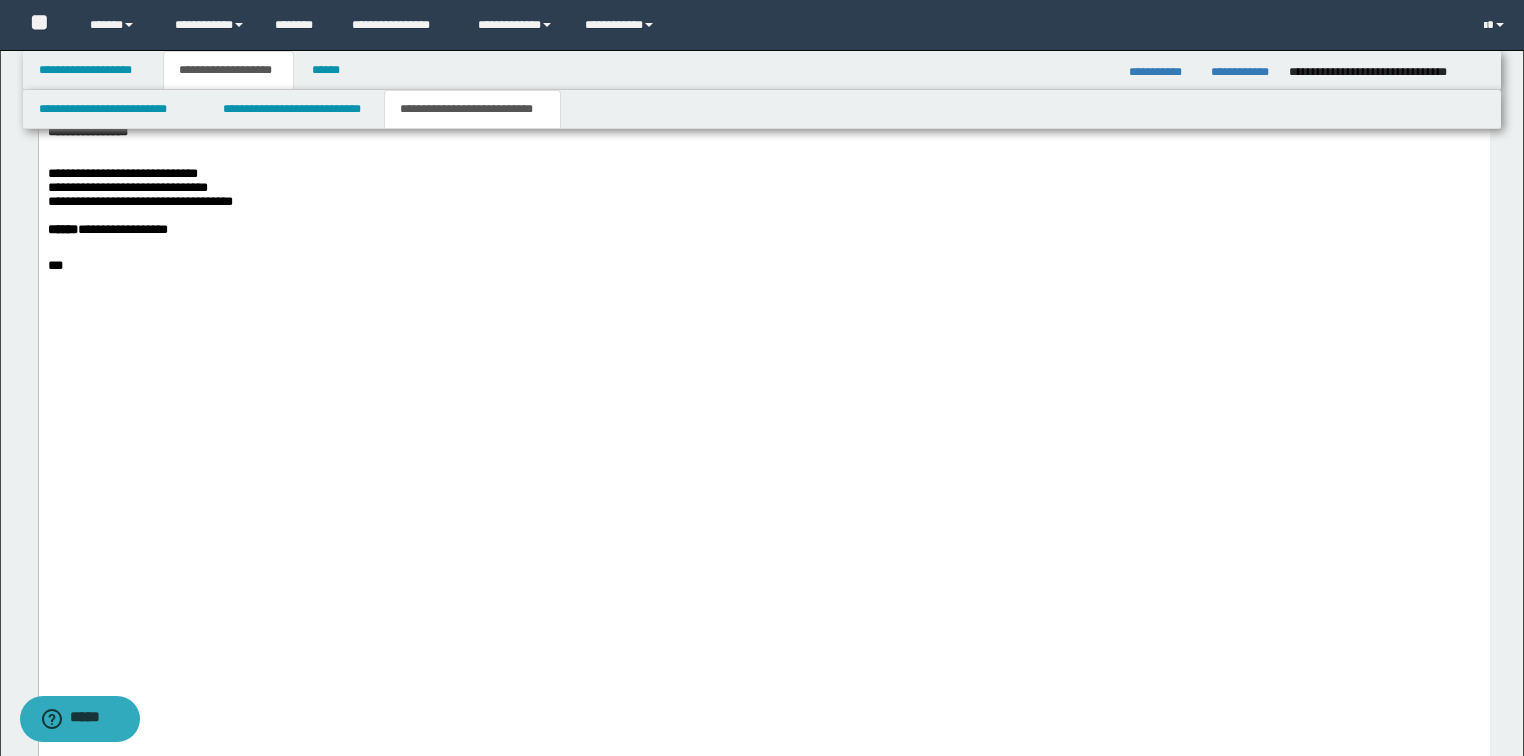 click at bounding box center (763, -37) 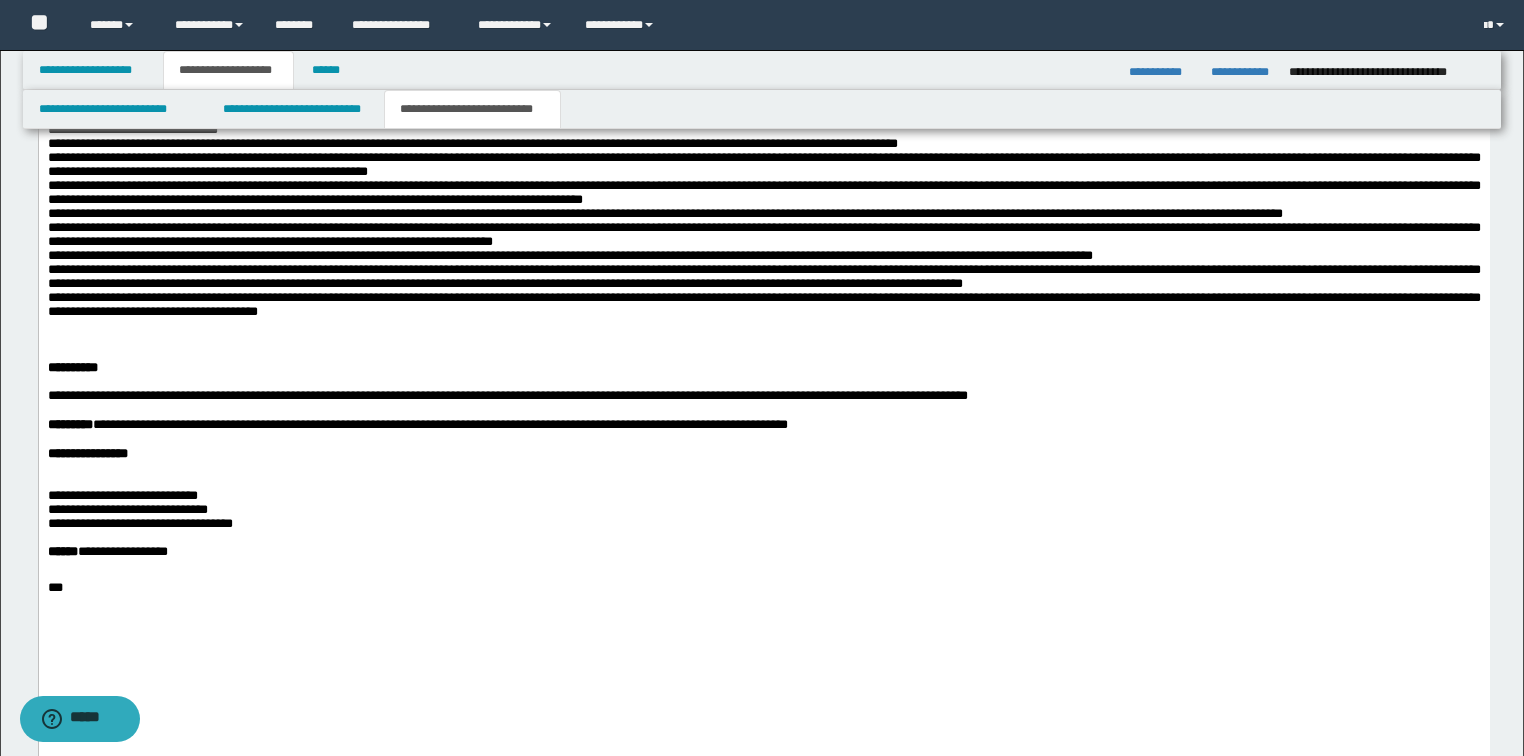 scroll, scrollTop: 3093, scrollLeft: 0, axis: vertical 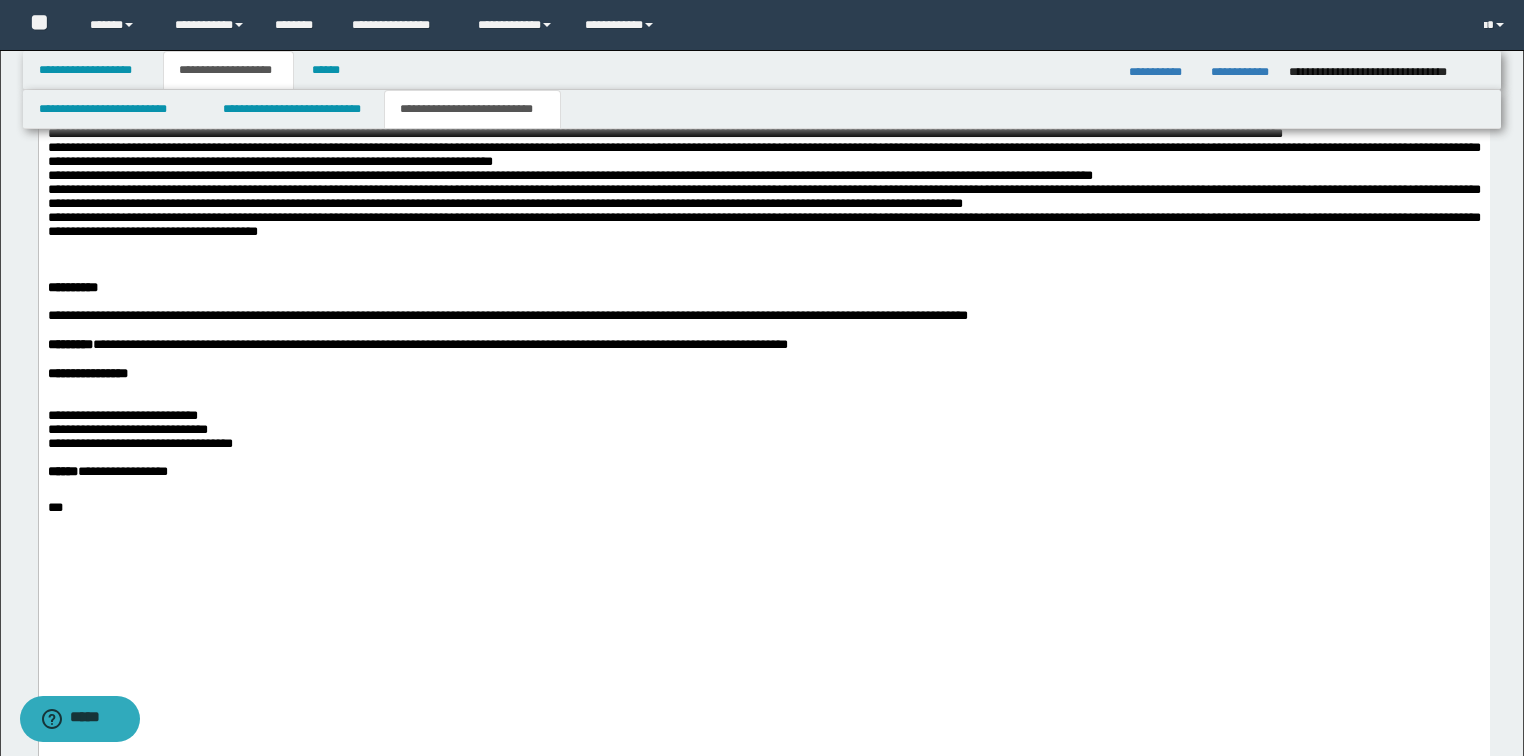 drag, startPoint x: 136, startPoint y: 445, endPoint x: 46, endPoint y: 447, distance: 90.02222 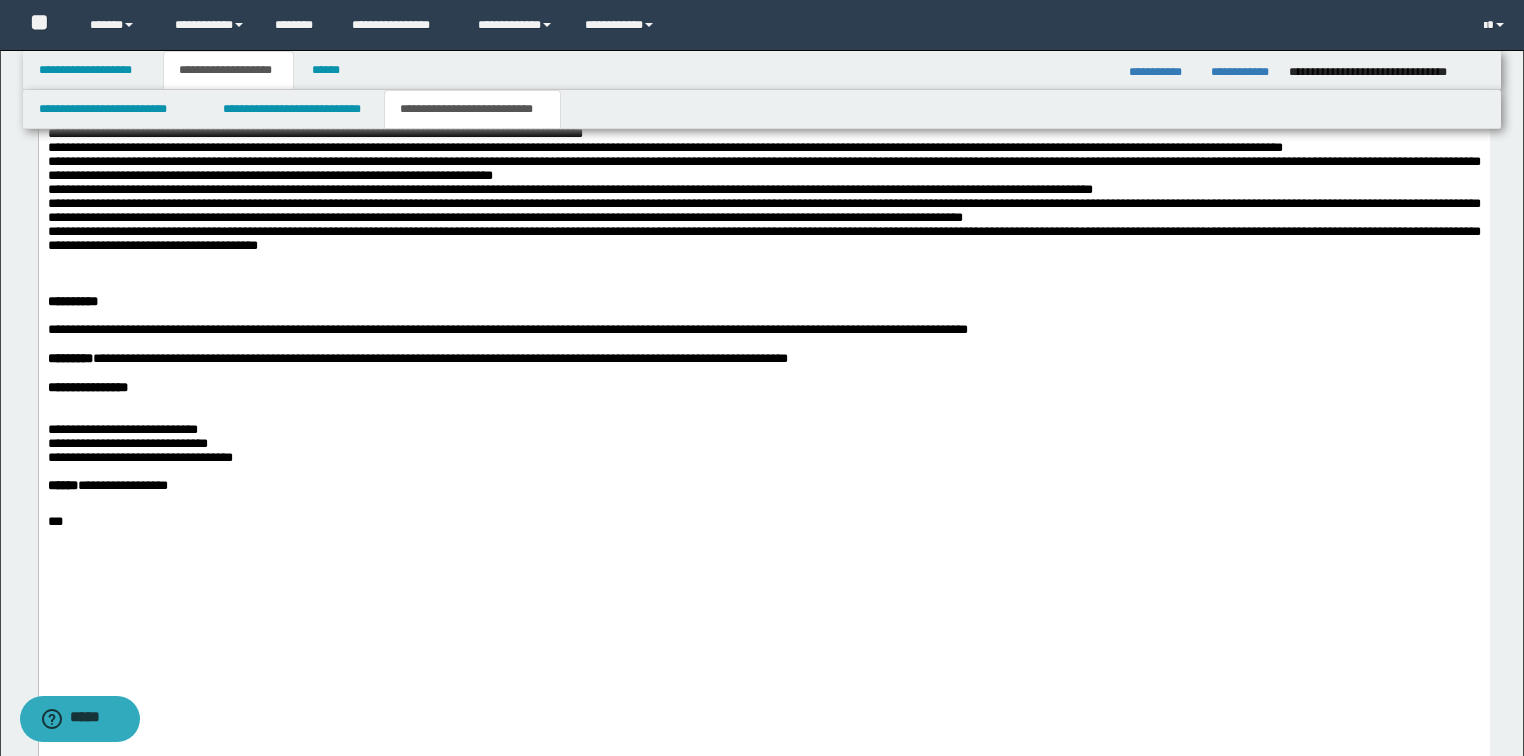 drag, startPoint x: 1298, startPoint y: 463, endPoint x: 1187, endPoint y: 463, distance: 111 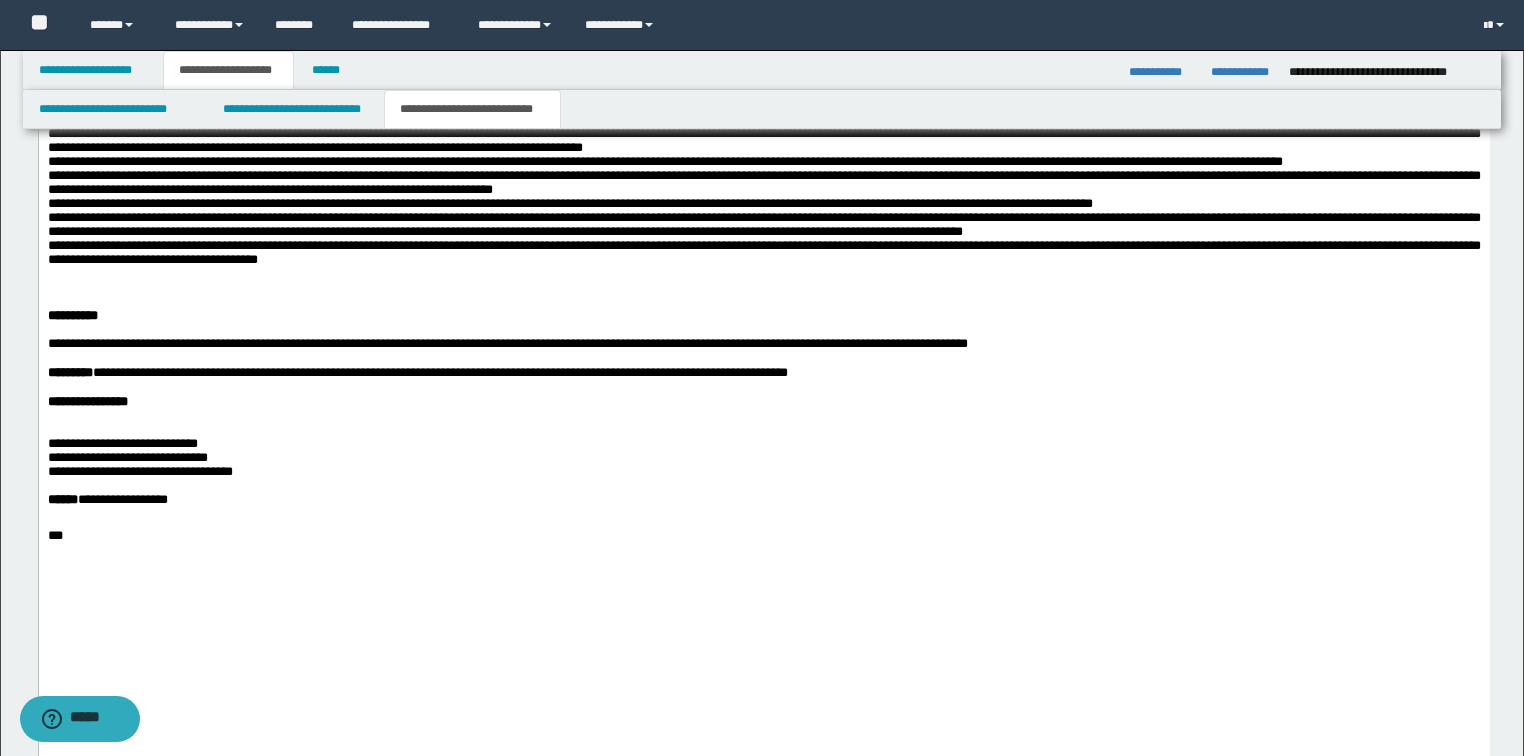 drag, startPoint x: 1083, startPoint y: 495, endPoint x: 984, endPoint y: 501, distance: 99.18165 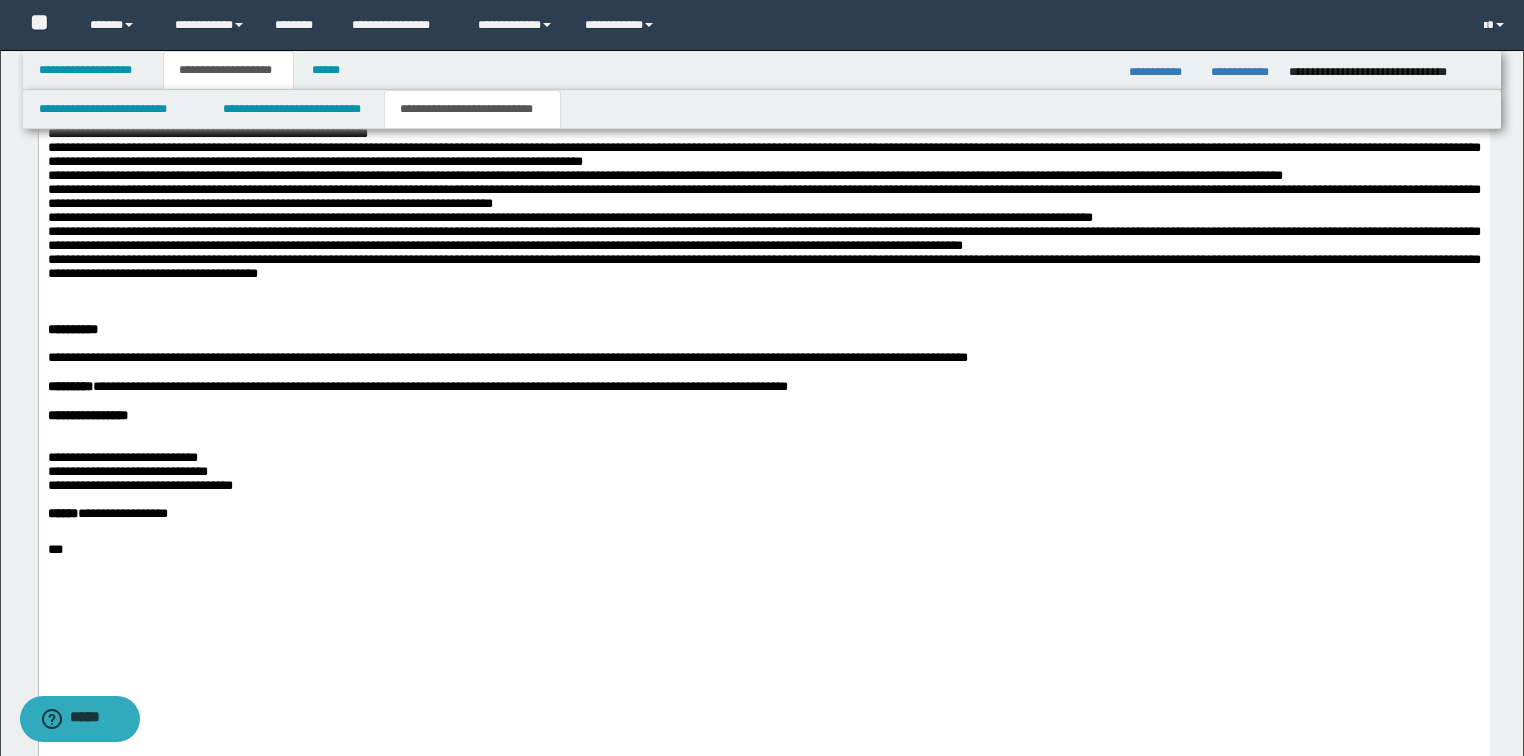 drag, startPoint x: 796, startPoint y: 527, endPoint x: 704, endPoint y: 526, distance: 92.00543 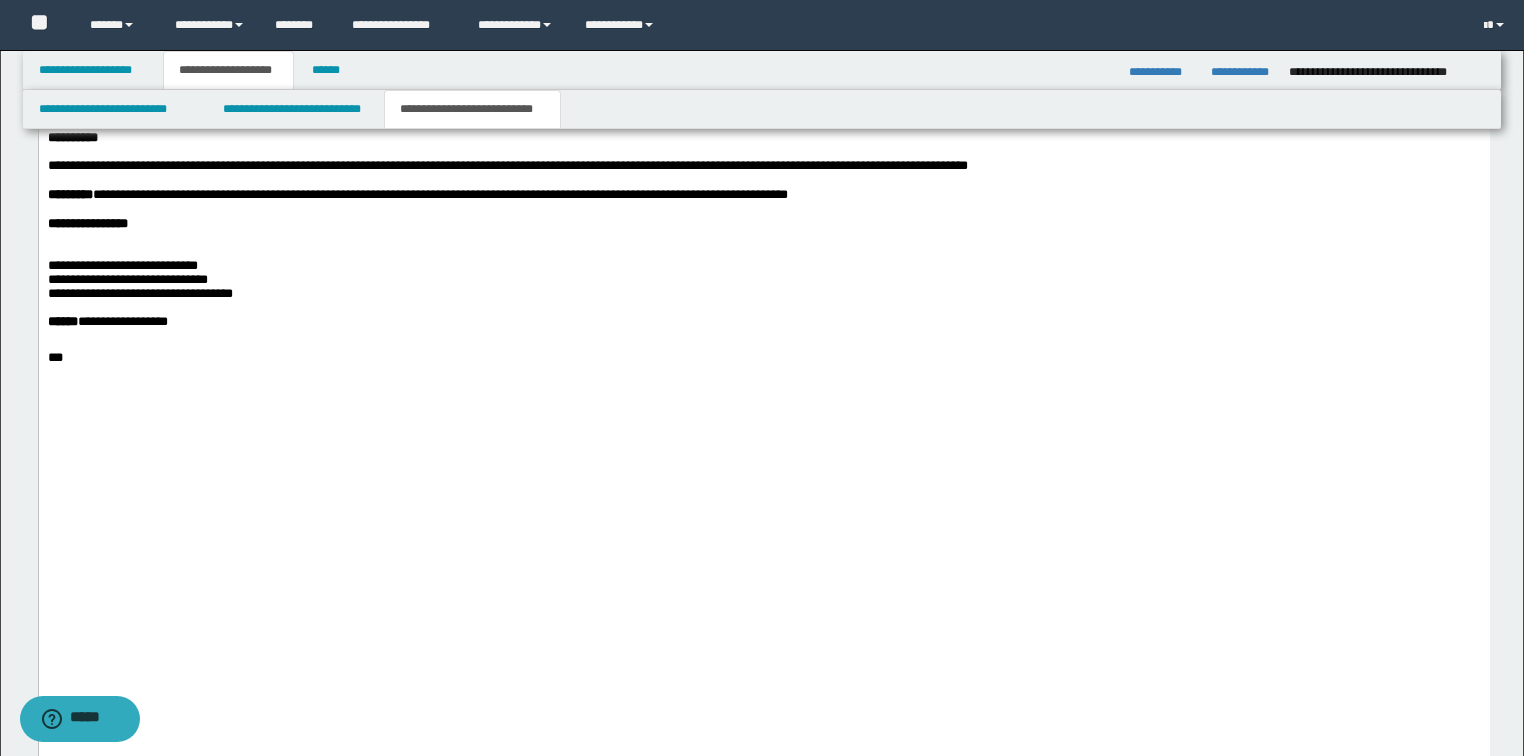 scroll, scrollTop: 3333, scrollLeft: 0, axis: vertical 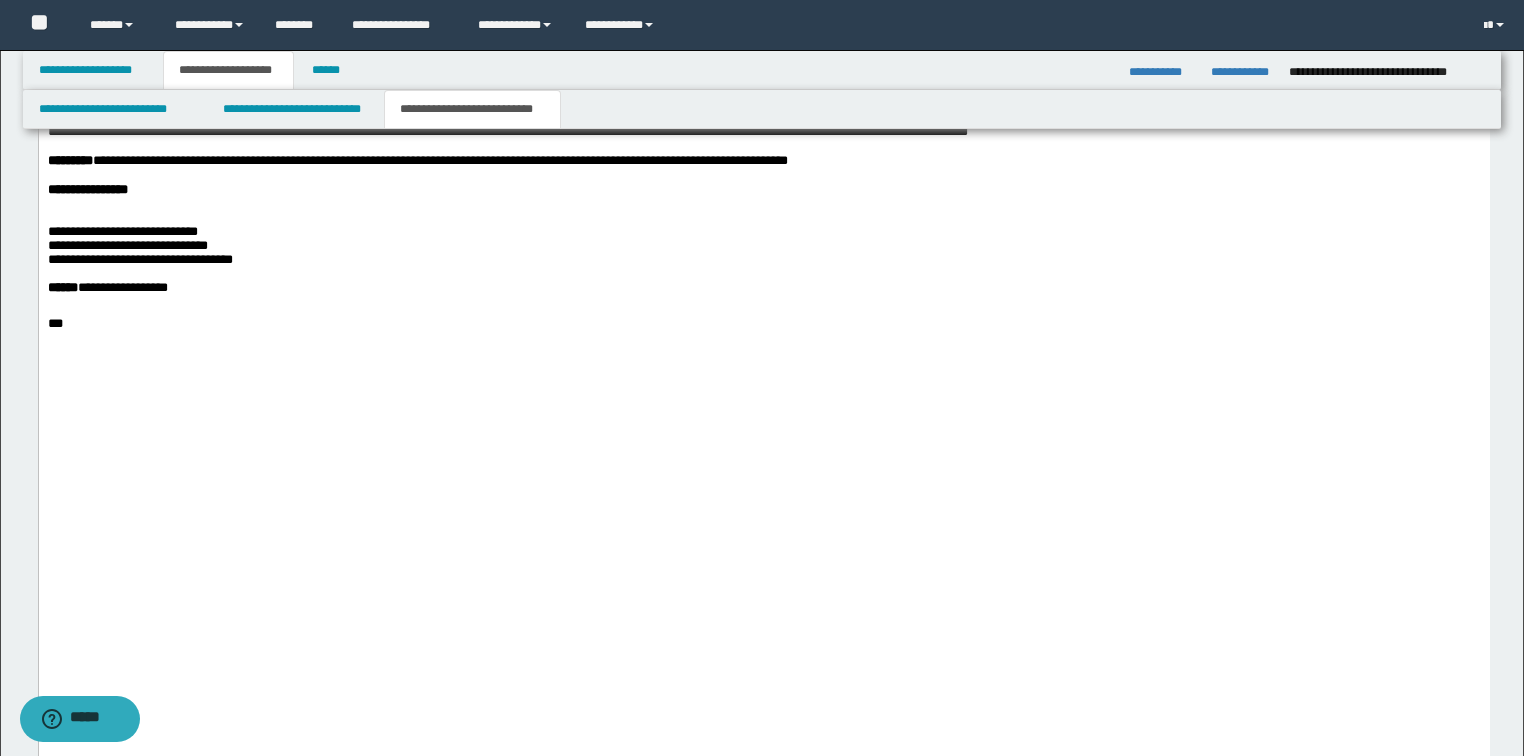 drag, startPoint x: 211, startPoint y: 351, endPoint x: 120, endPoint y: 347, distance: 91.08787 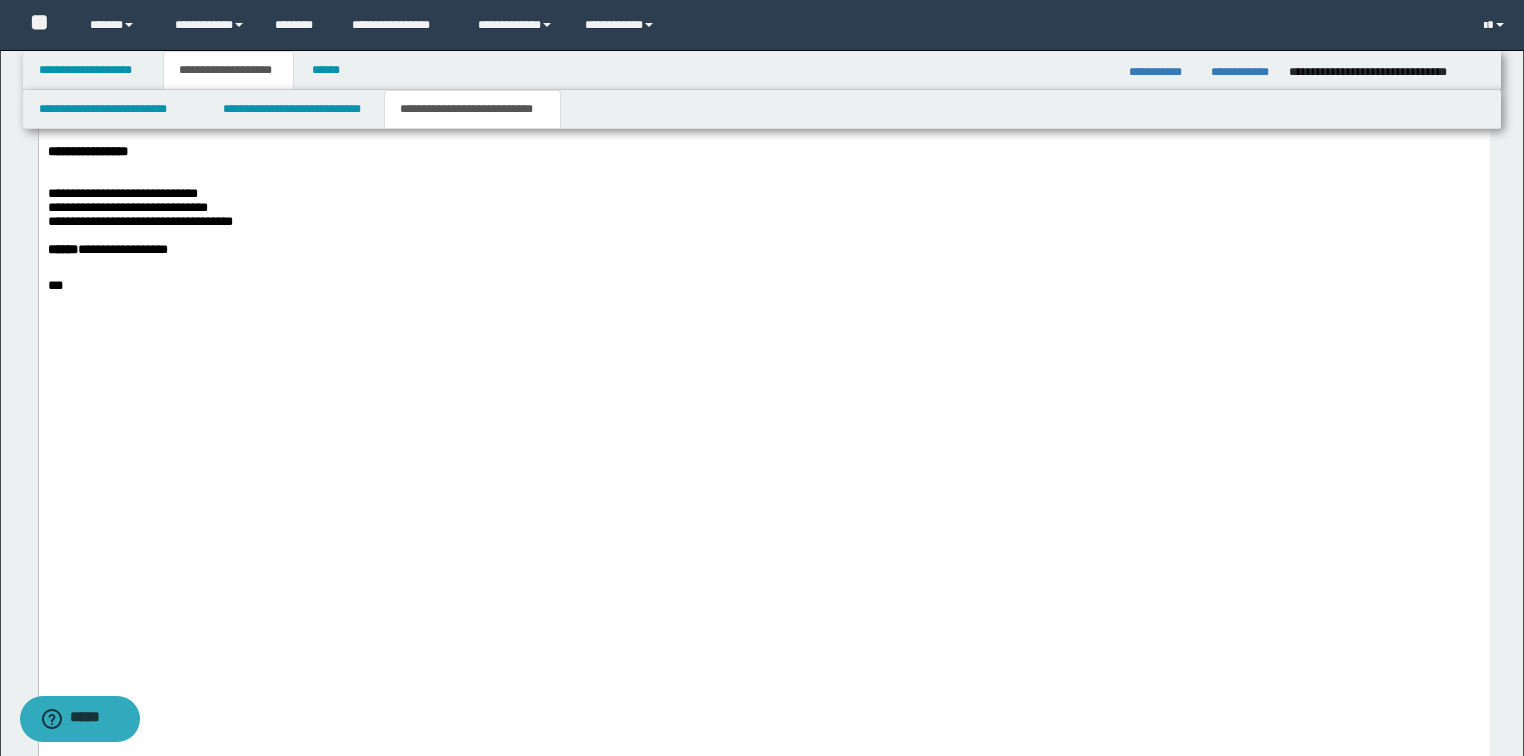 scroll, scrollTop: 3413, scrollLeft: 0, axis: vertical 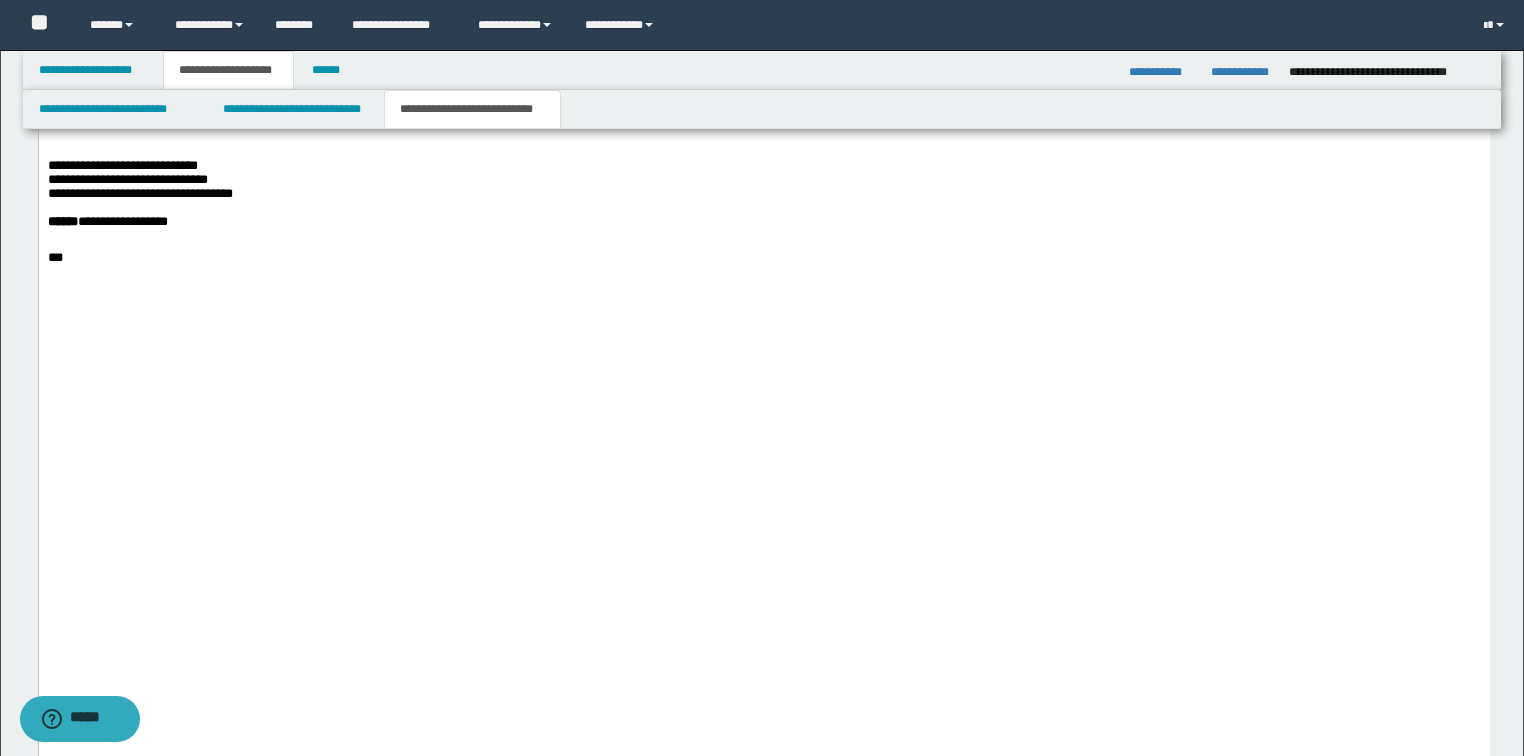 drag, startPoint x: 594, startPoint y: 319, endPoint x: 494, endPoint y: 316, distance: 100.04499 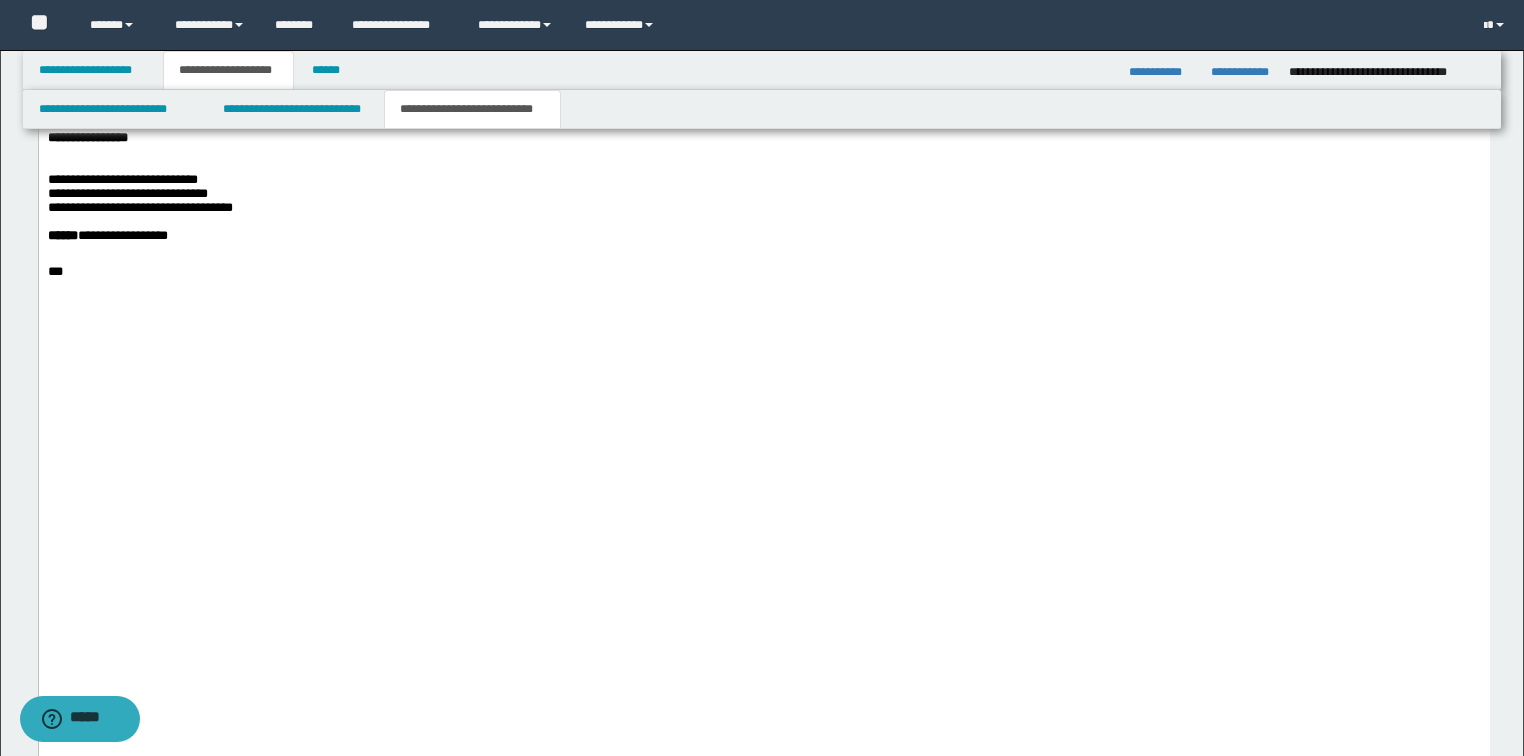 click on "**********" at bounding box center (763, -94) 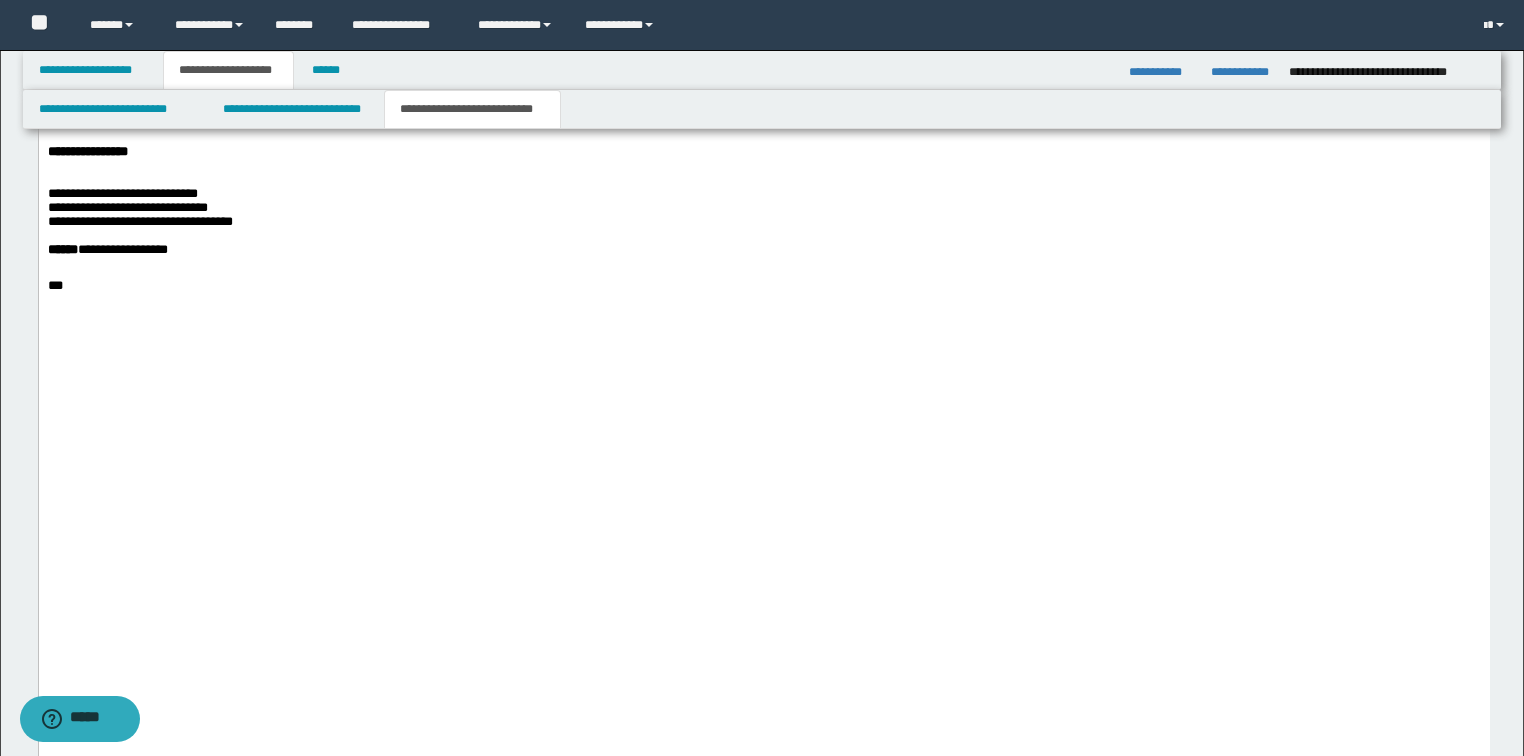 drag, startPoint x: 738, startPoint y: 398, endPoint x: 630, endPoint y: 399, distance: 108.00463 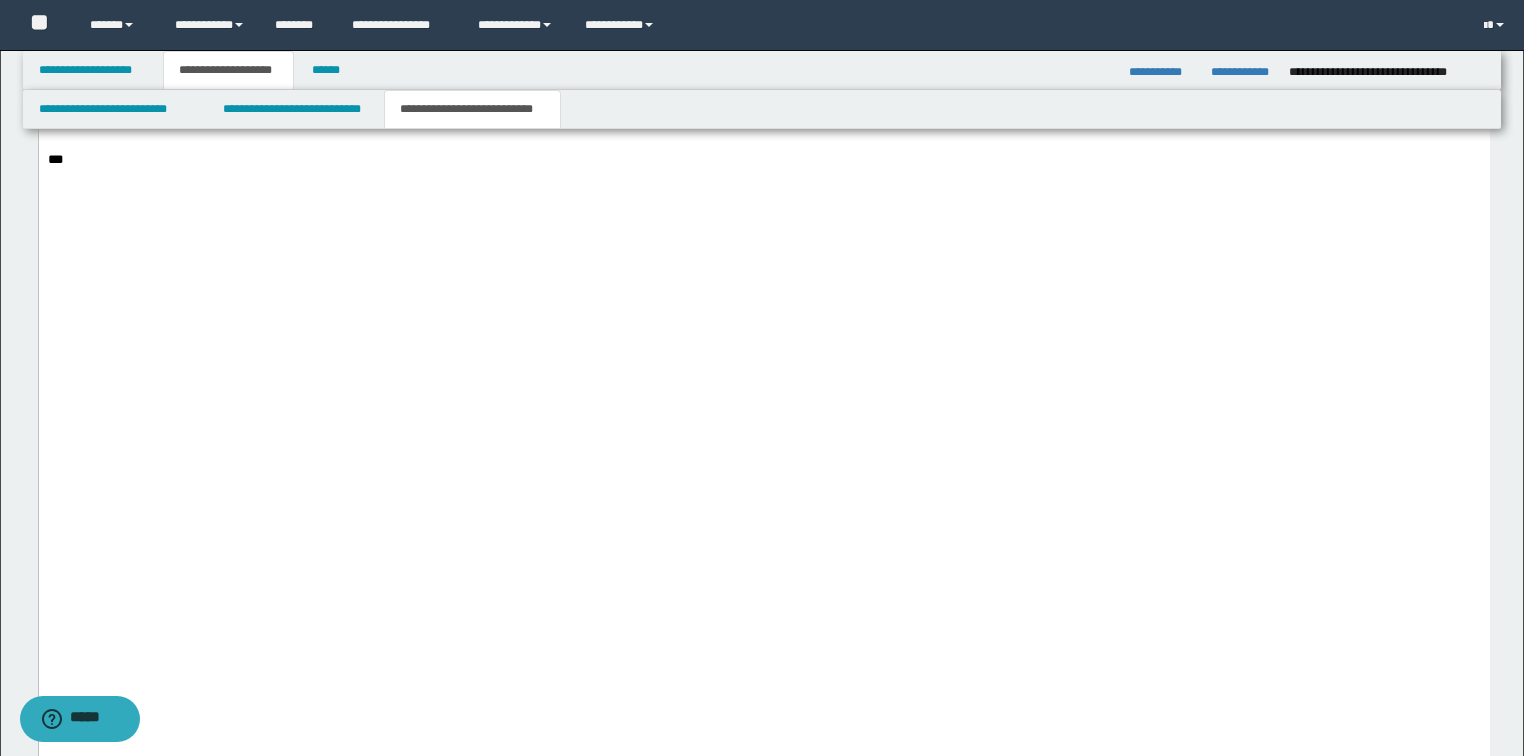 scroll, scrollTop: 3573, scrollLeft: 0, axis: vertical 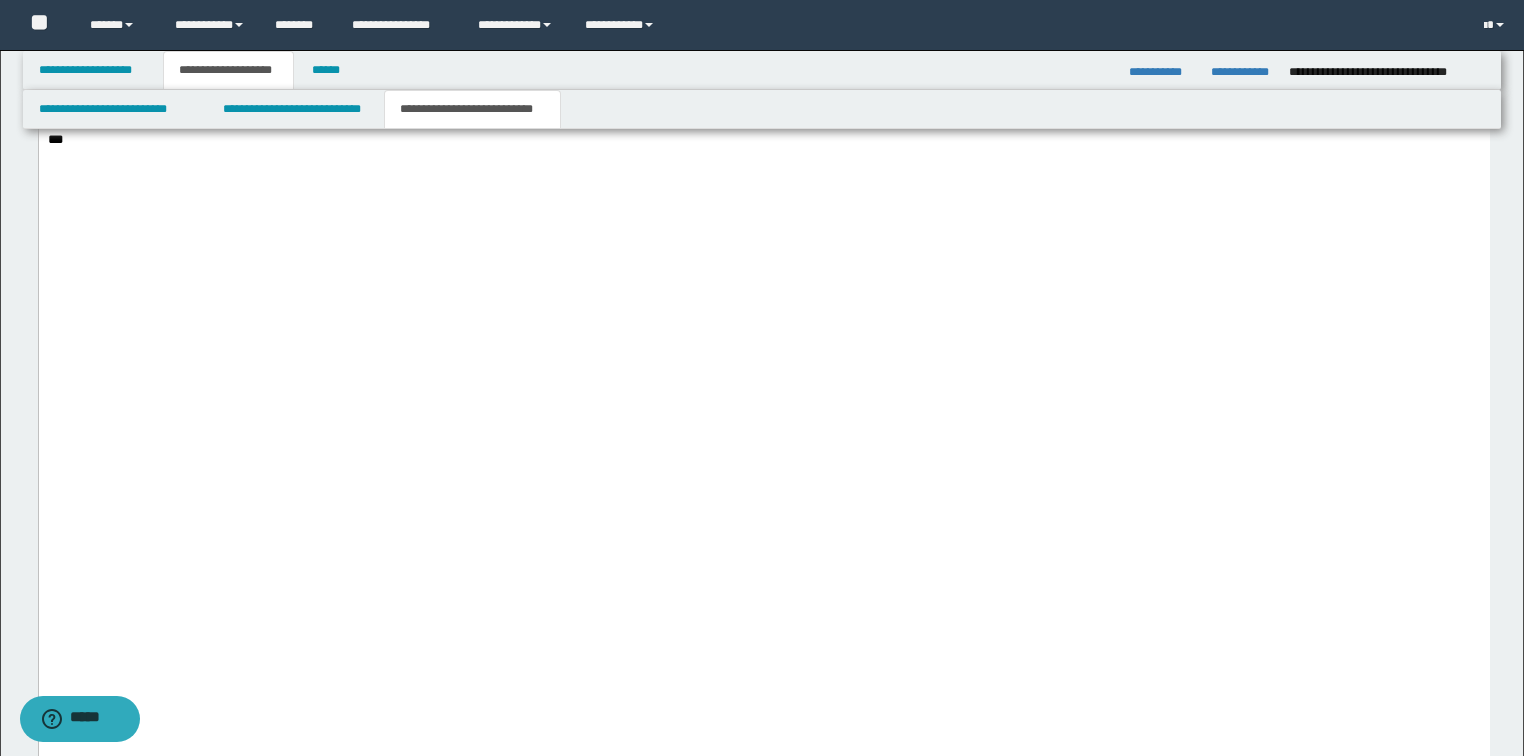 drag, startPoint x: 1096, startPoint y: 289, endPoint x: 996, endPoint y: 284, distance: 100.12492 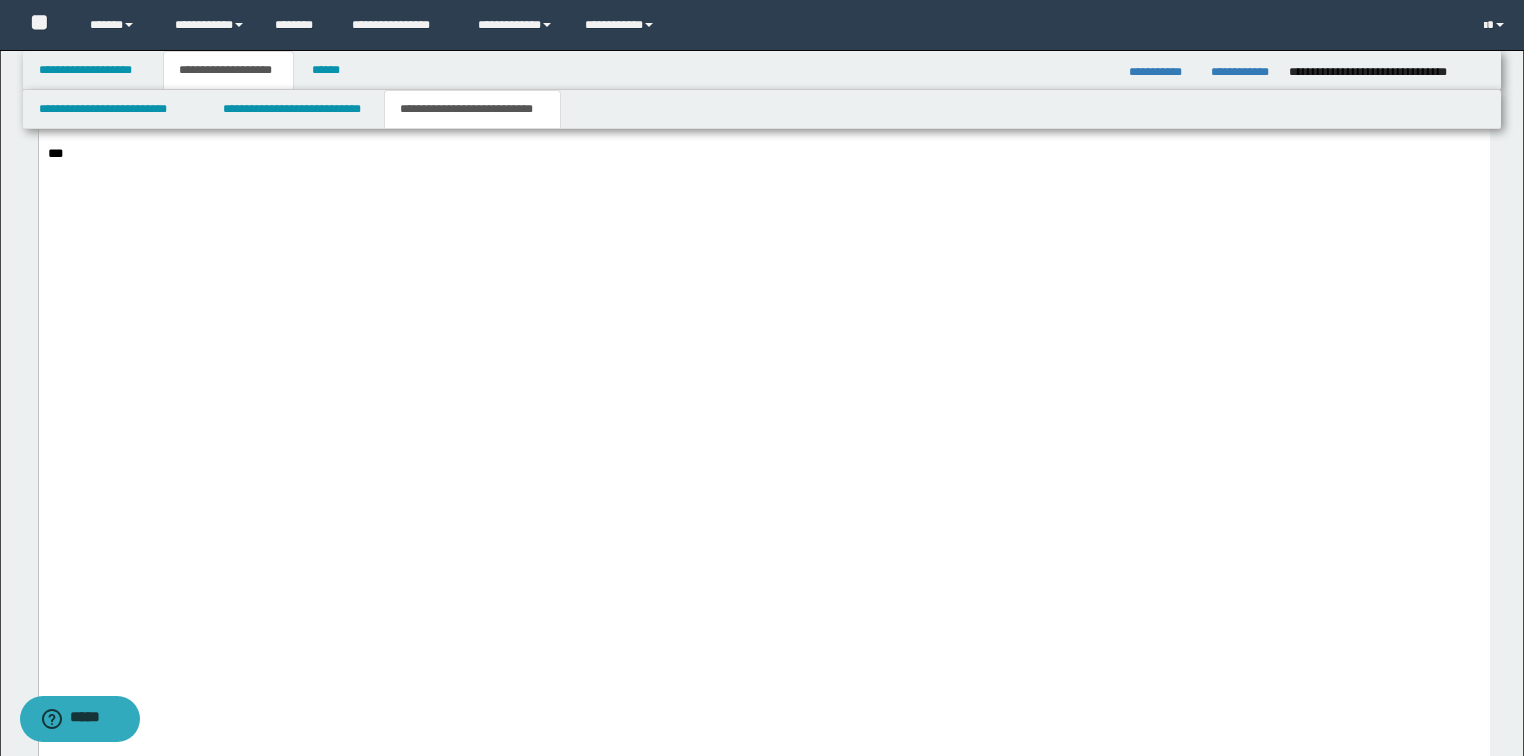 drag, startPoint x: 204, startPoint y: 333, endPoint x: 106, endPoint y: 335, distance: 98.02041 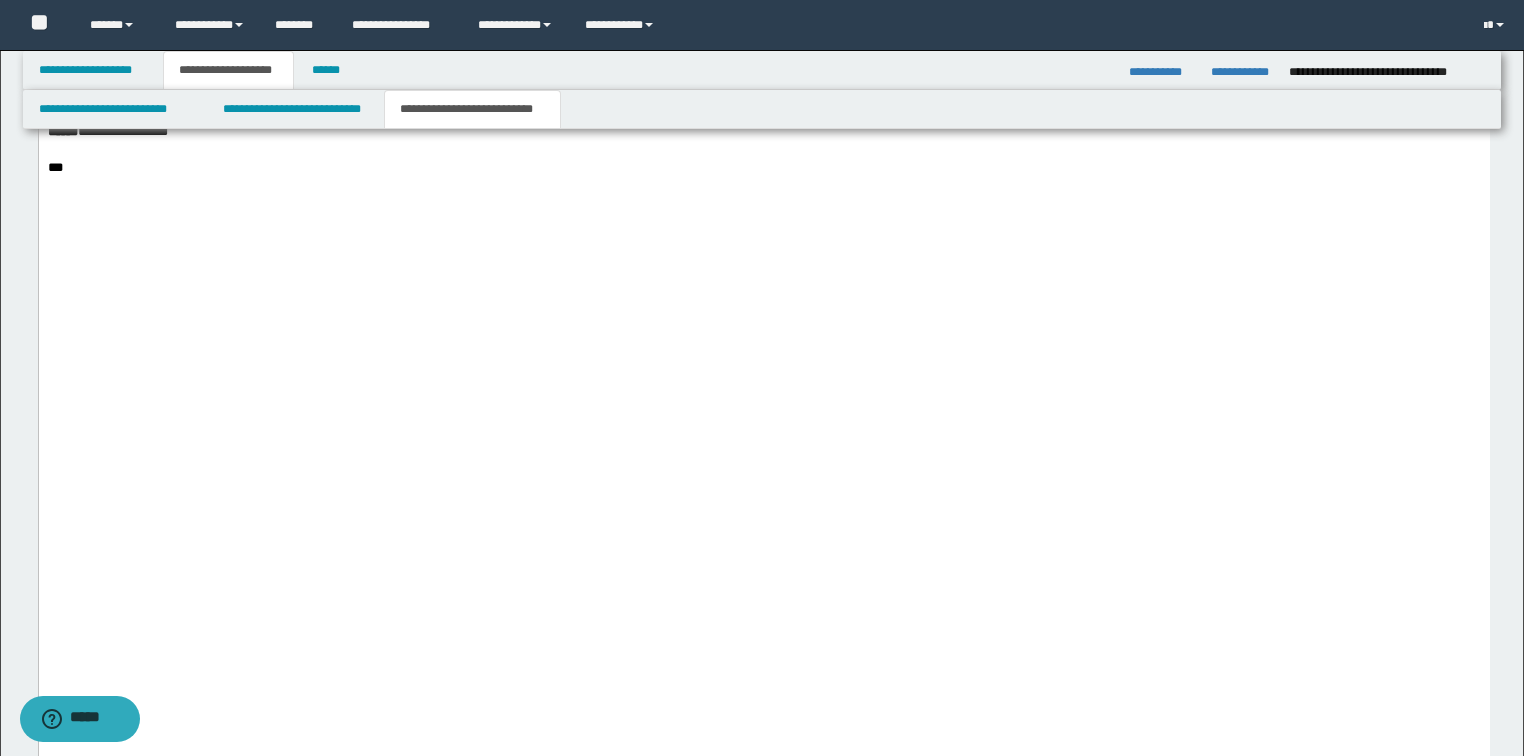 drag, startPoint x: 962, startPoint y: 384, endPoint x: 864, endPoint y: 385, distance: 98.005104 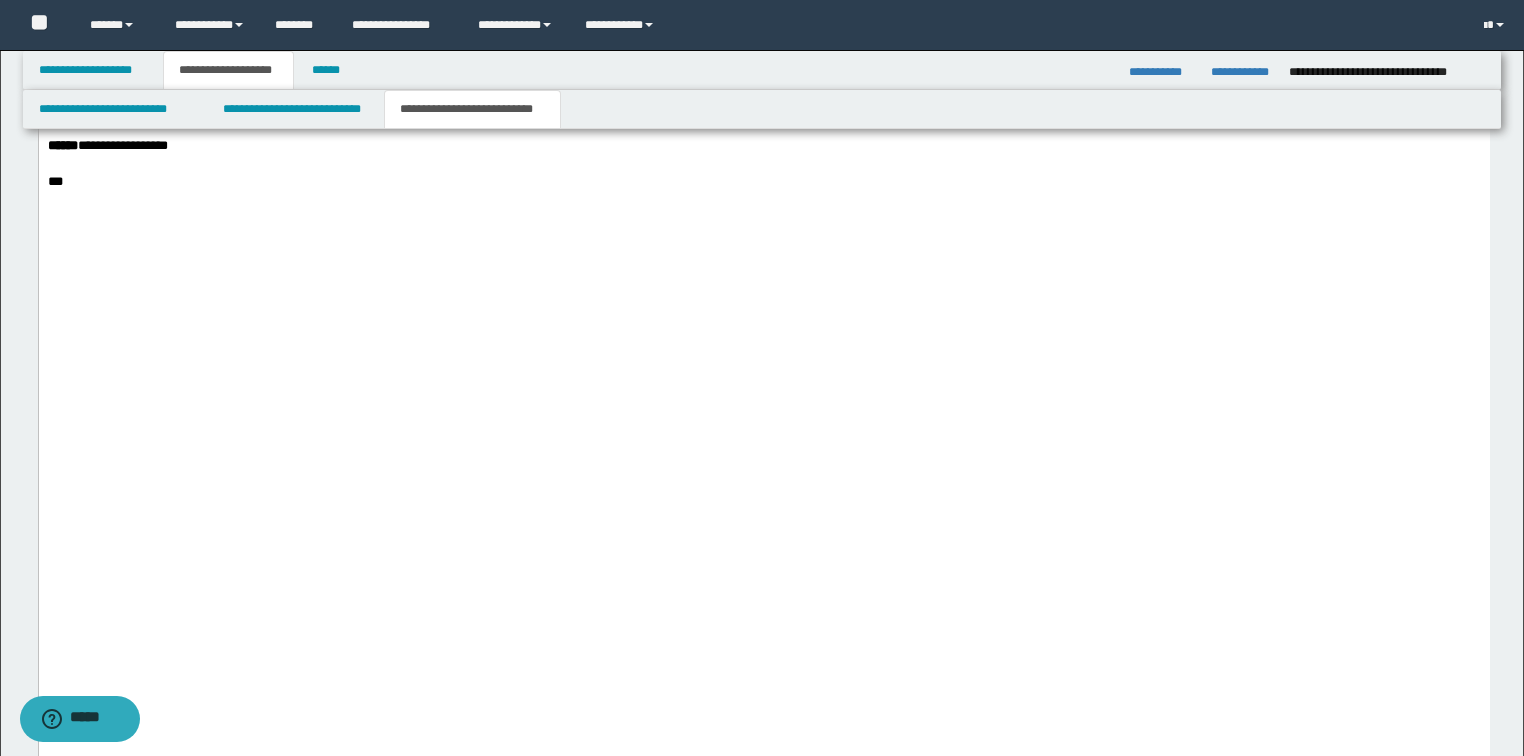 drag, startPoint x: 1407, startPoint y: 412, endPoint x: 1319, endPoint y: 411, distance: 88.005684 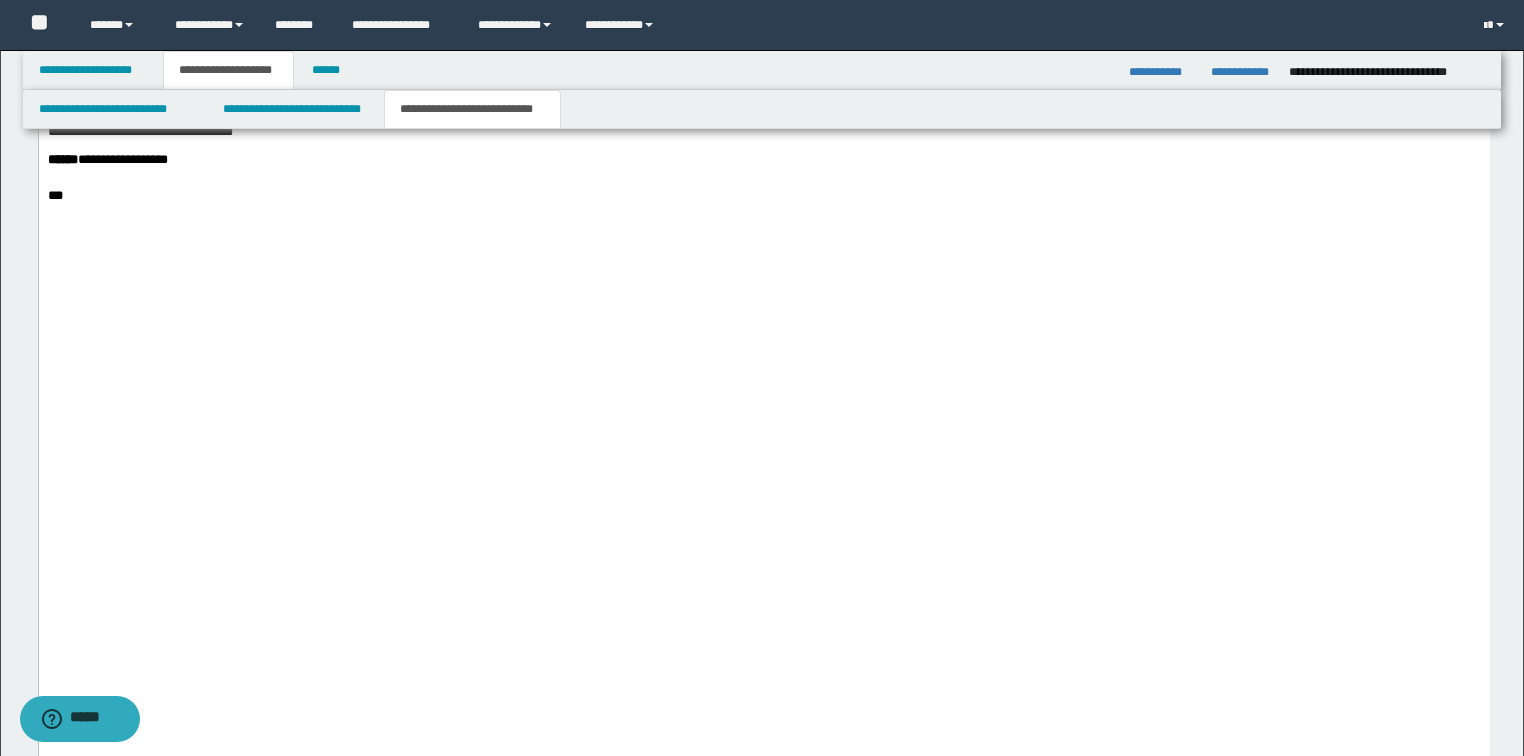 scroll, scrollTop: 3653, scrollLeft: 0, axis: vertical 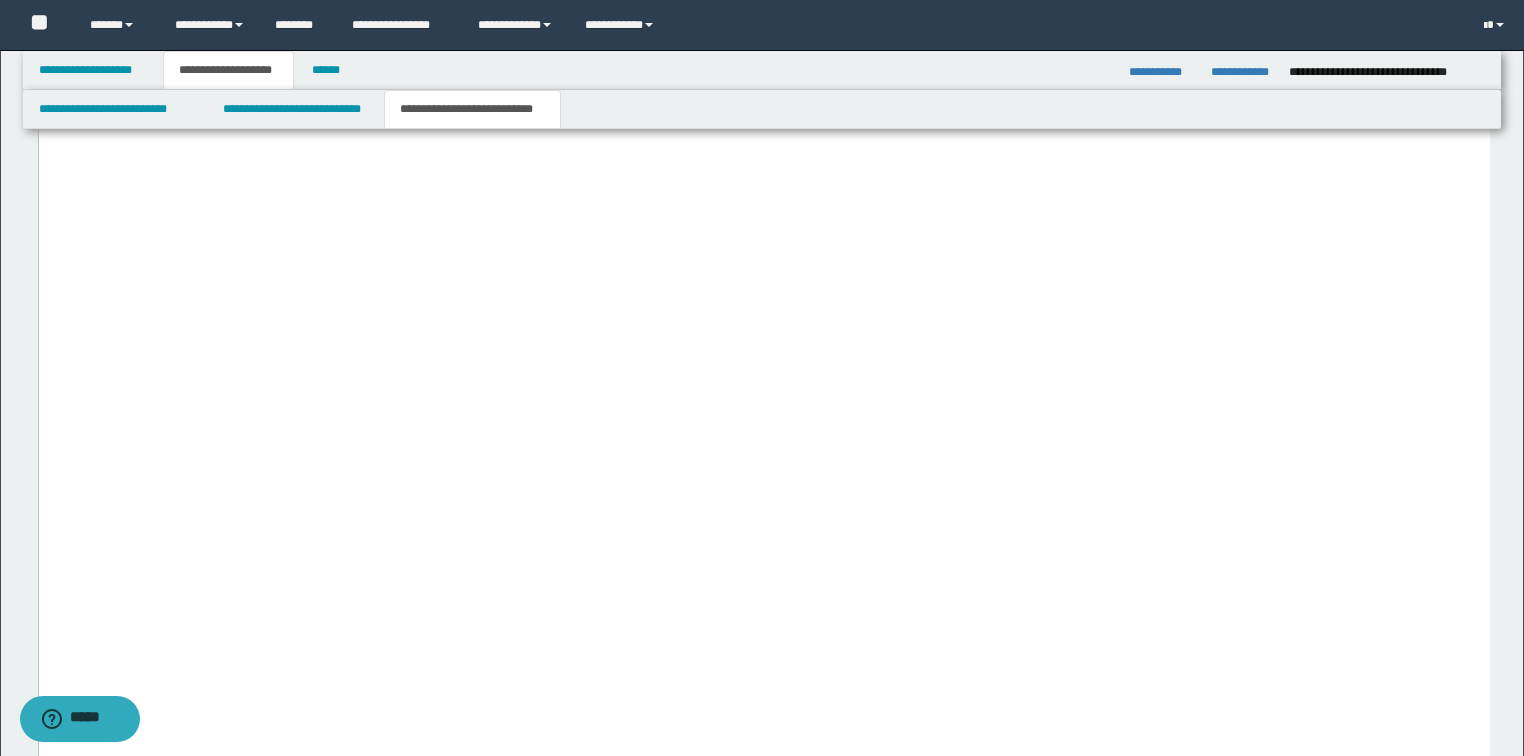 drag, startPoint x: 151, startPoint y: 398, endPoint x: 31, endPoint y: 397, distance: 120.004166 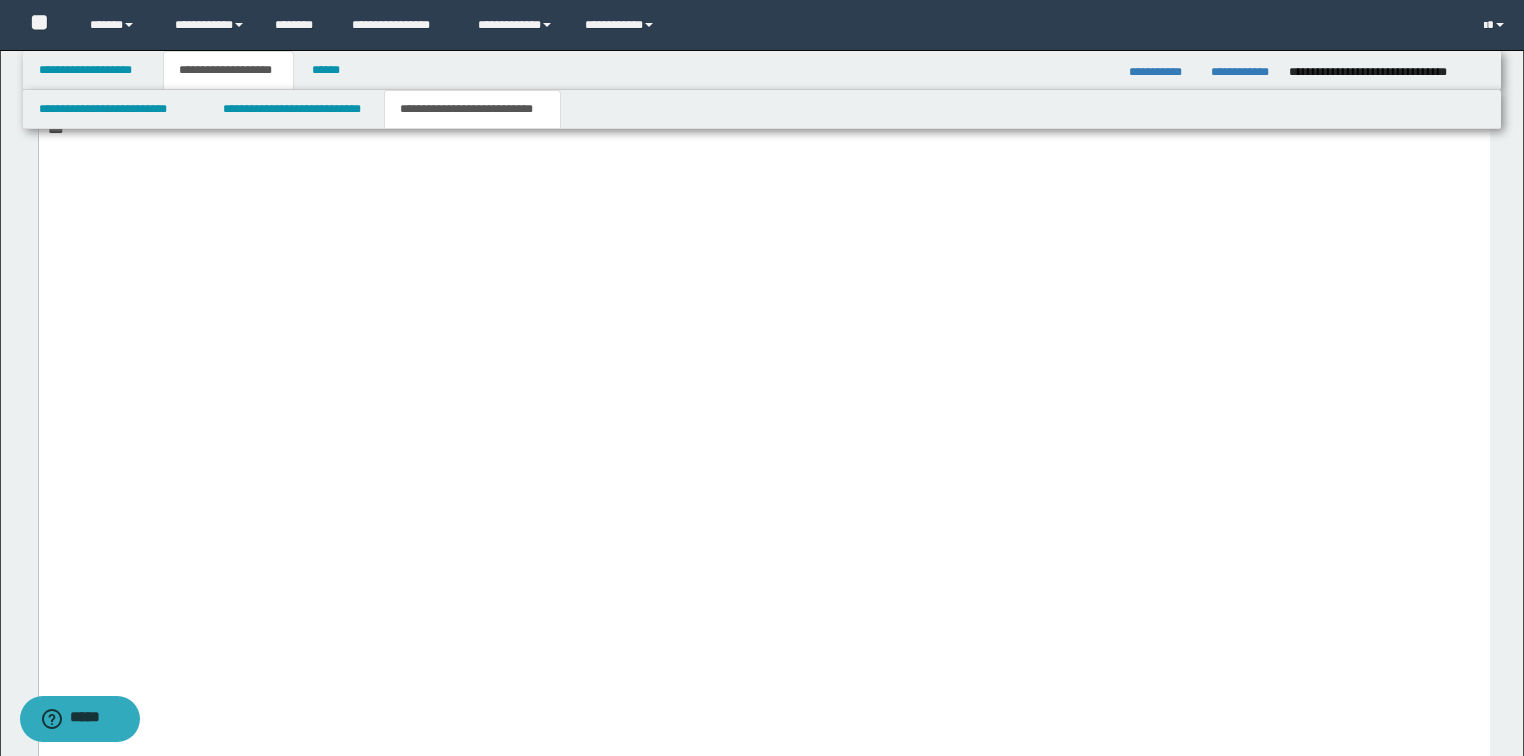 click at bounding box center (763, -117) 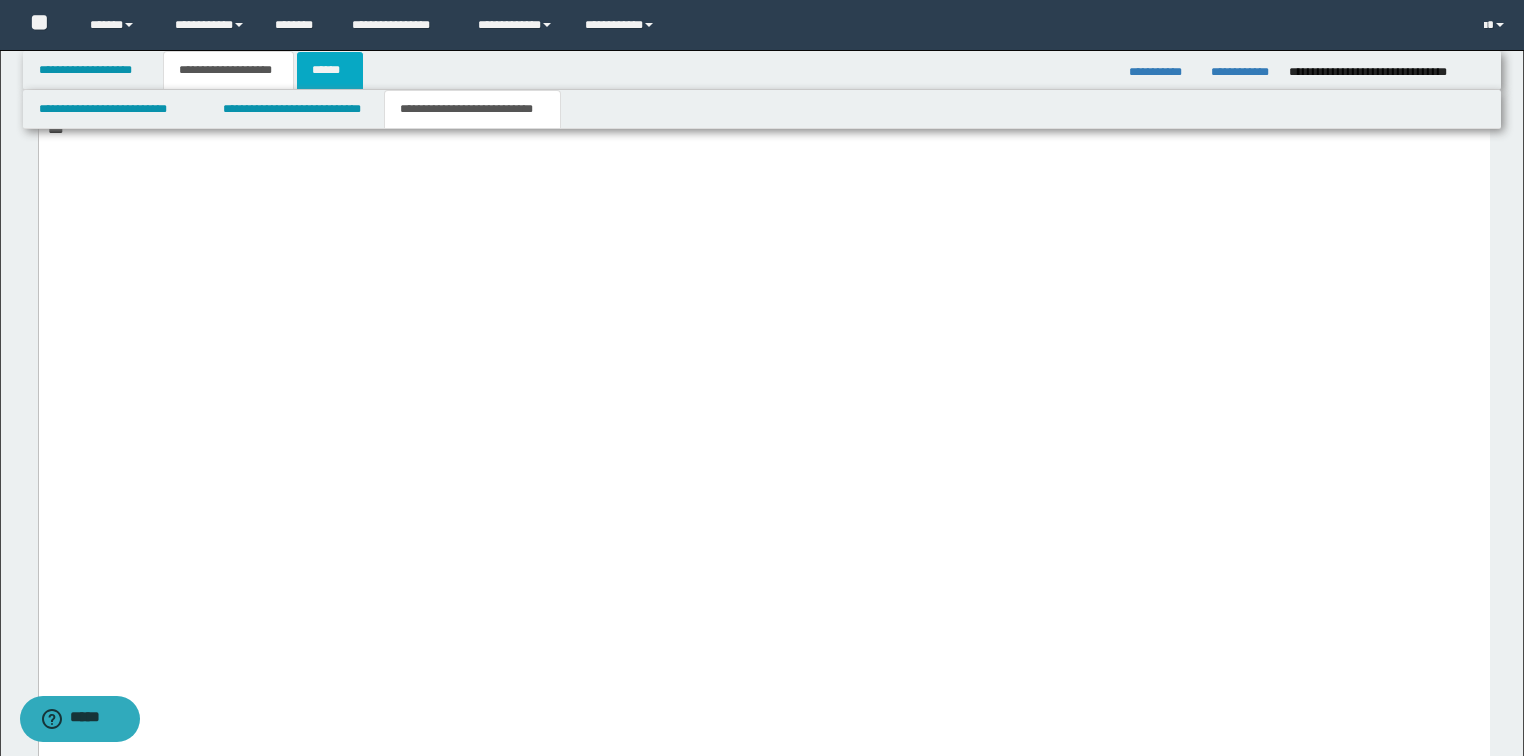 click on "******" at bounding box center [330, 70] 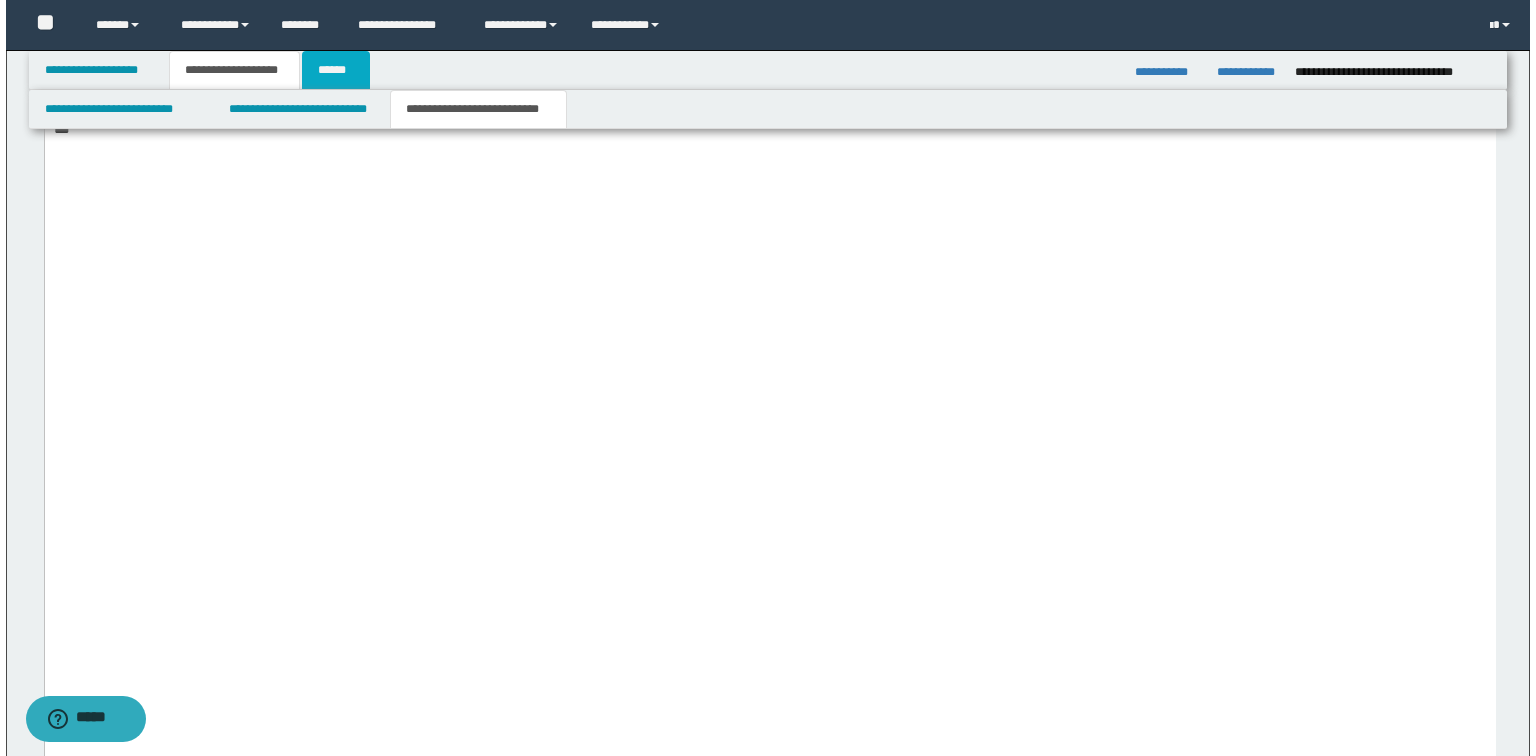 scroll, scrollTop: 0, scrollLeft: 0, axis: both 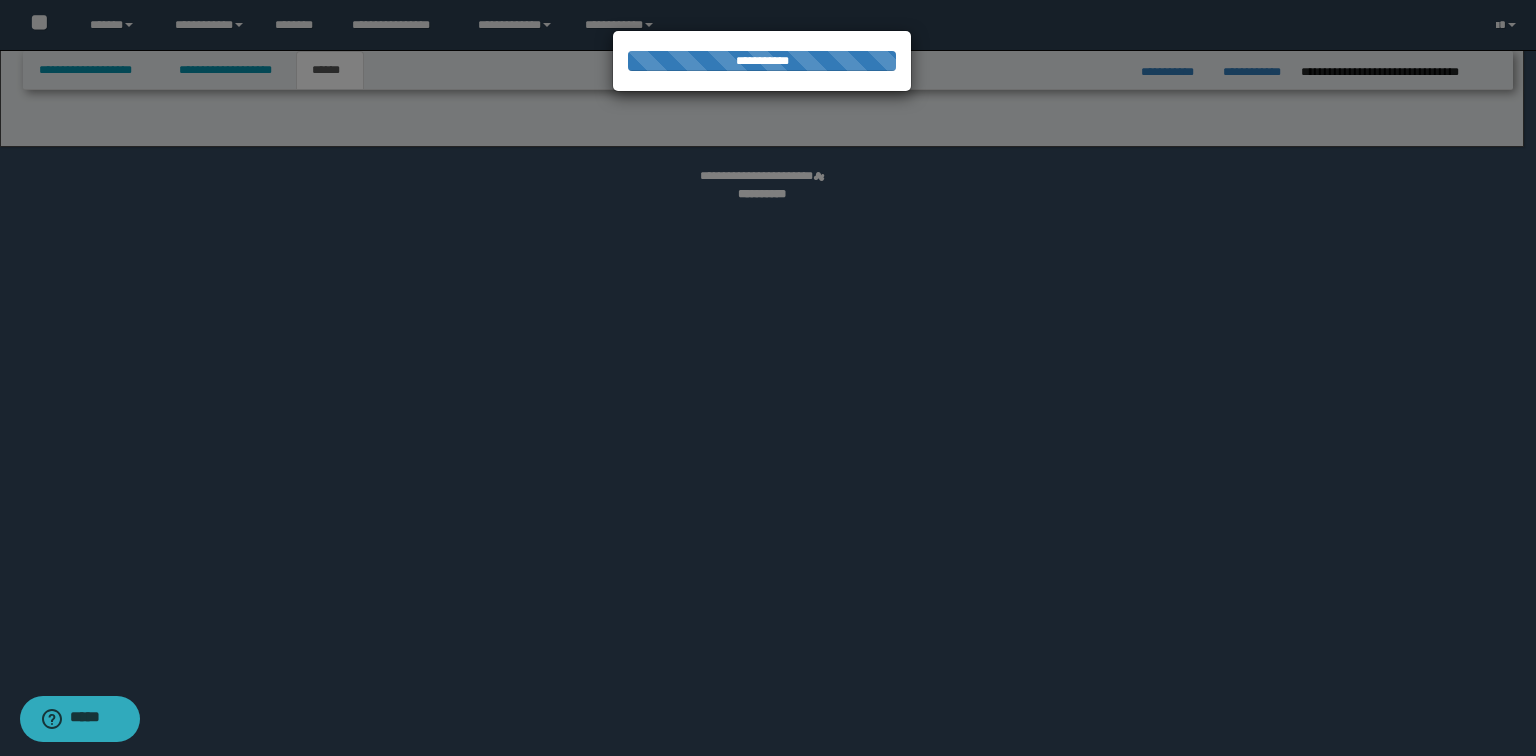 select on "*" 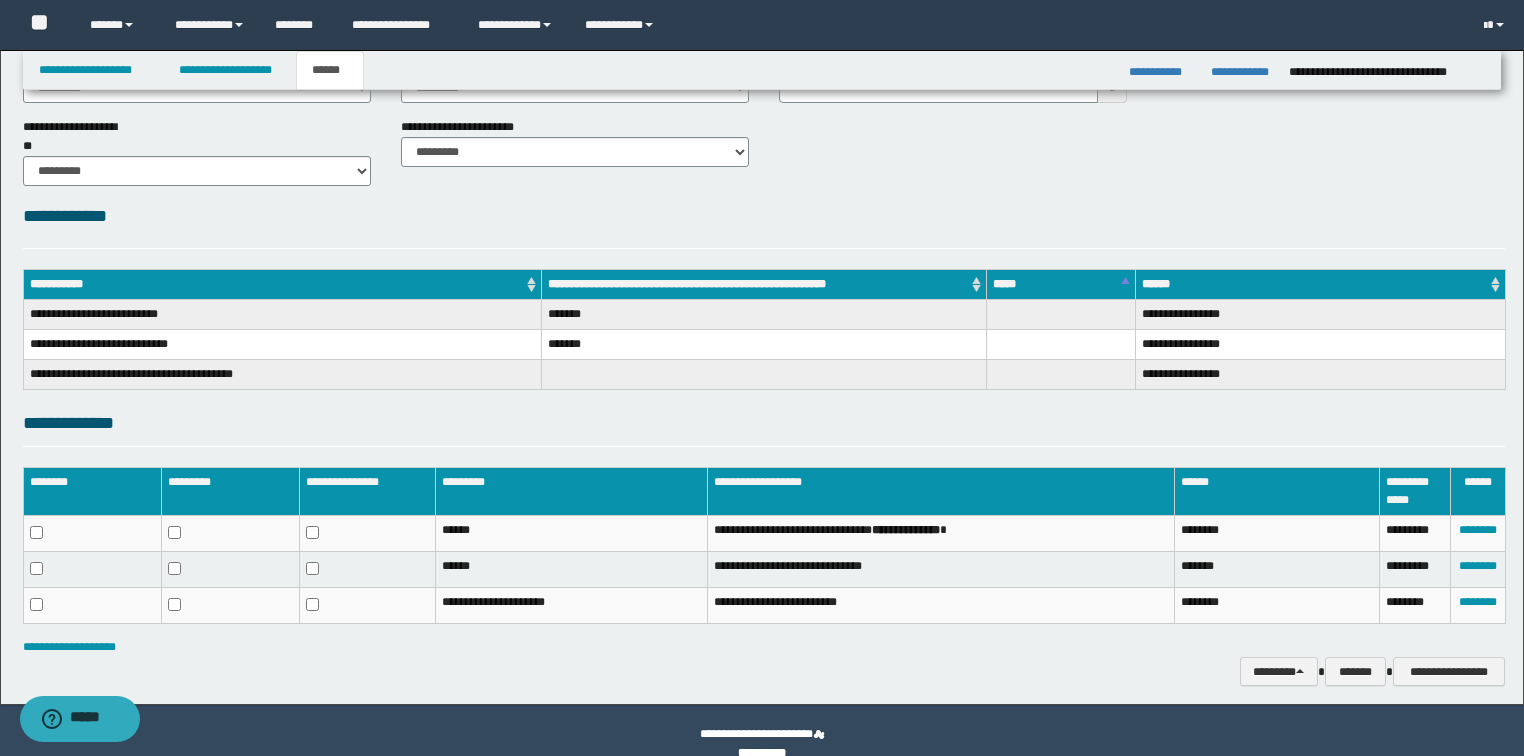 scroll, scrollTop: 167, scrollLeft: 0, axis: vertical 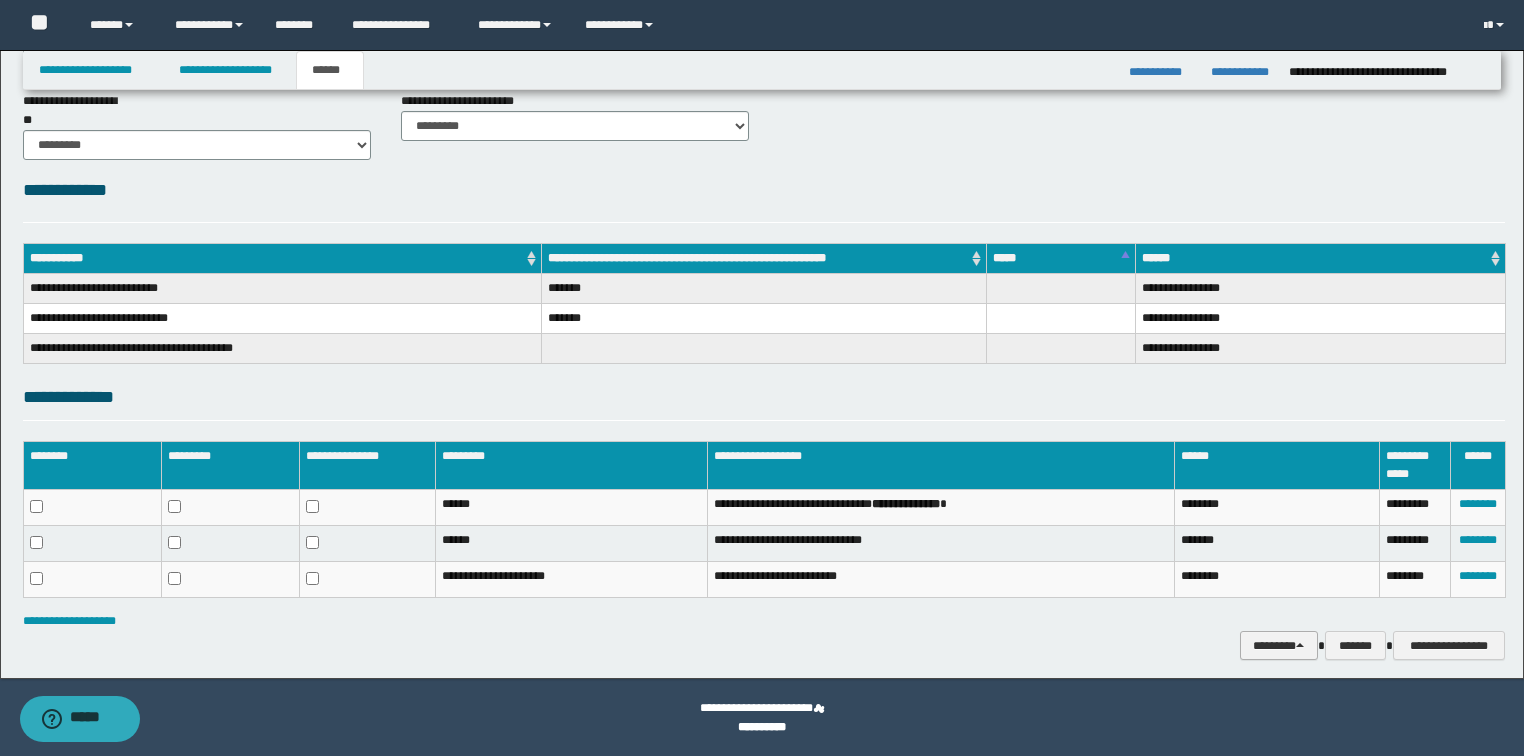 click on "********" at bounding box center [1279, 646] 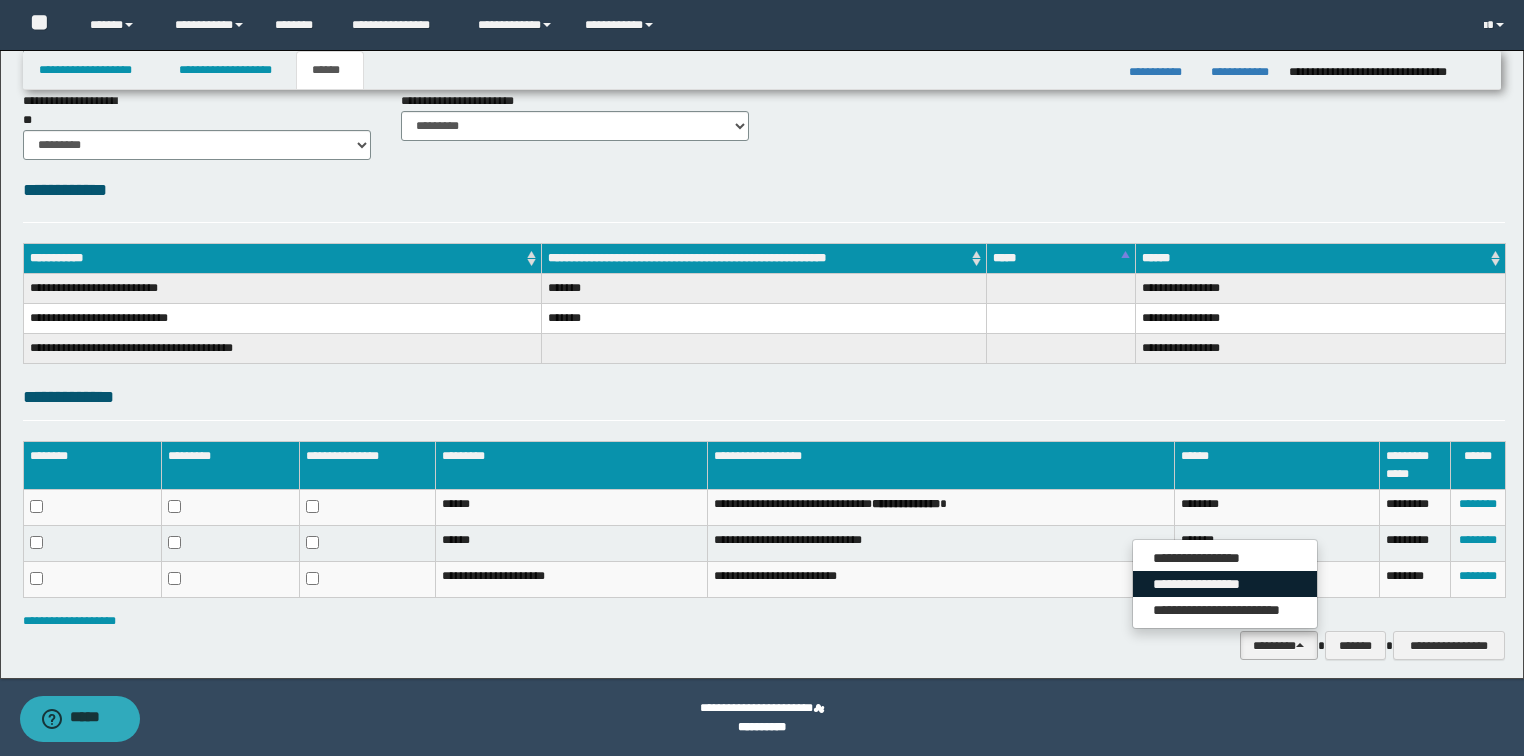click on "**********" at bounding box center [1225, 584] 